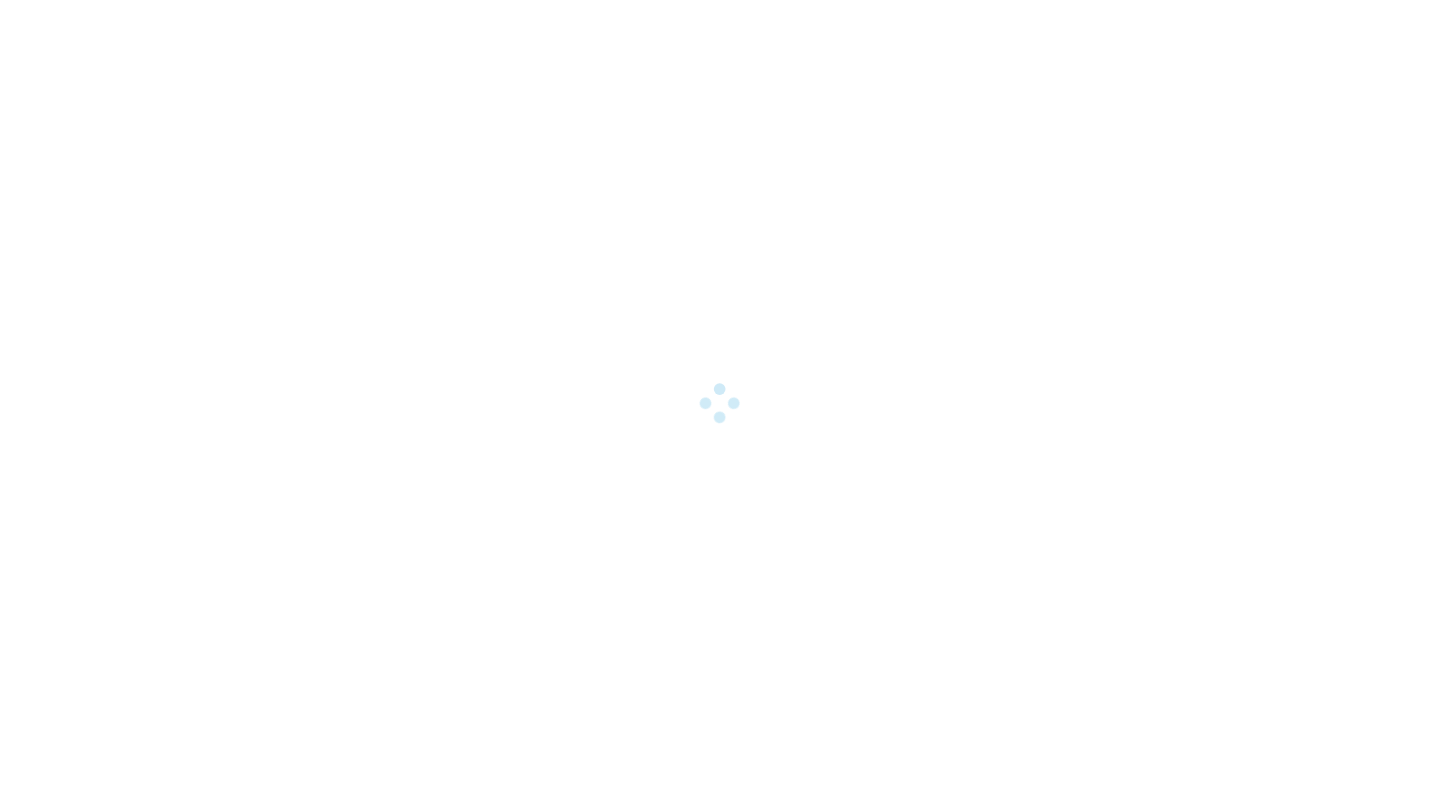 scroll, scrollTop: 0, scrollLeft: 0, axis: both 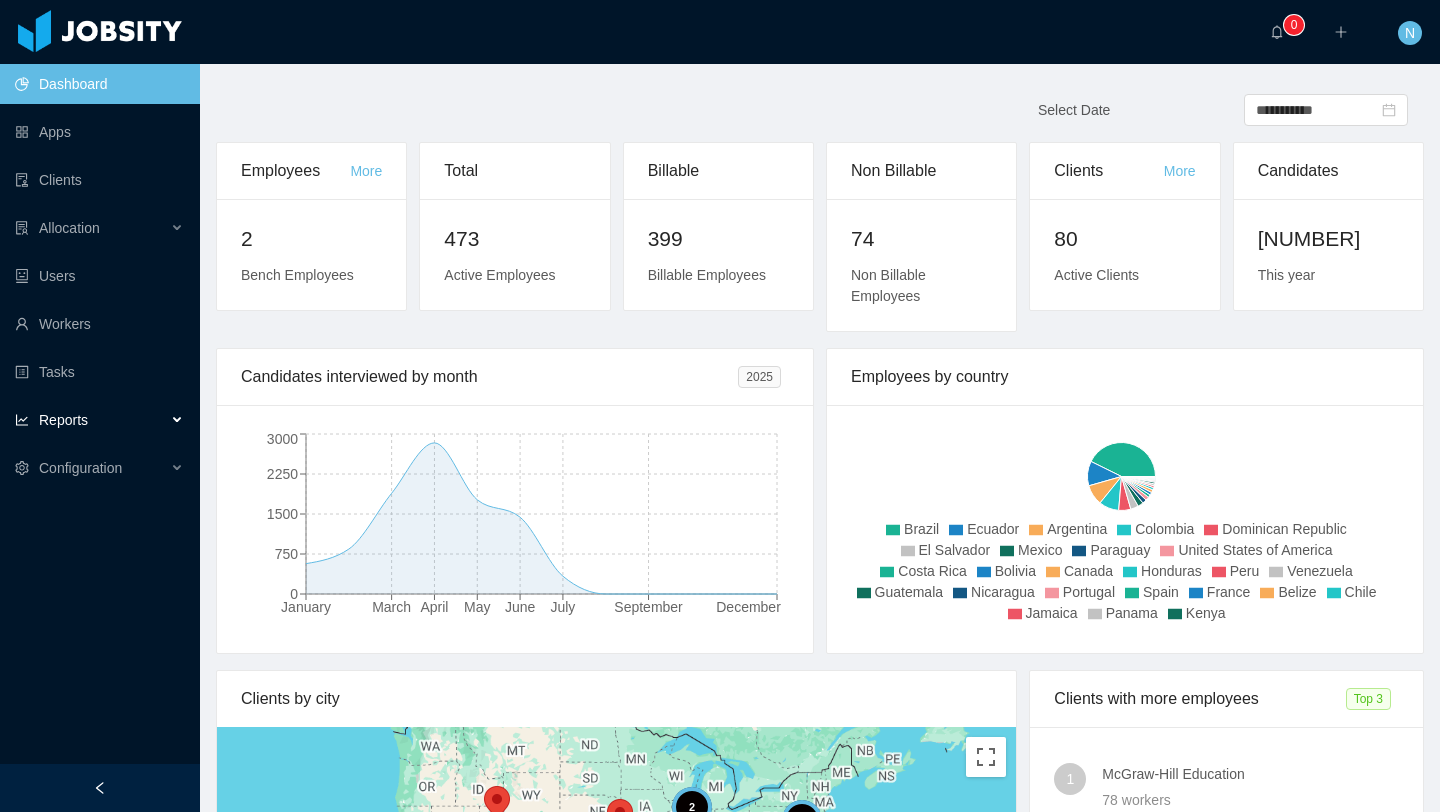 click on "Reports" at bounding box center [100, 420] 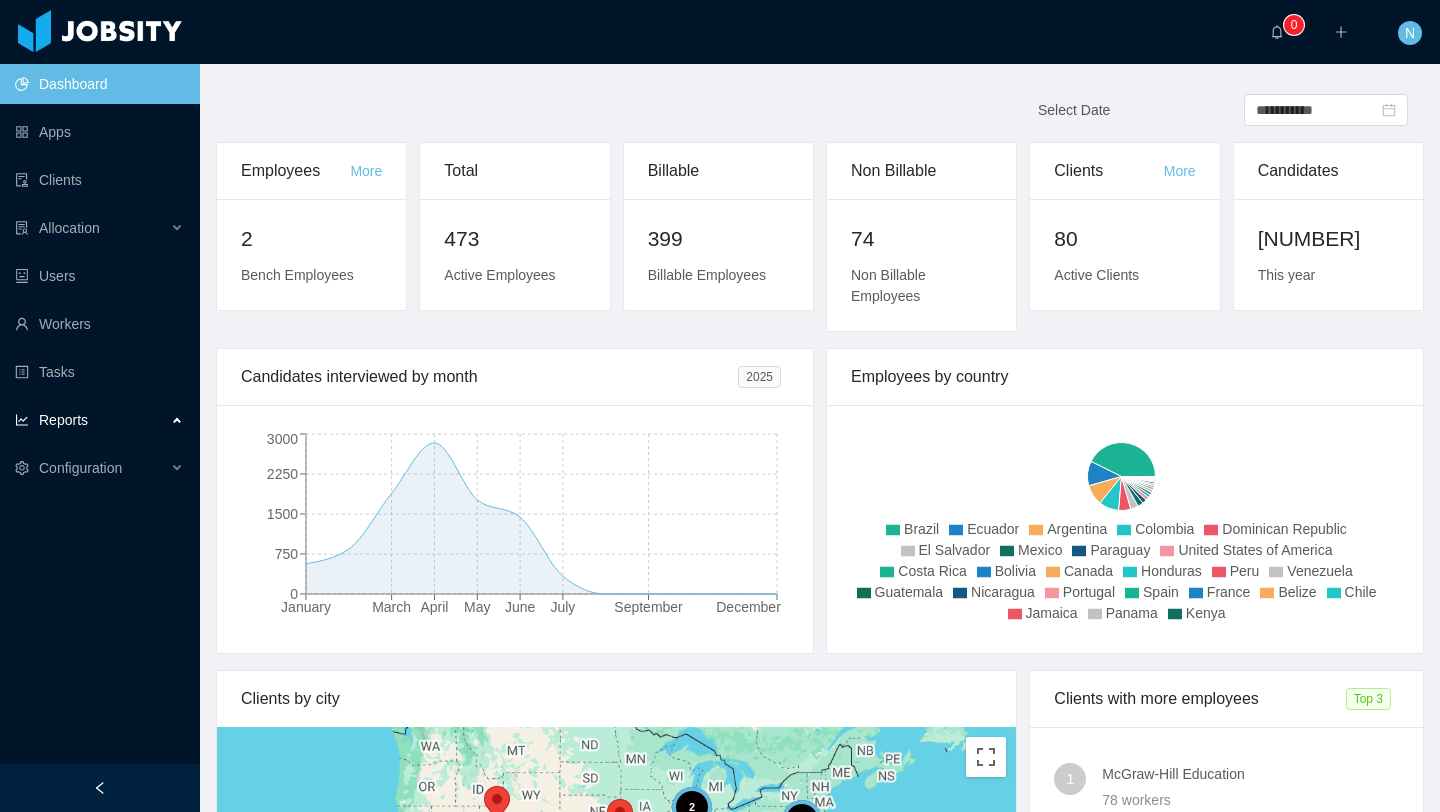click on "Reports" at bounding box center (100, 420) 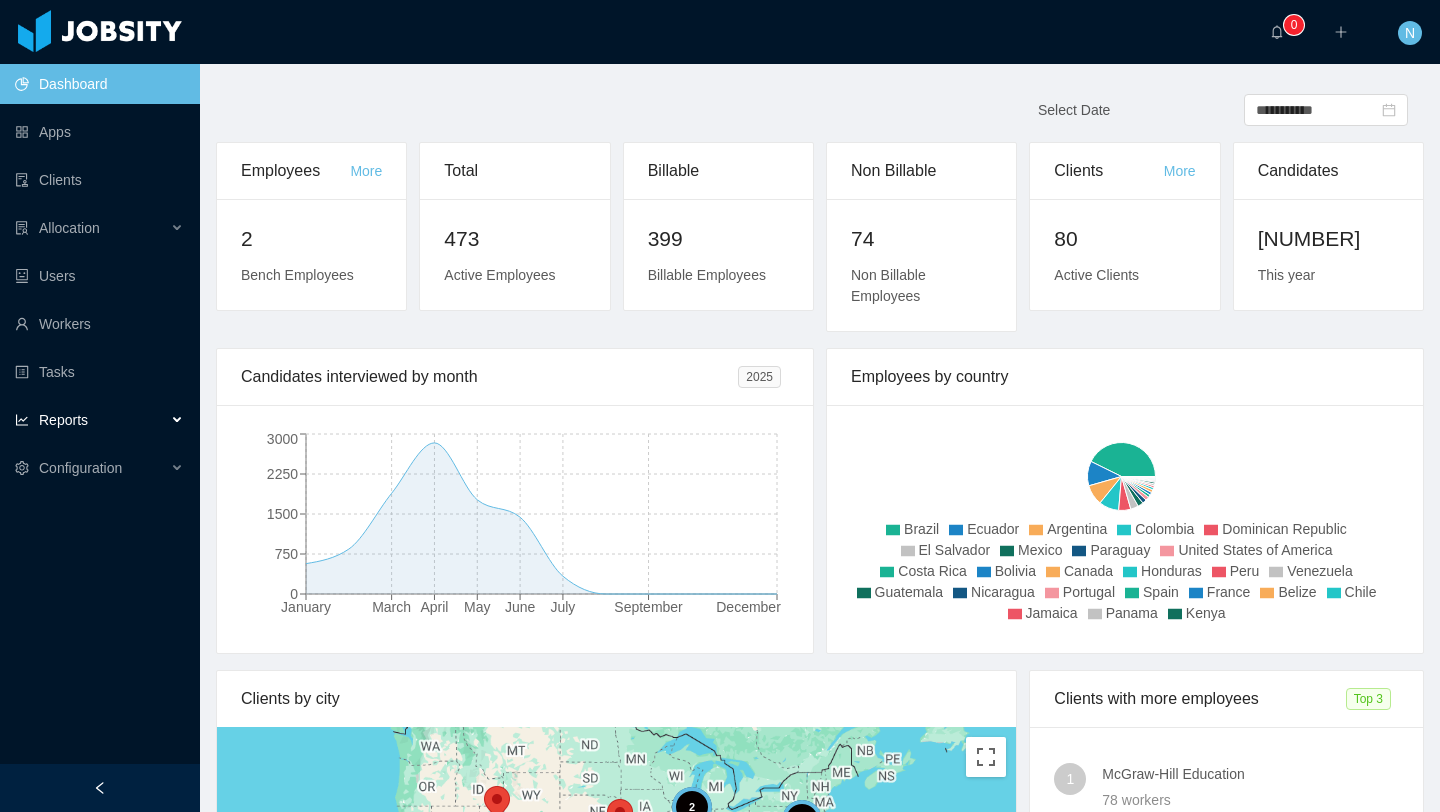 click on "Reports" at bounding box center (100, 420) 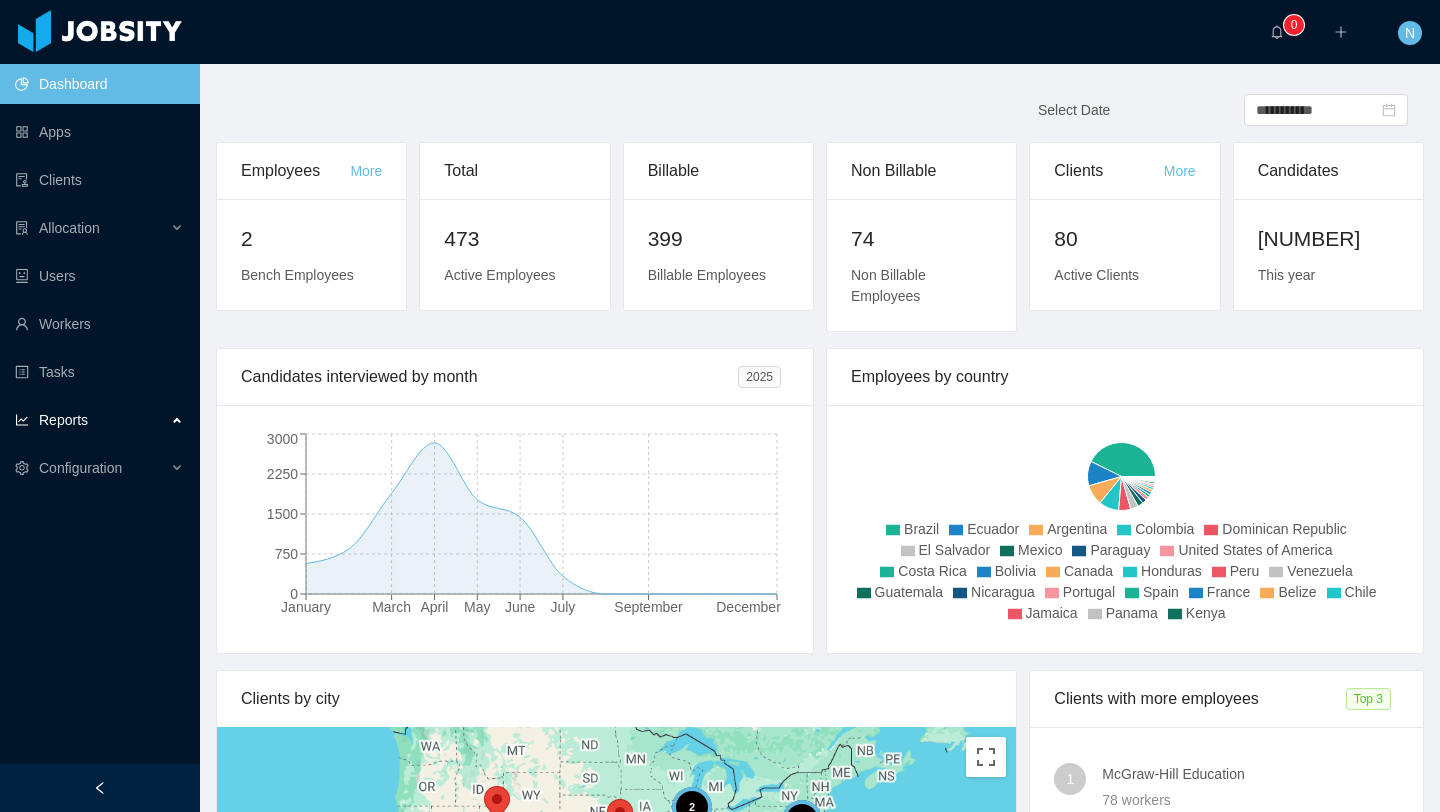 click on "Reports" at bounding box center (63, 420) 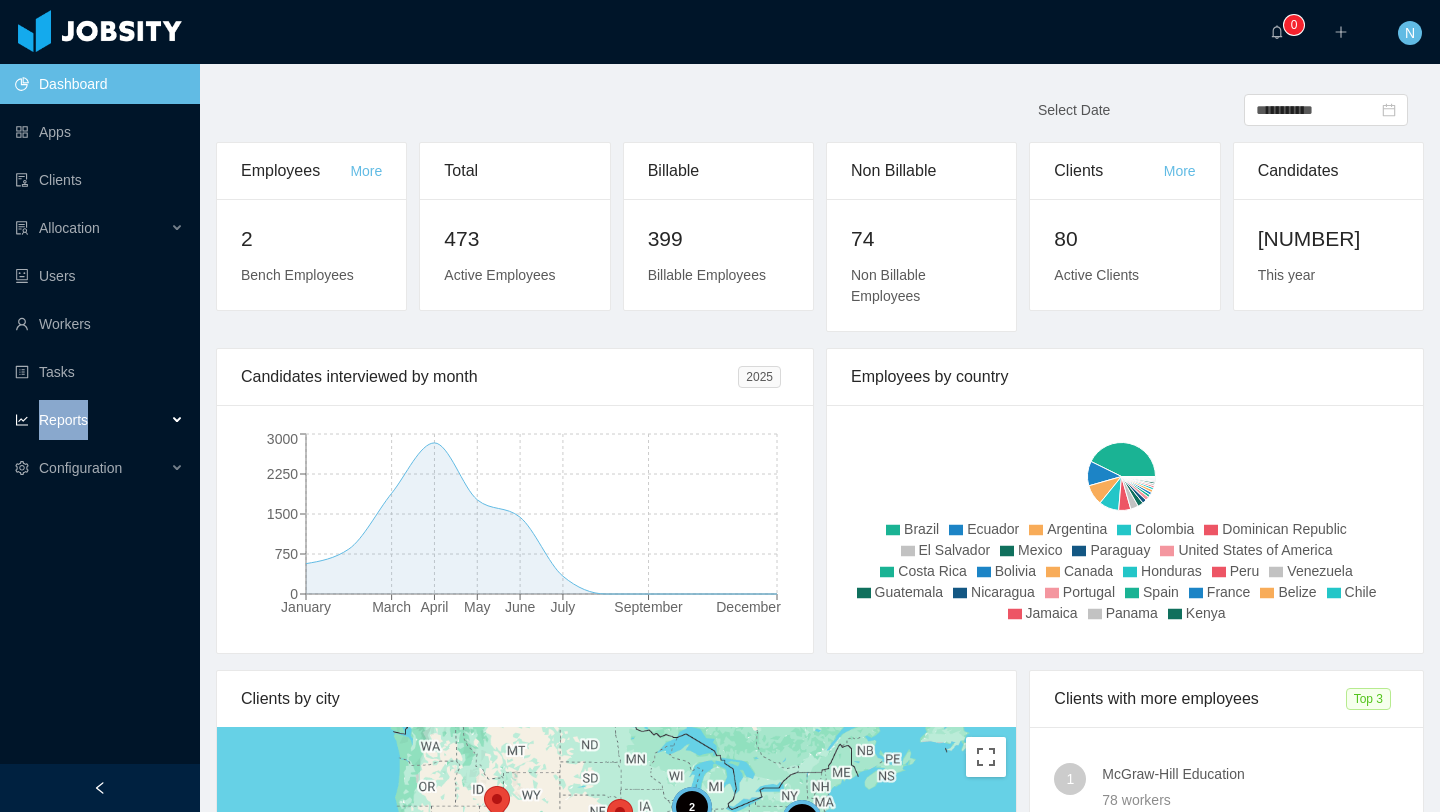 click on "Reports" at bounding box center [63, 420] 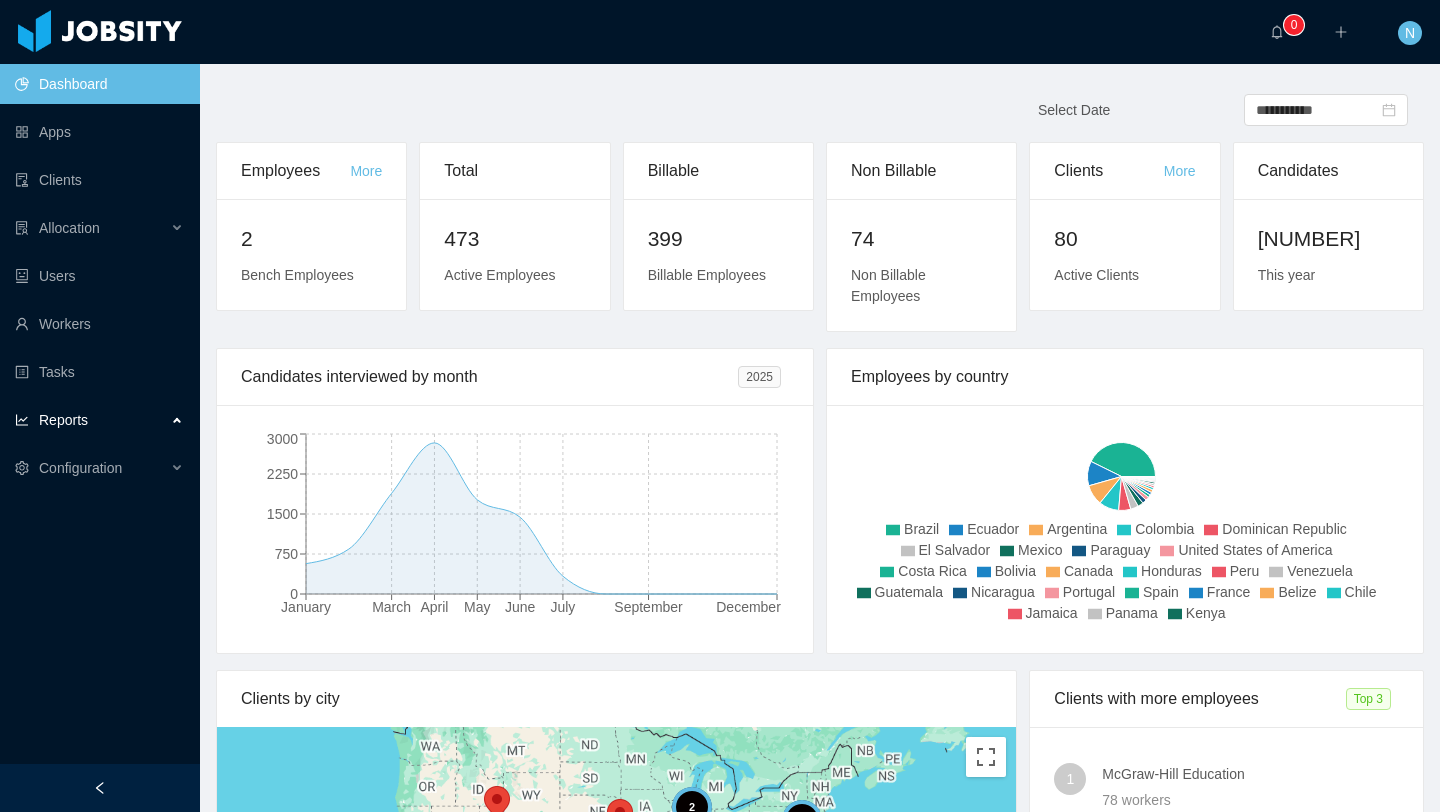 click on "Reports" at bounding box center (63, 420) 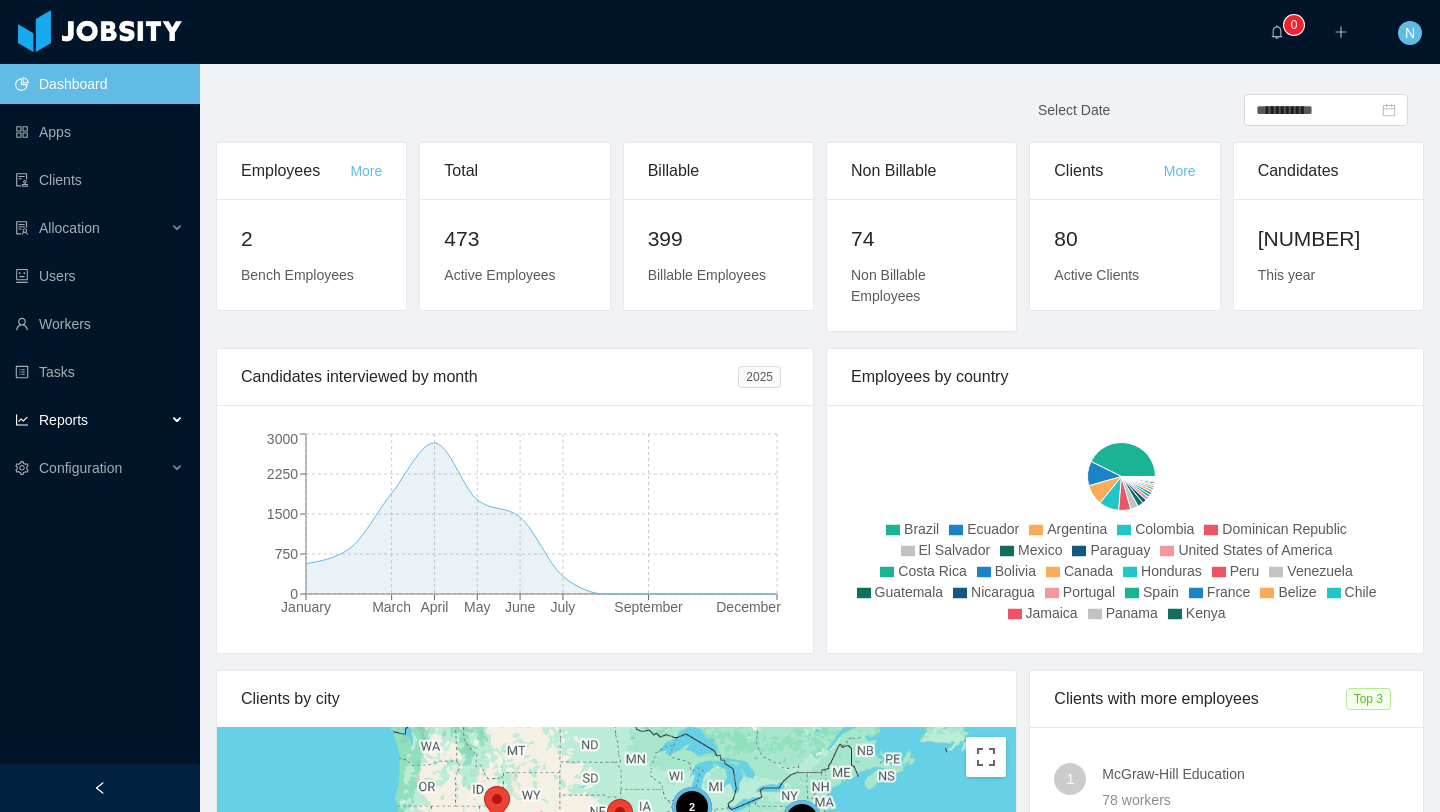 click at bounding box center (22, 420) 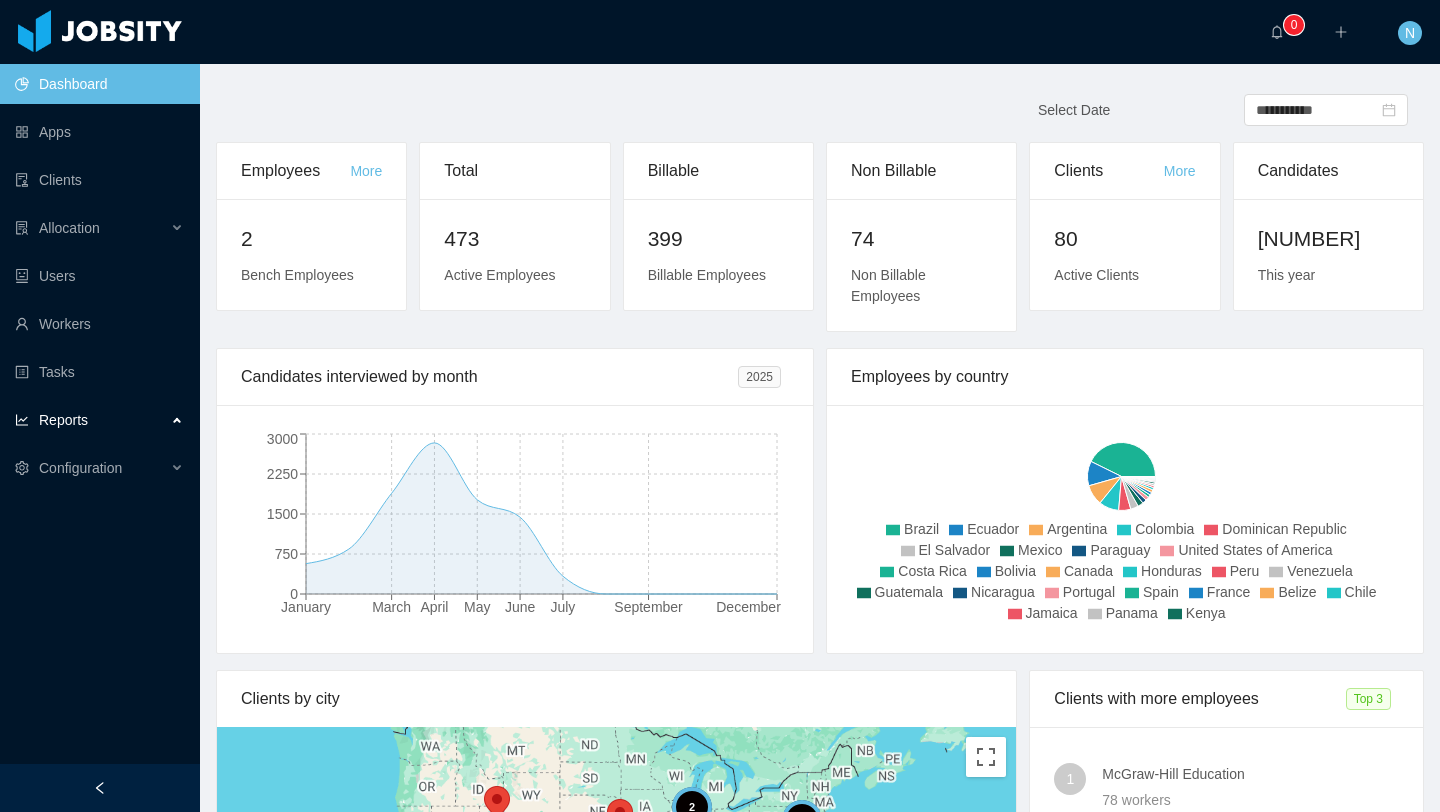 click on "Reports" at bounding box center [100, 420] 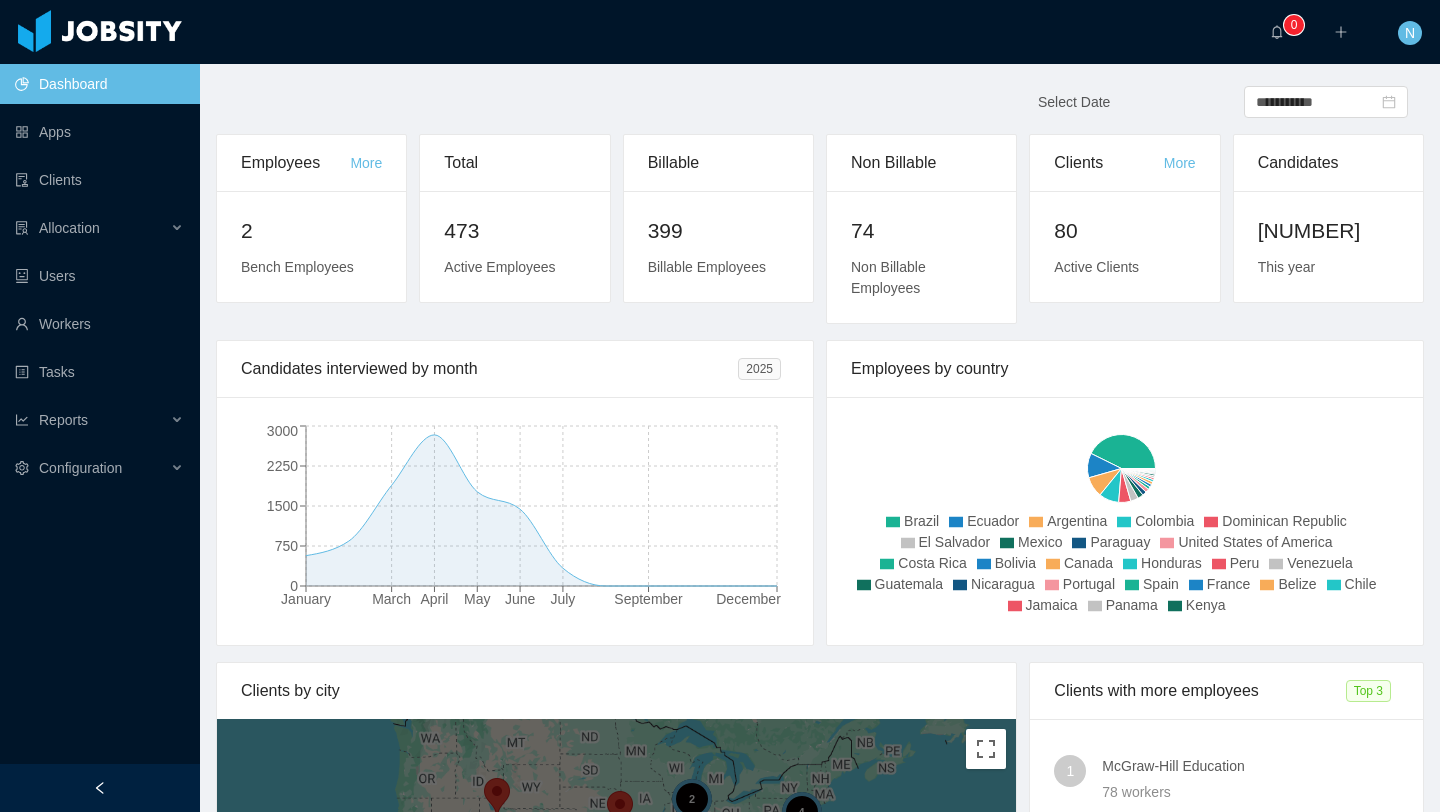 scroll, scrollTop: 0, scrollLeft: 0, axis: both 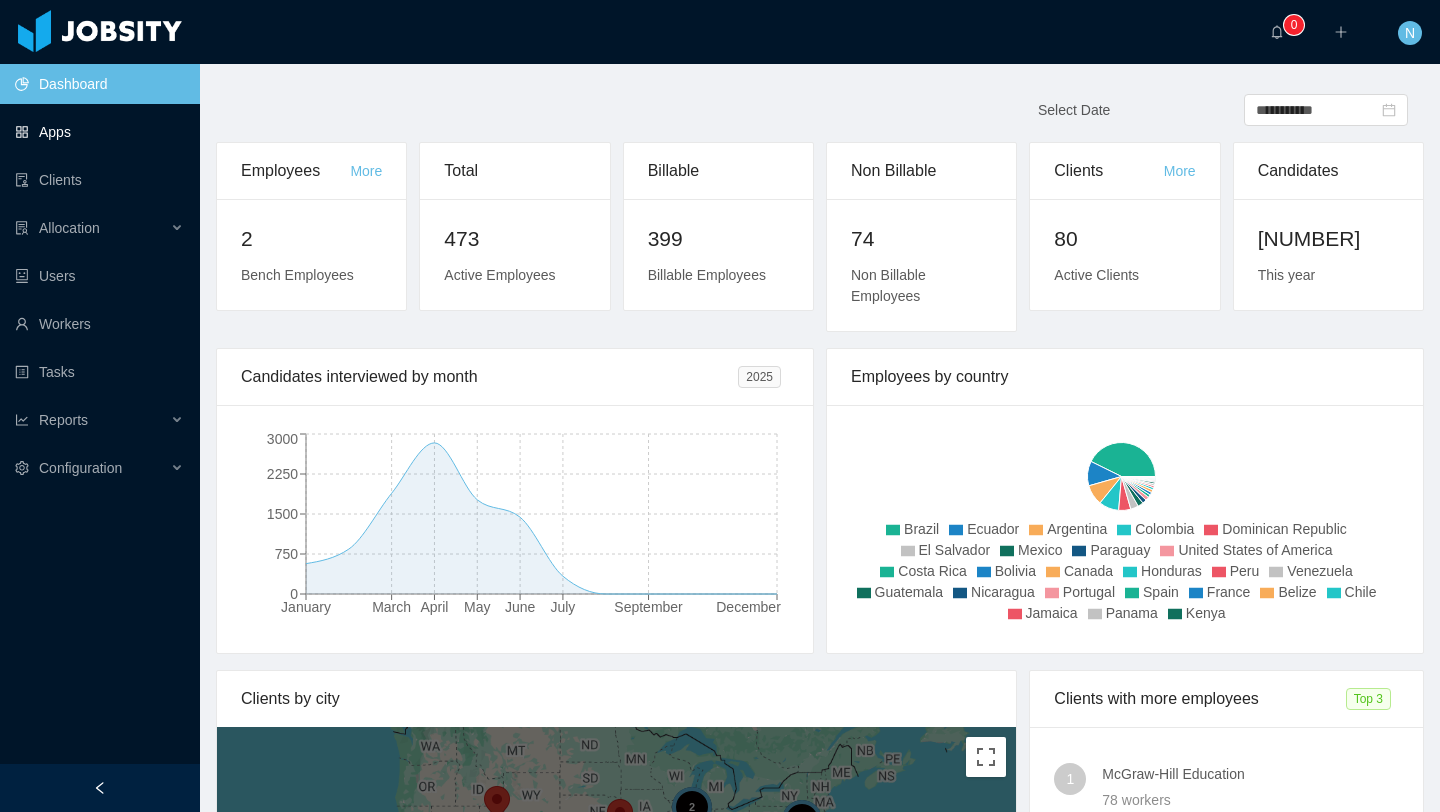 click on "Apps" at bounding box center (99, 132) 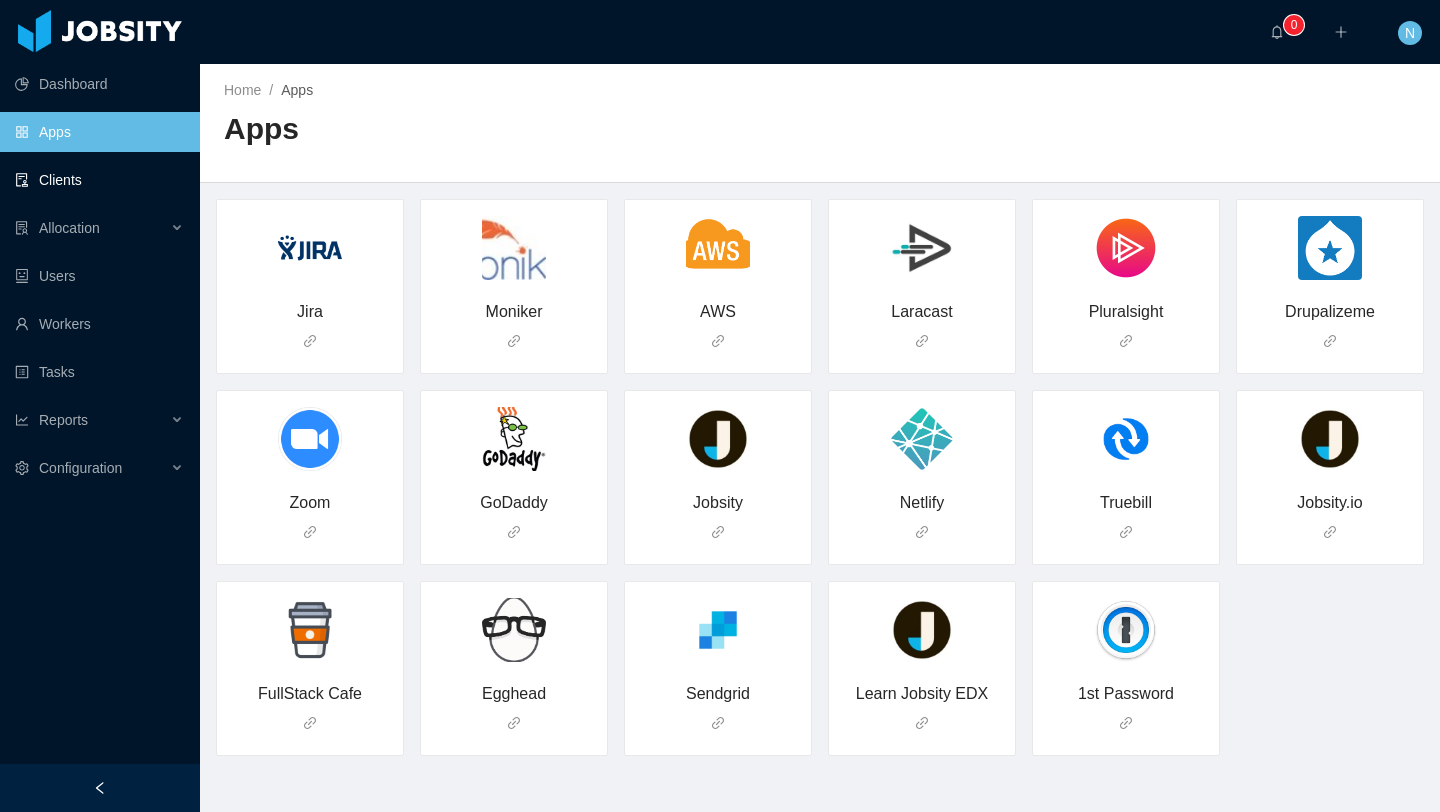 click on "Clients" at bounding box center [99, 180] 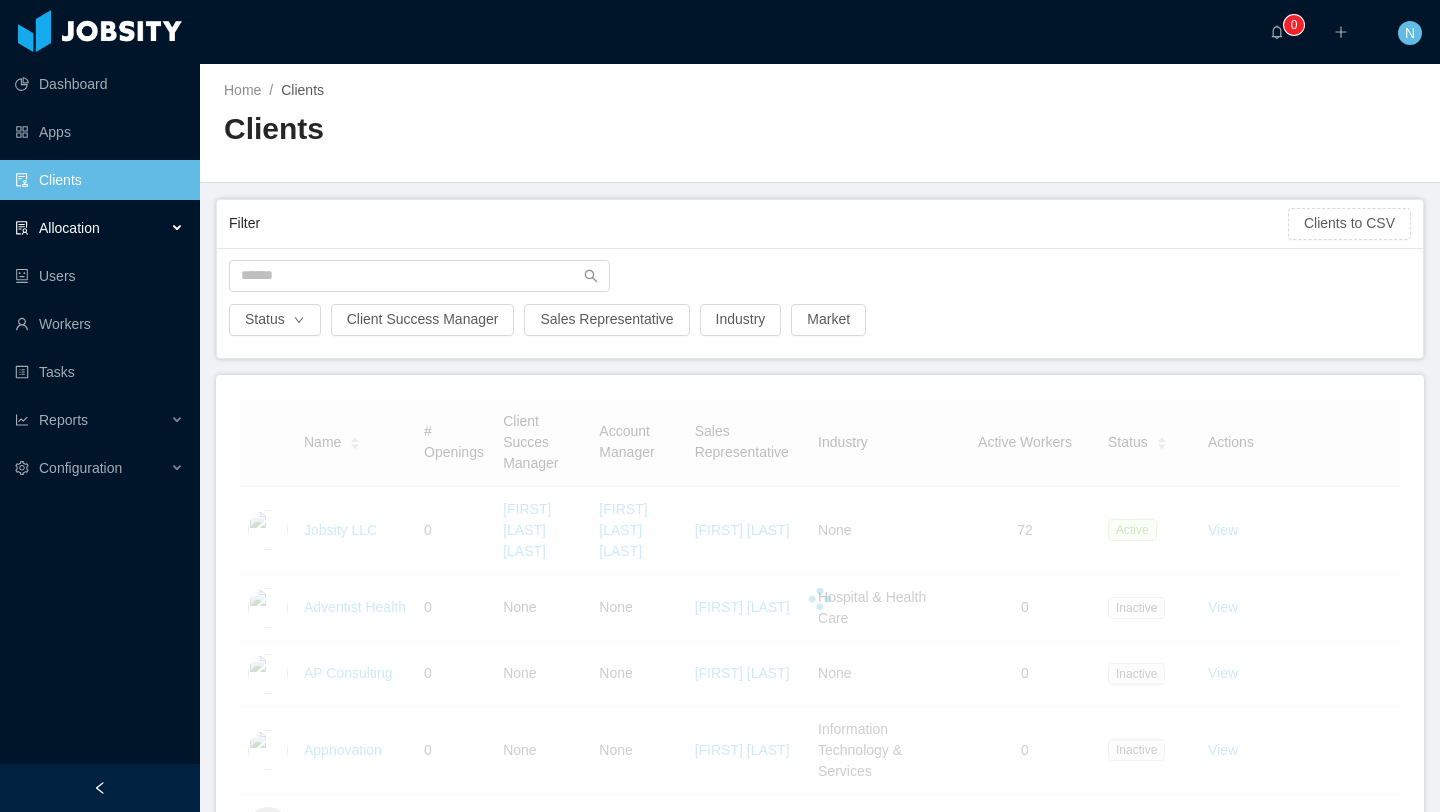 click on "Allocation" at bounding box center [100, 230] 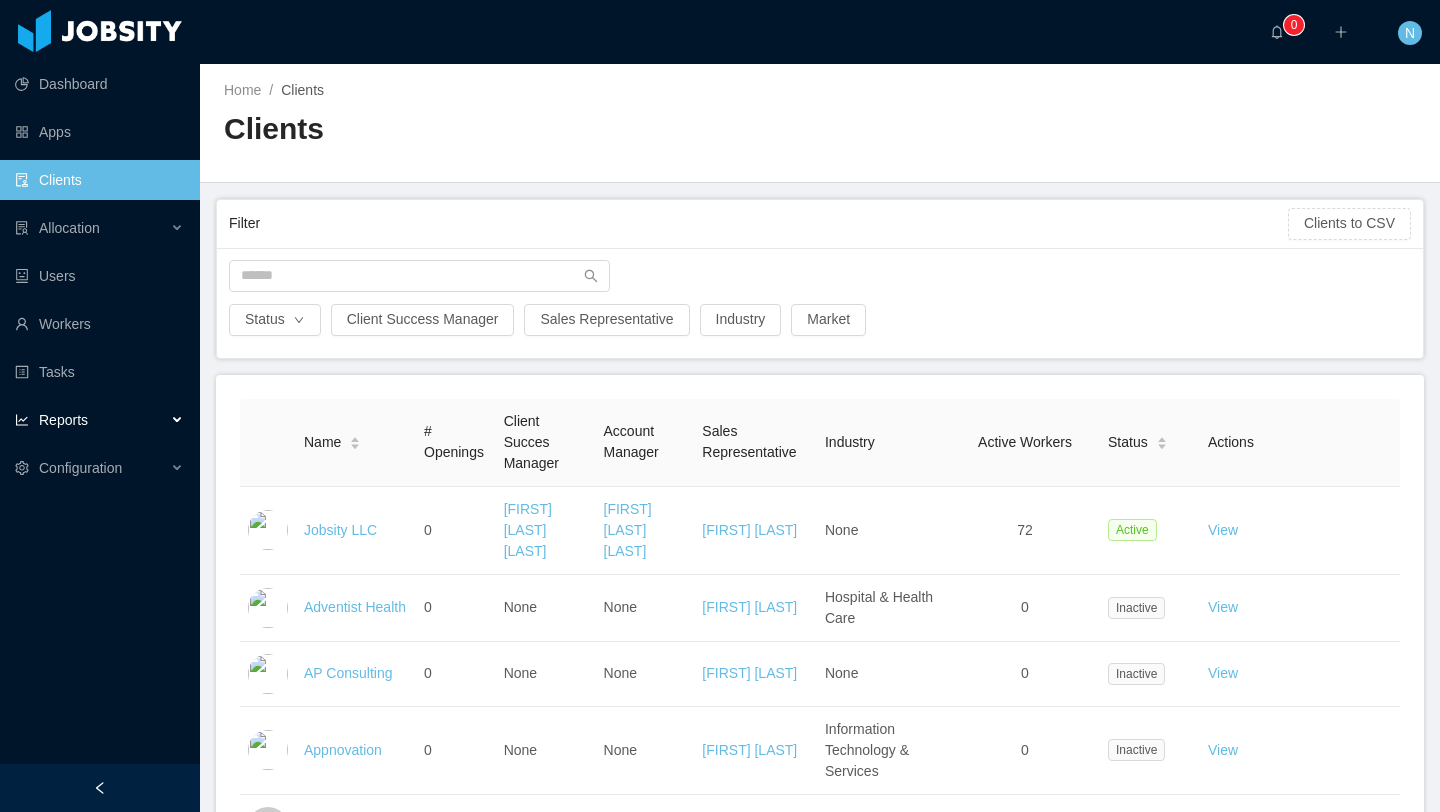click on "Reports" at bounding box center [100, 420] 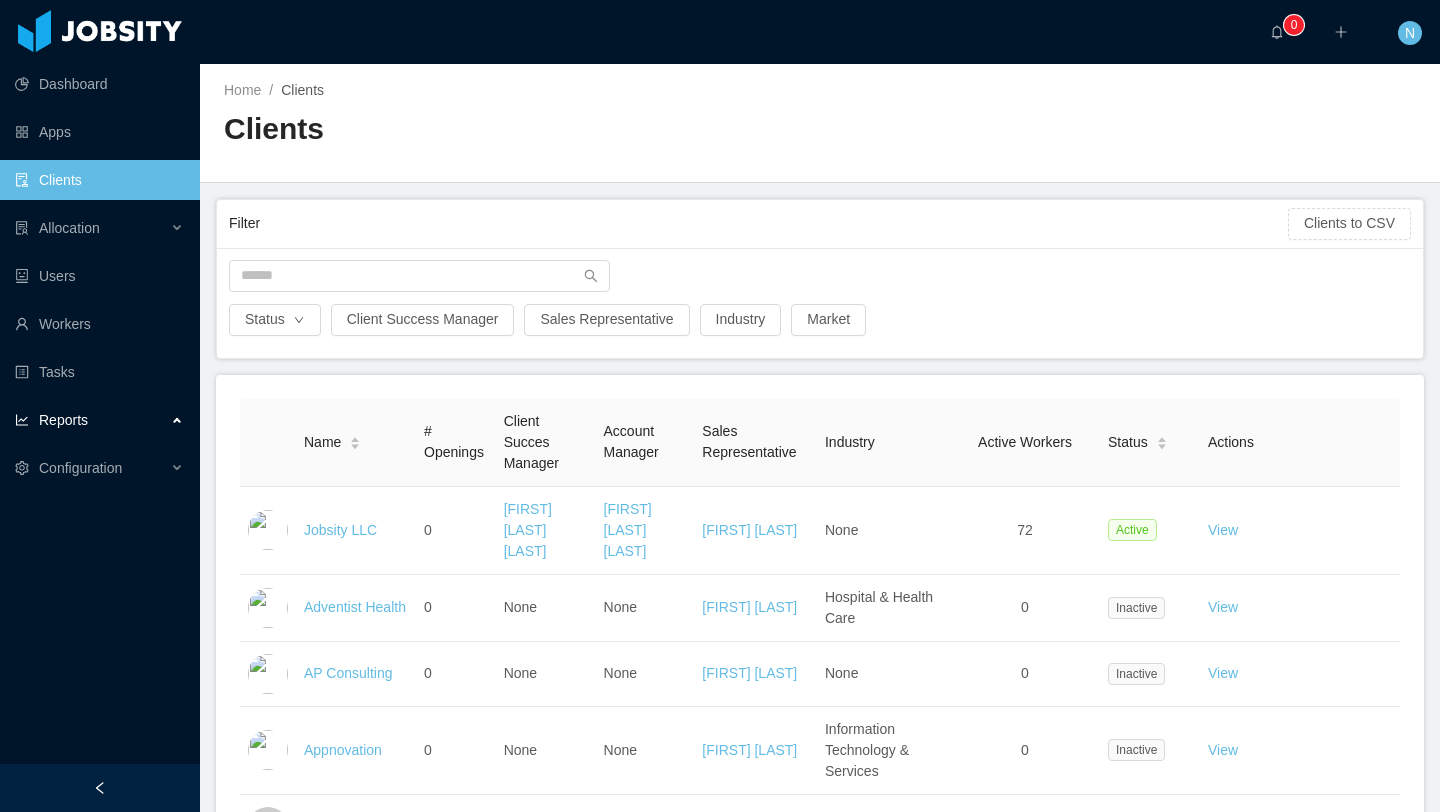 click on "Reports" at bounding box center [100, 420] 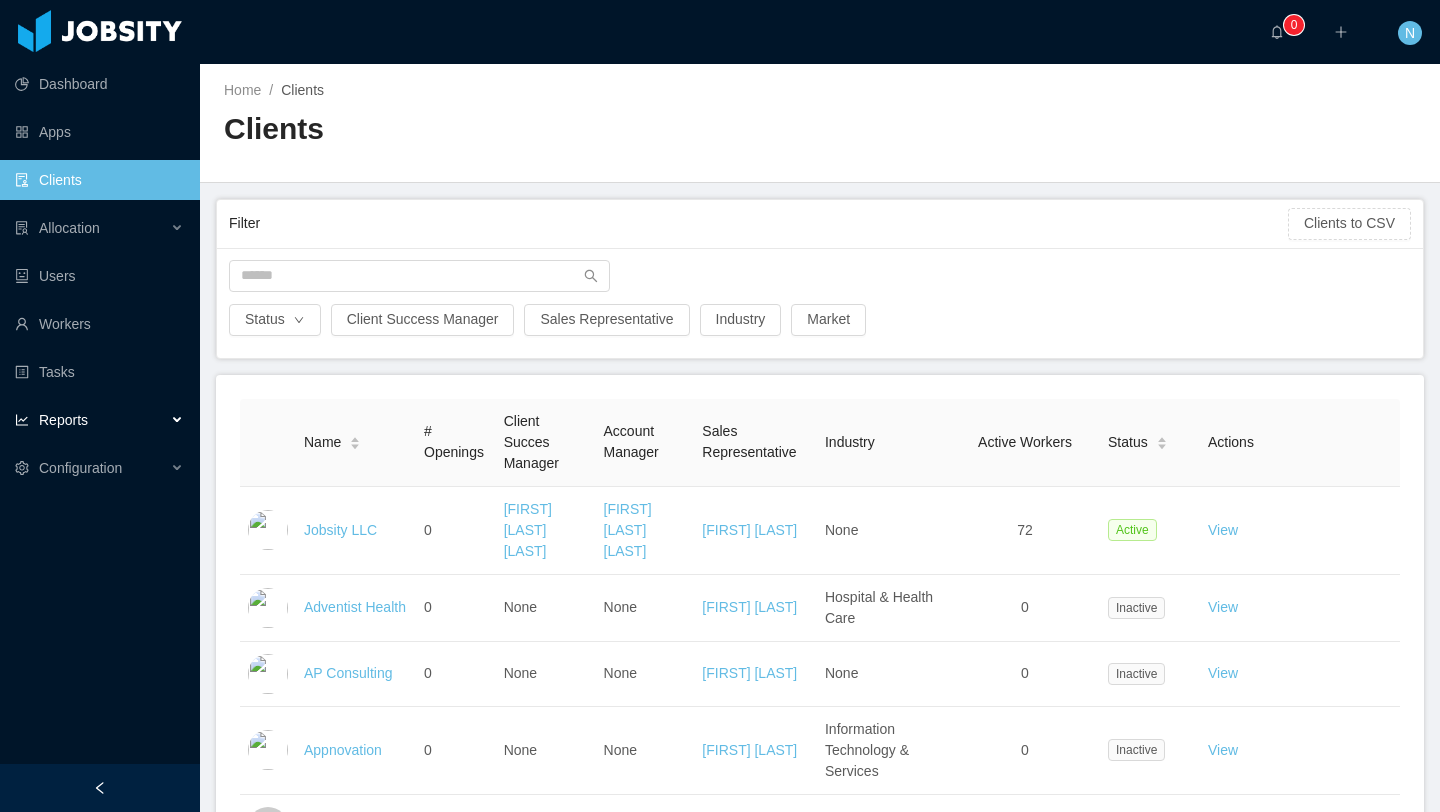 click on "Reports" at bounding box center [100, 420] 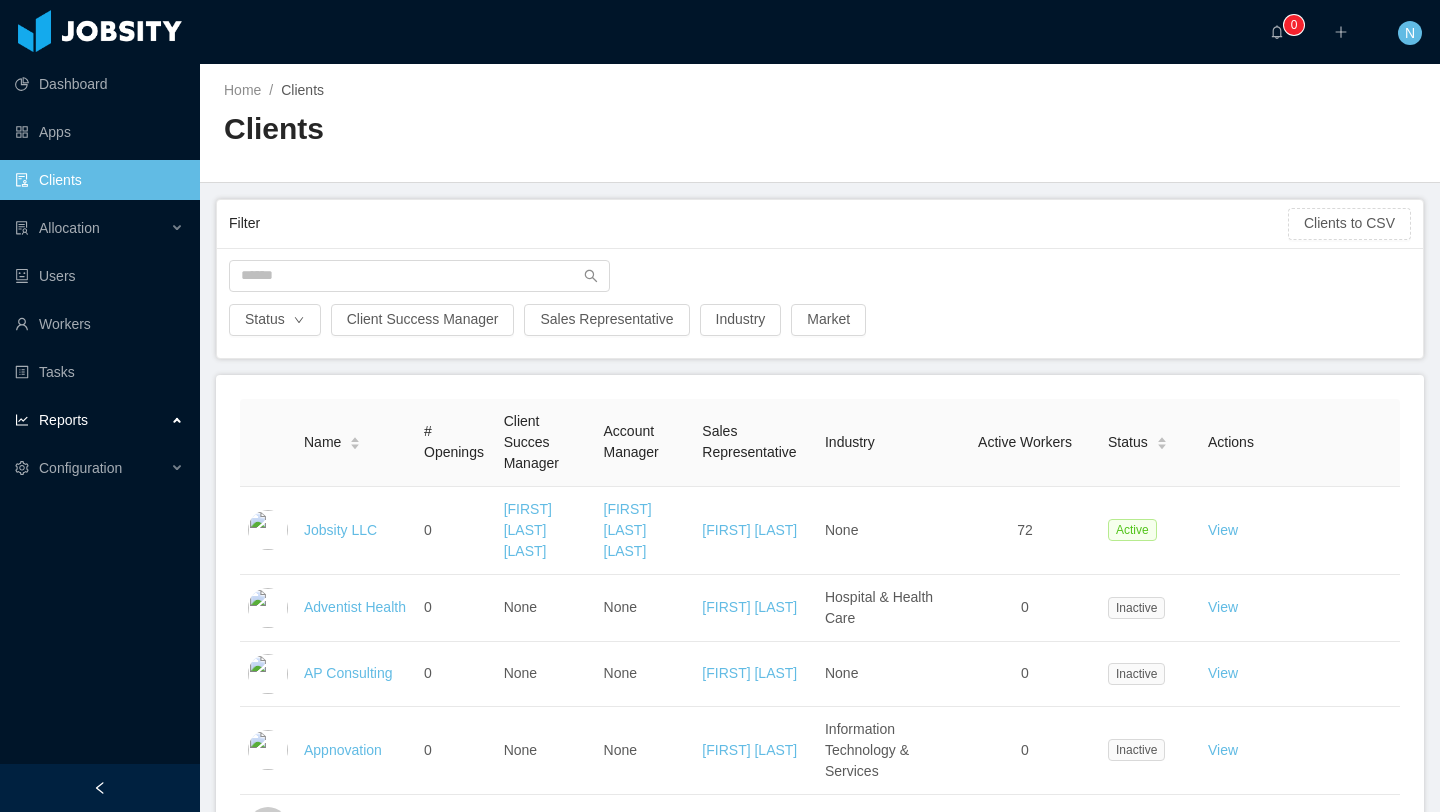 click on "Reports" at bounding box center (100, 420) 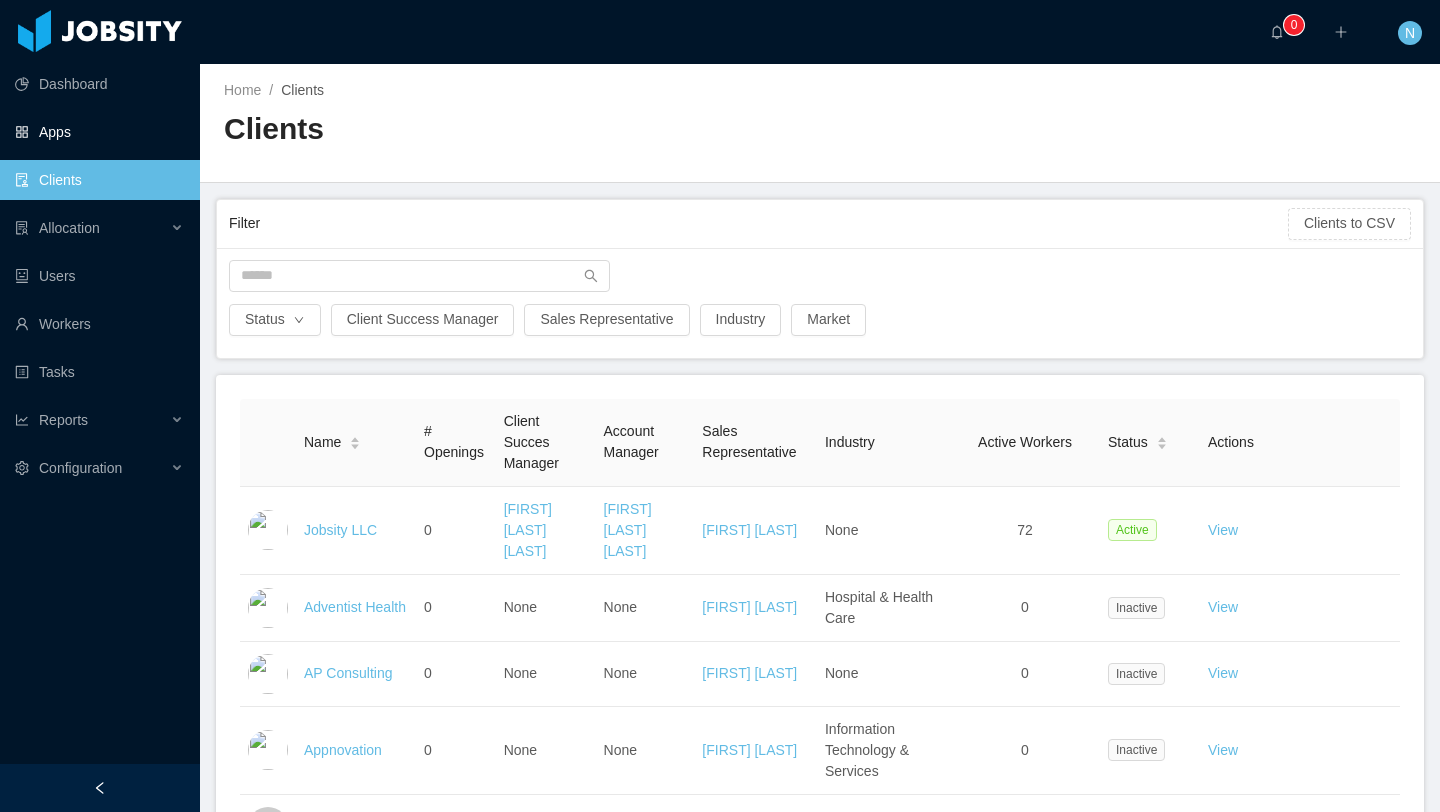 click on "Apps" at bounding box center [99, 132] 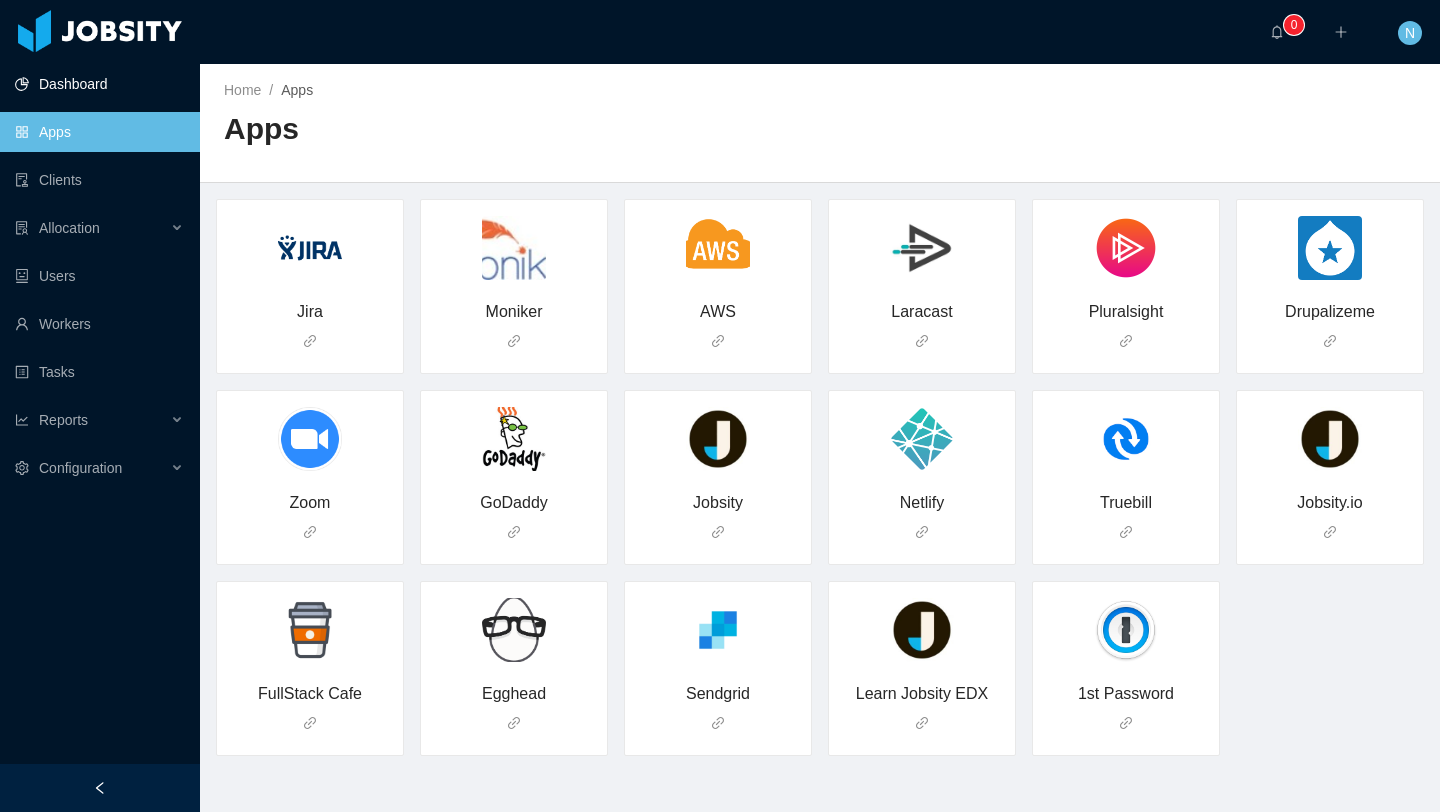 click on "Dashboard" at bounding box center [99, 84] 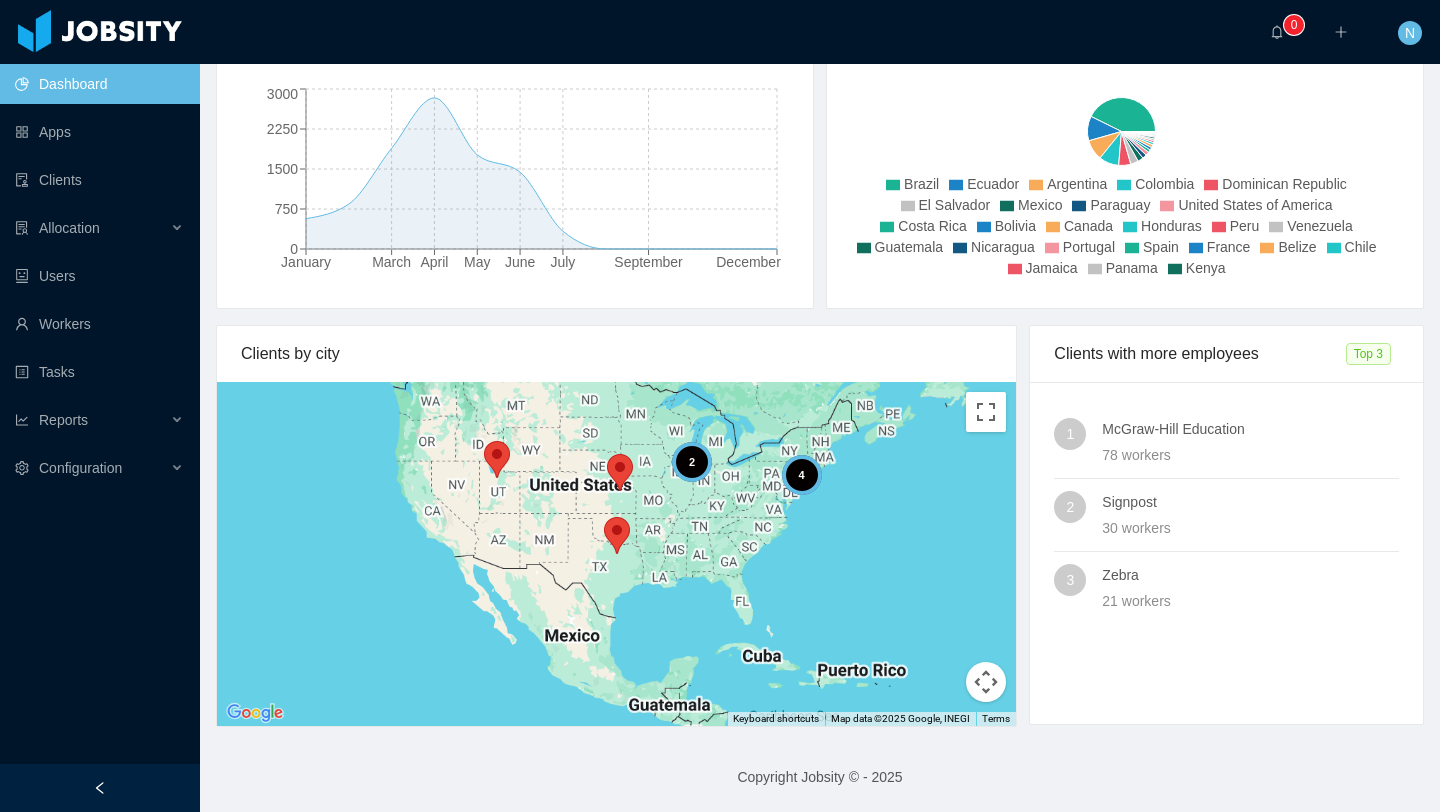 scroll, scrollTop: 0, scrollLeft: 0, axis: both 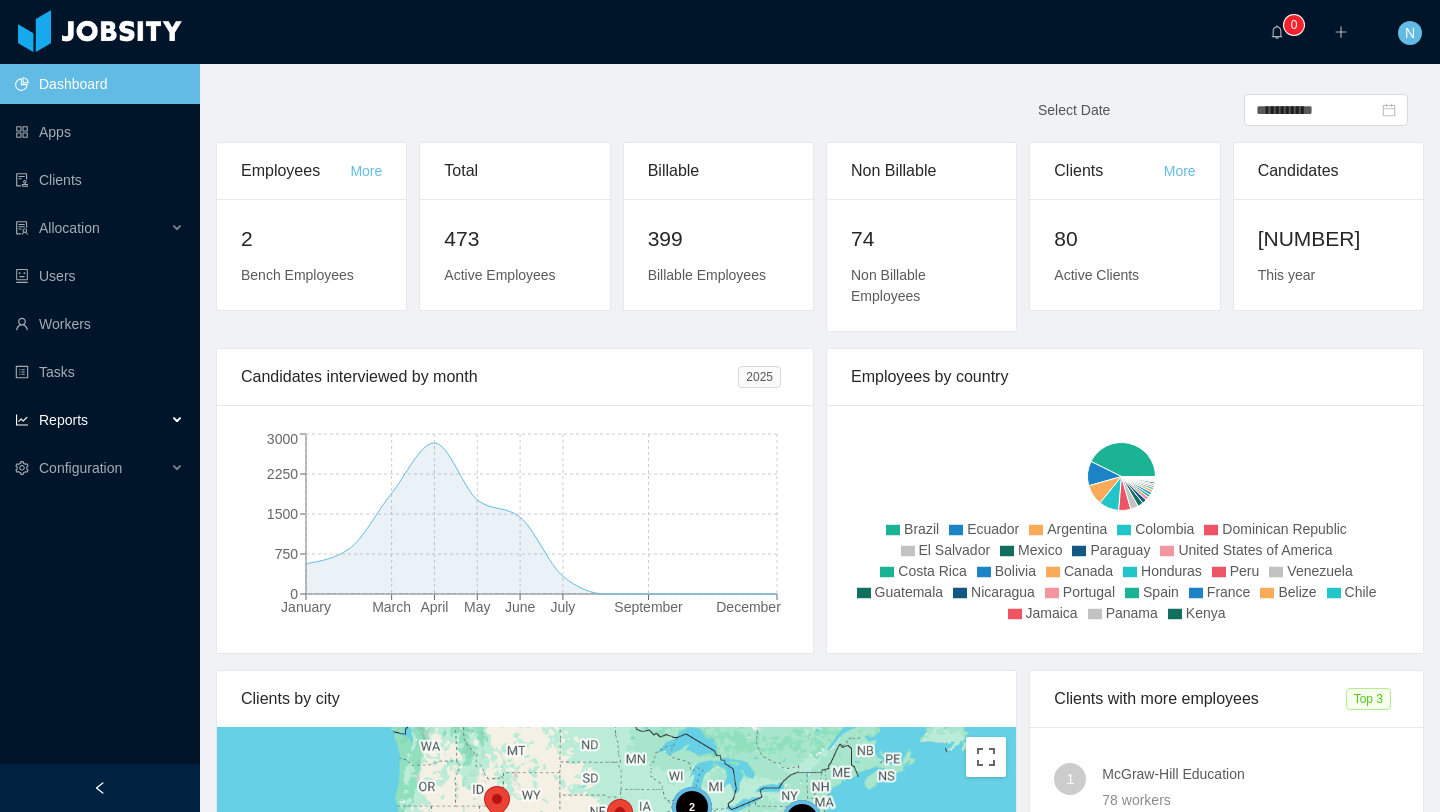 click on "Reports" at bounding box center (100, 420) 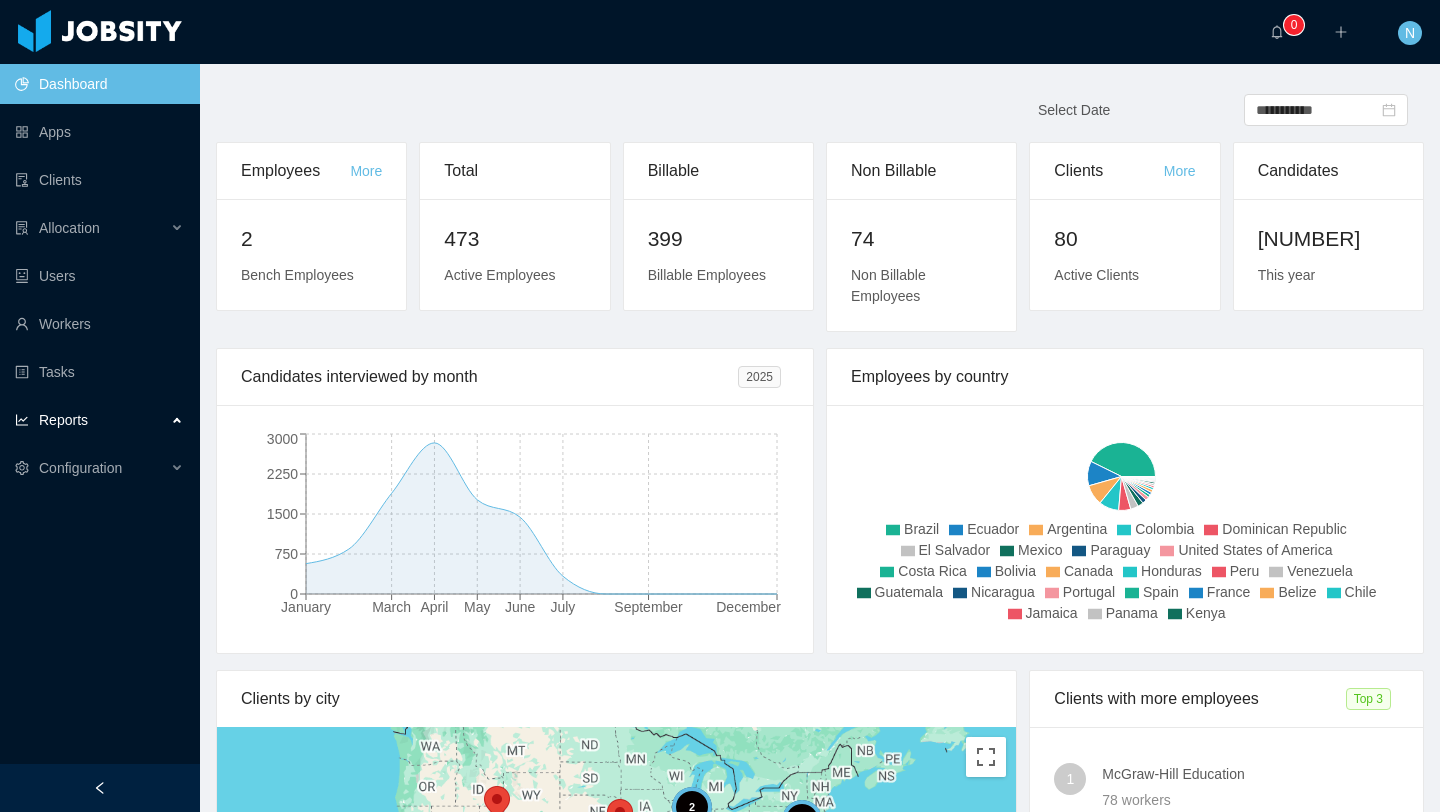 click on "Reports" at bounding box center (100, 420) 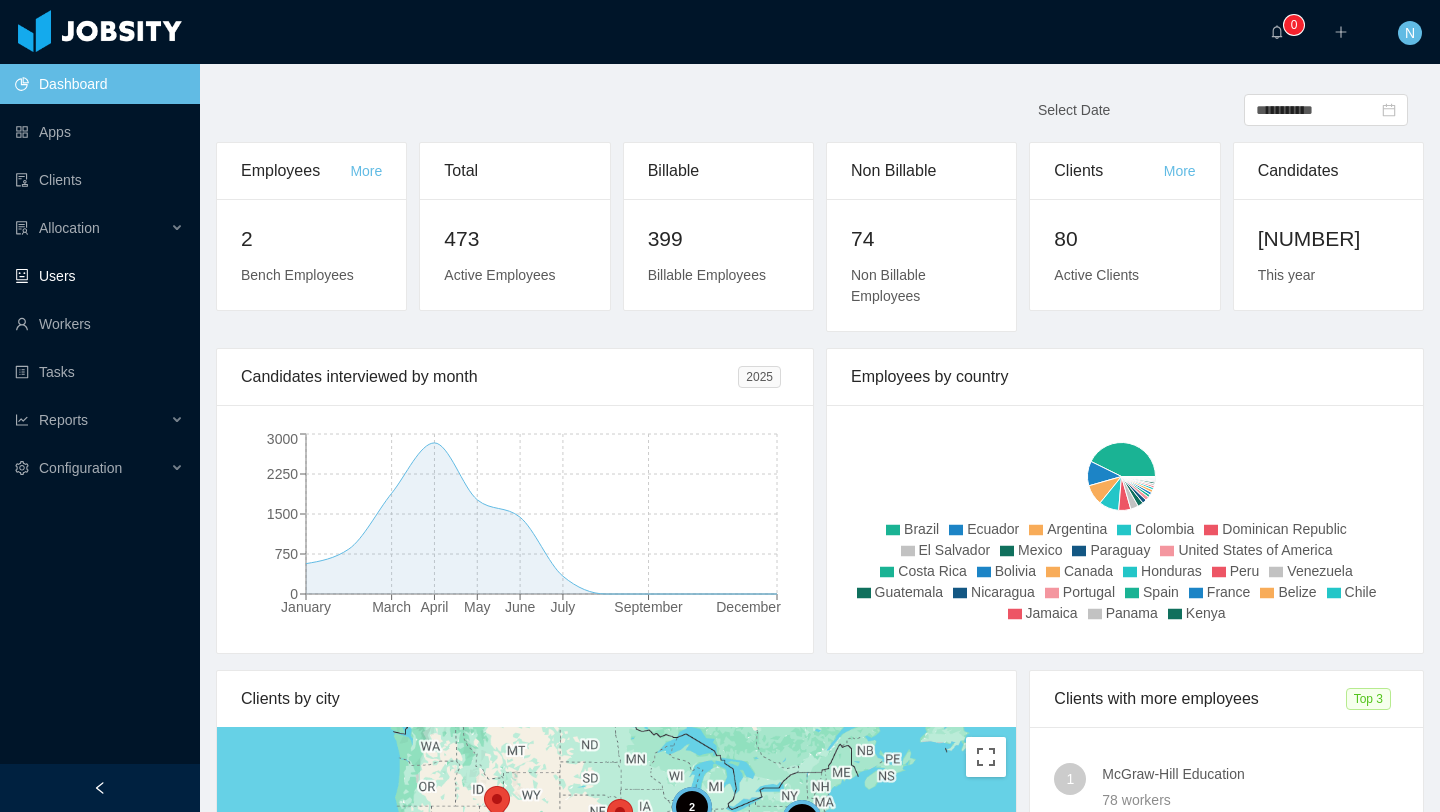 click on "Users" at bounding box center (99, 276) 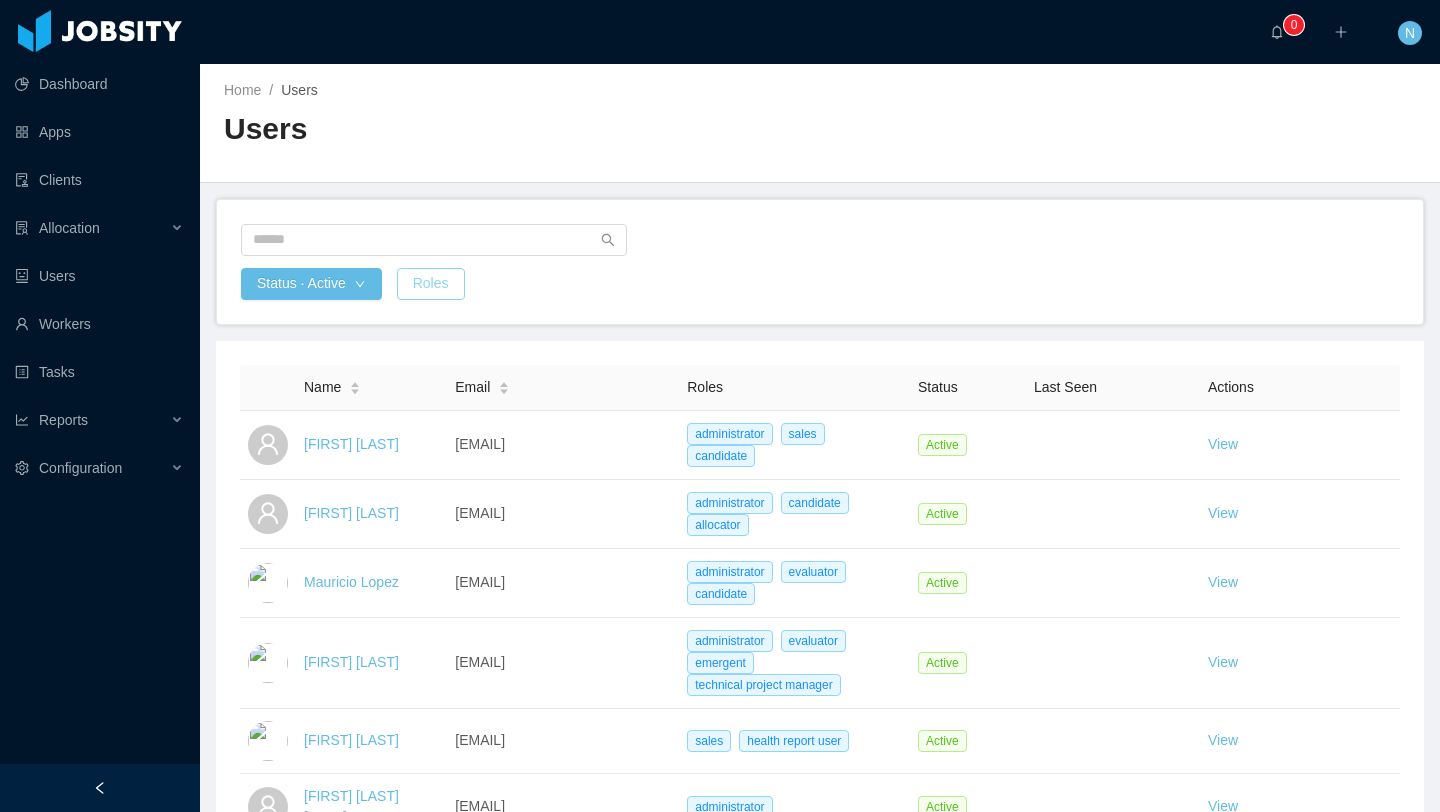 click on "Roles" at bounding box center (431, 284) 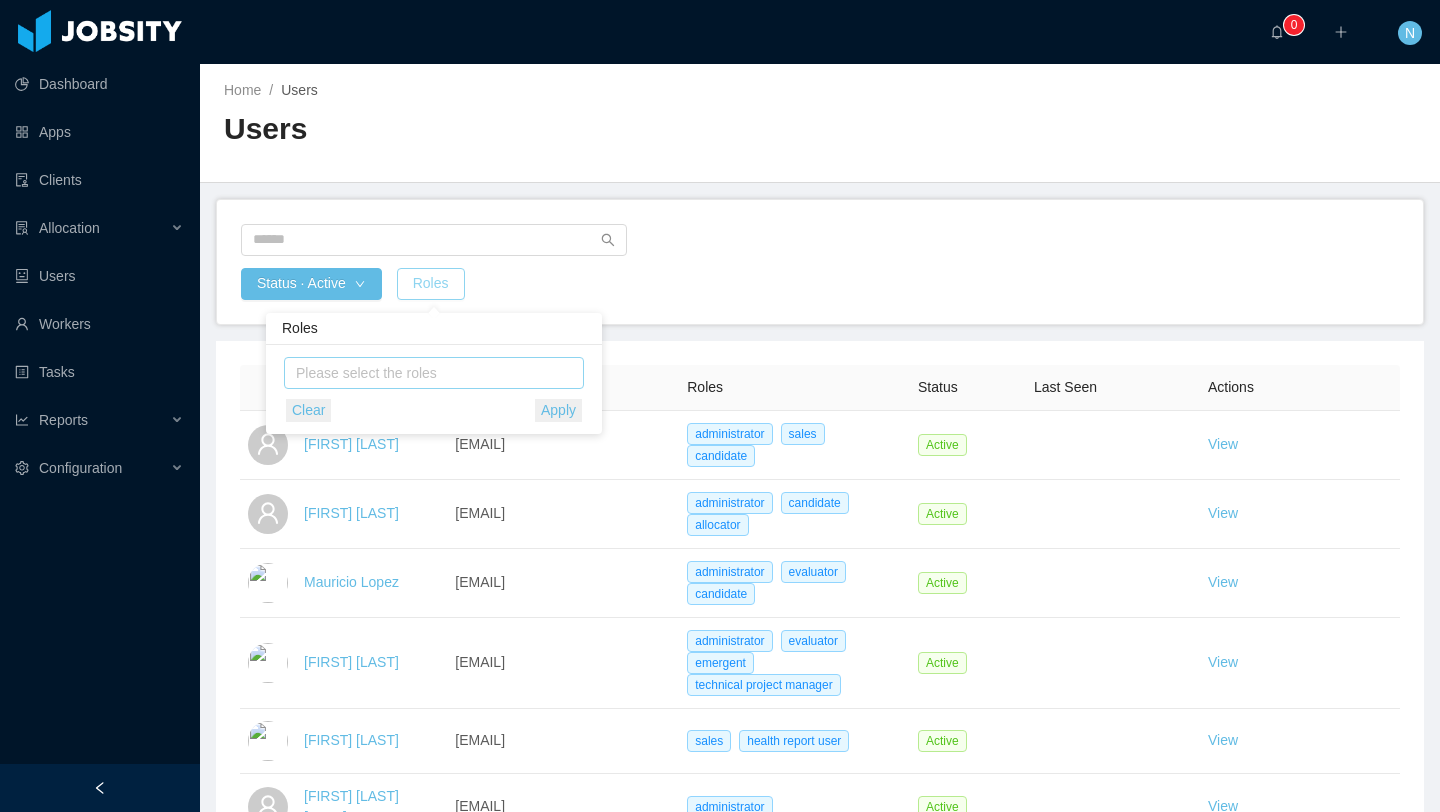 click on "Please select the roles" at bounding box center (429, 373) 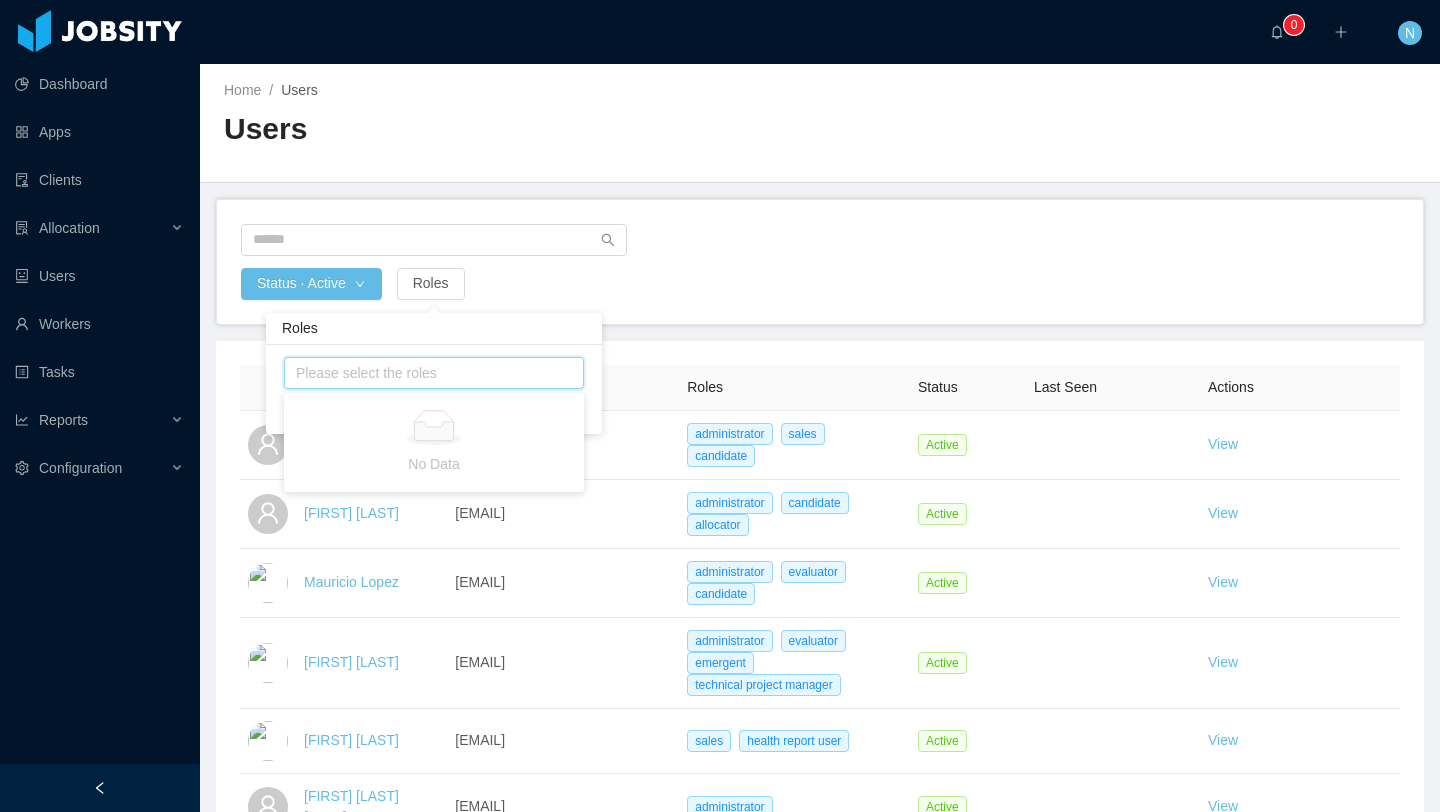 click on "Please select the roles" at bounding box center [431, 373] 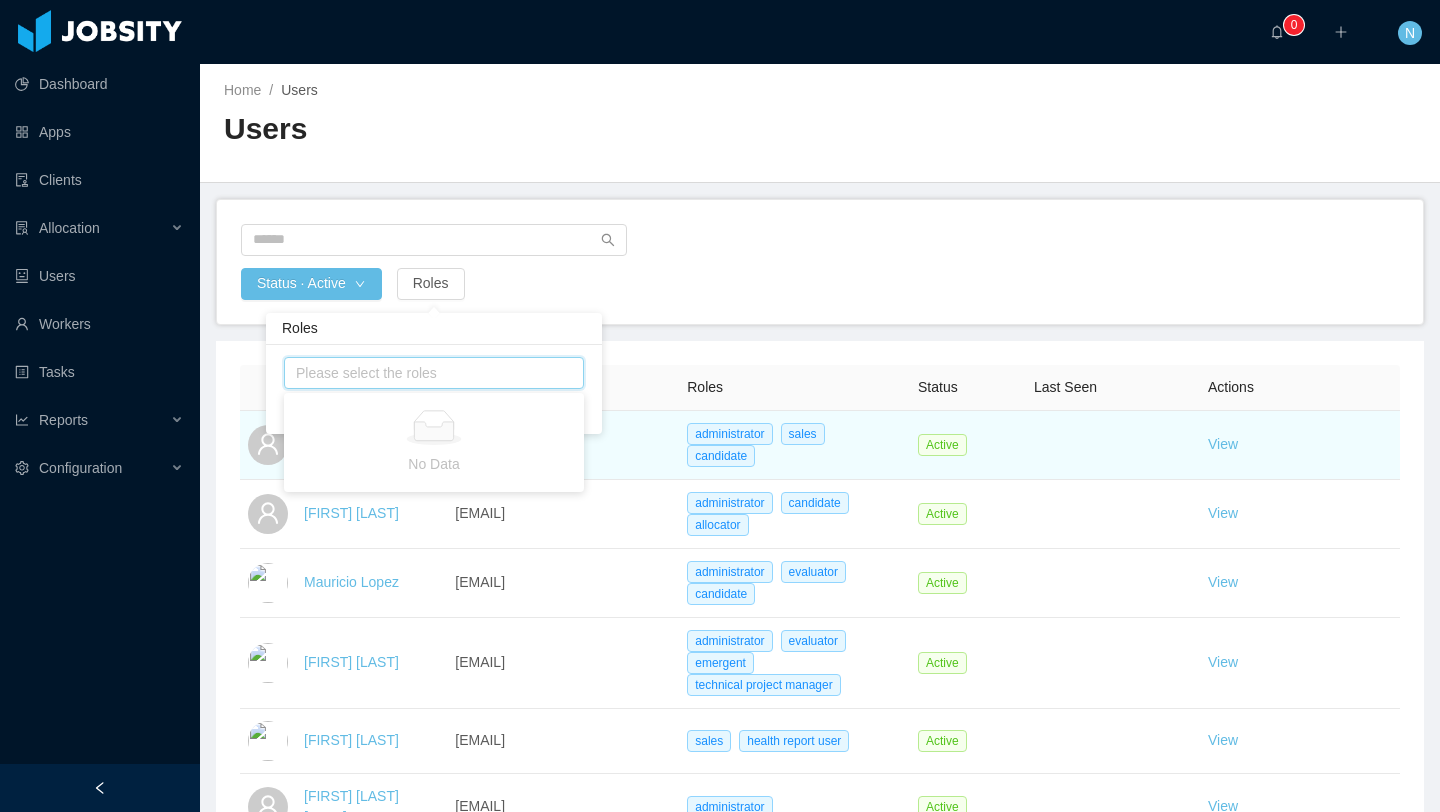 click on "[EMAIL]" at bounding box center [563, 445] 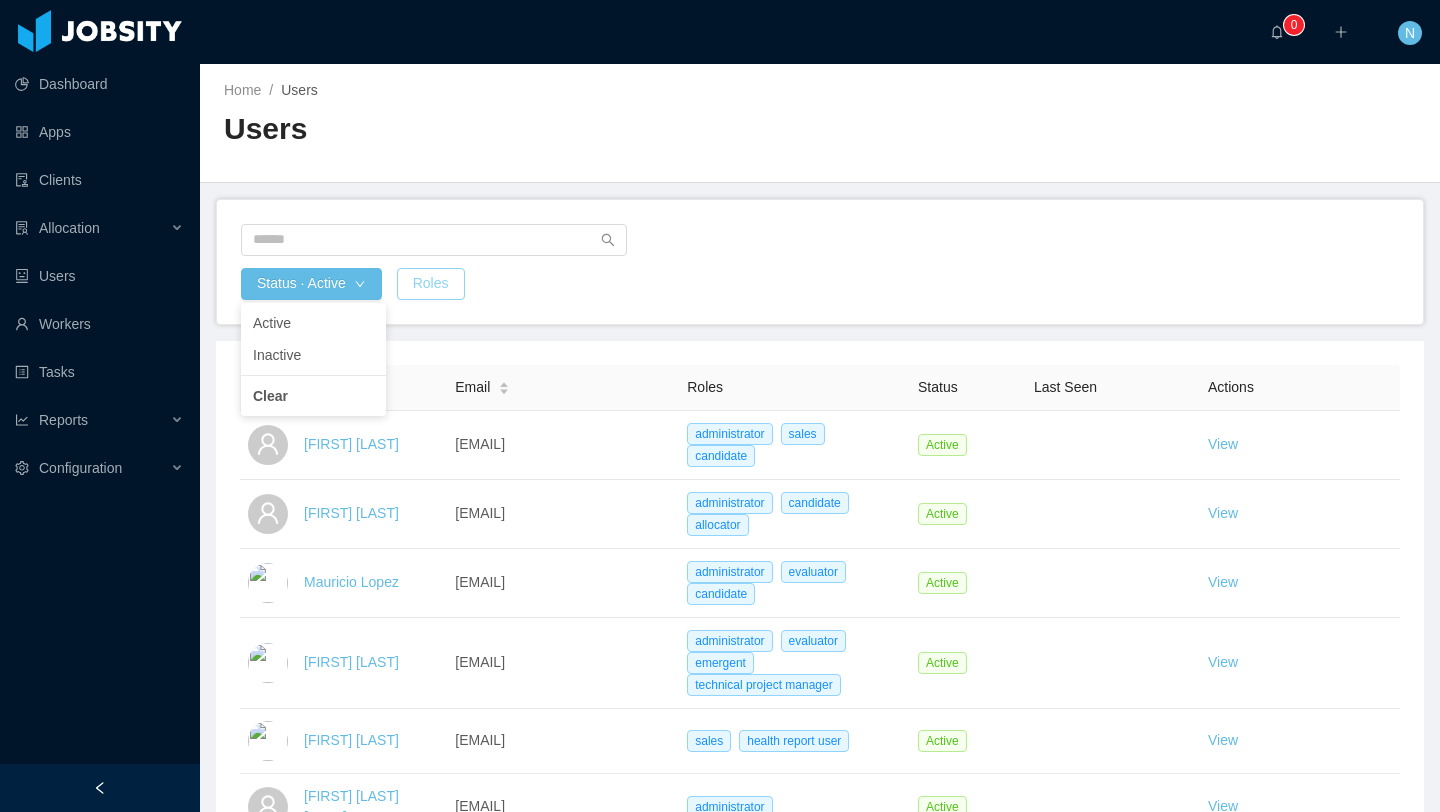 click on "Roles" at bounding box center (431, 284) 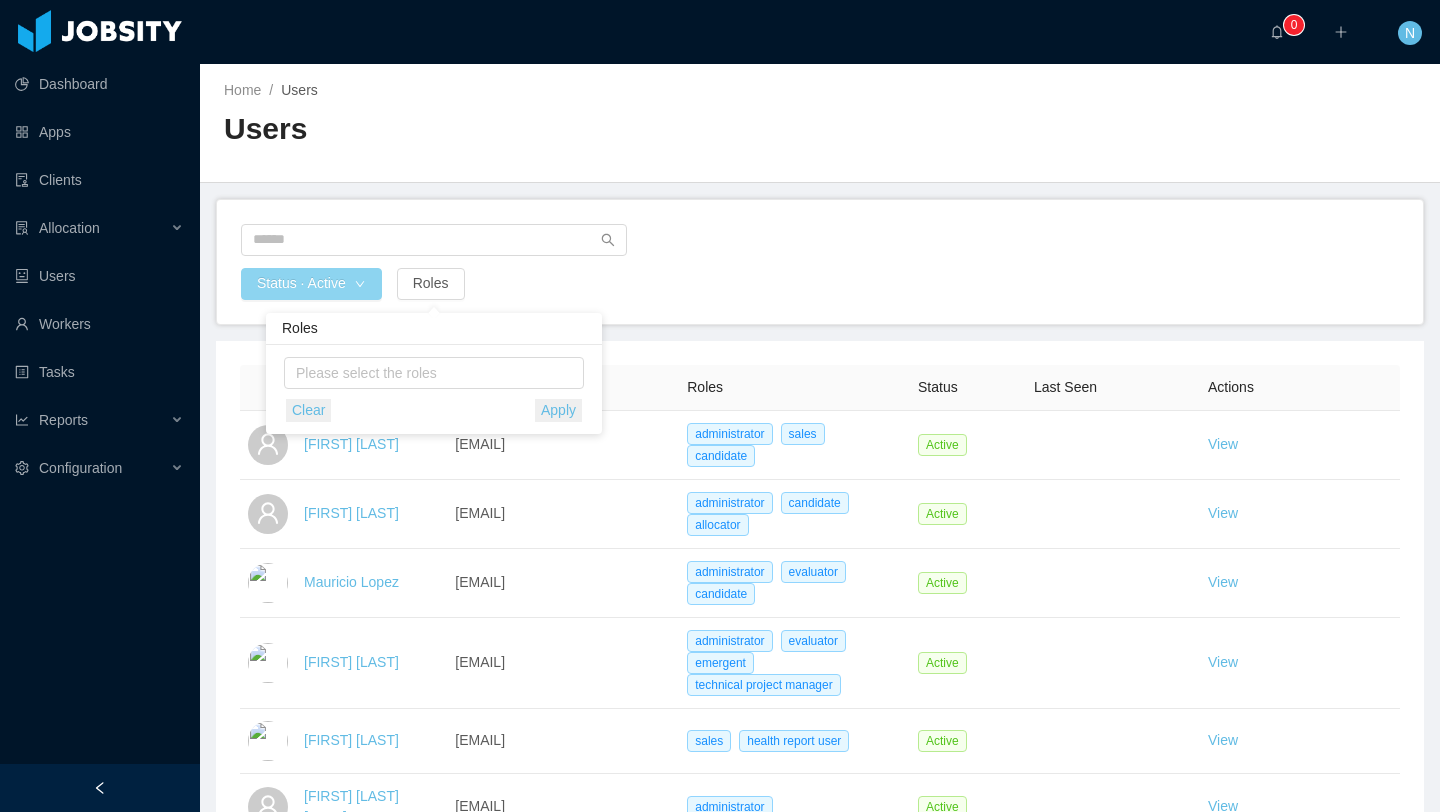 click on "Status · Active" at bounding box center (311, 284) 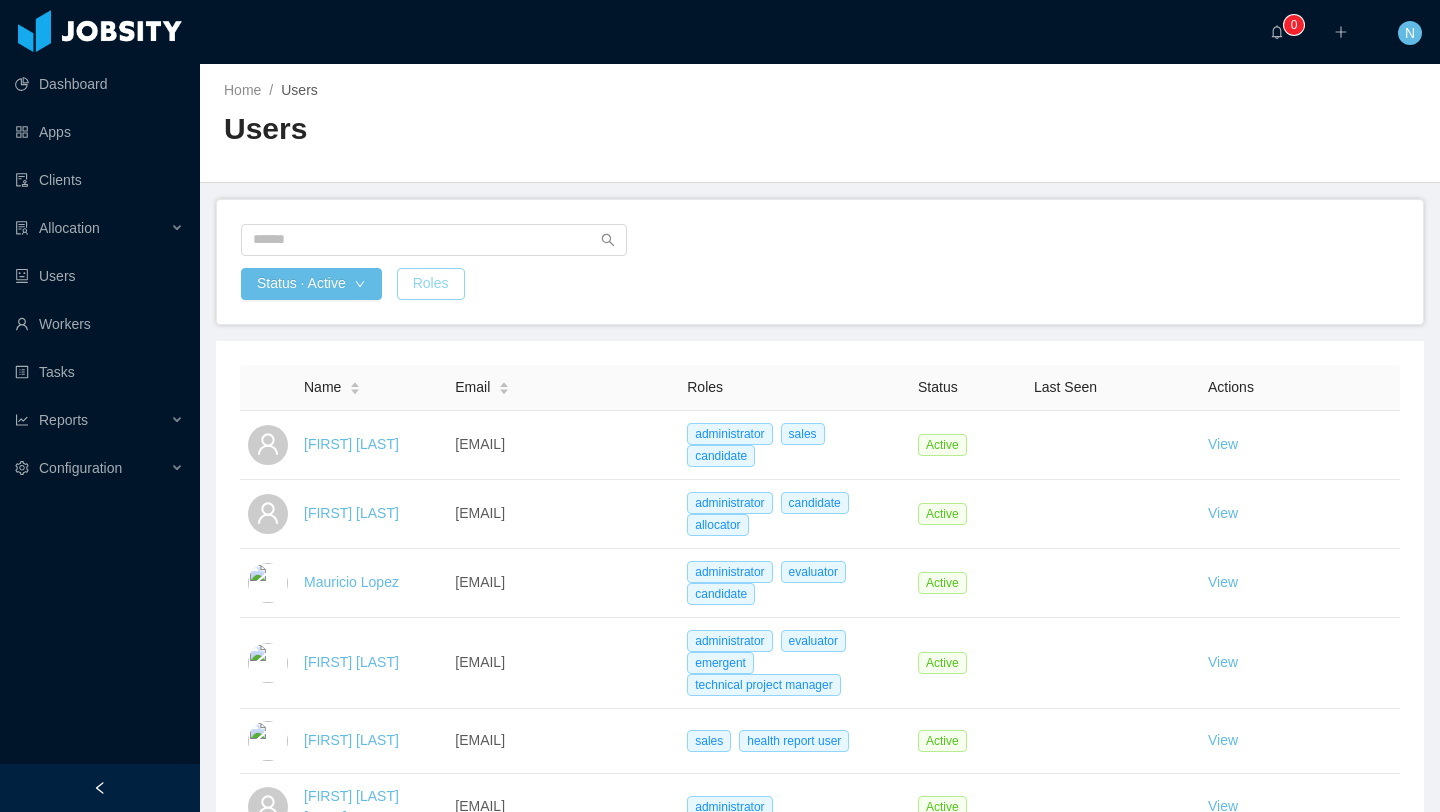 click on "Roles" at bounding box center (431, 284) 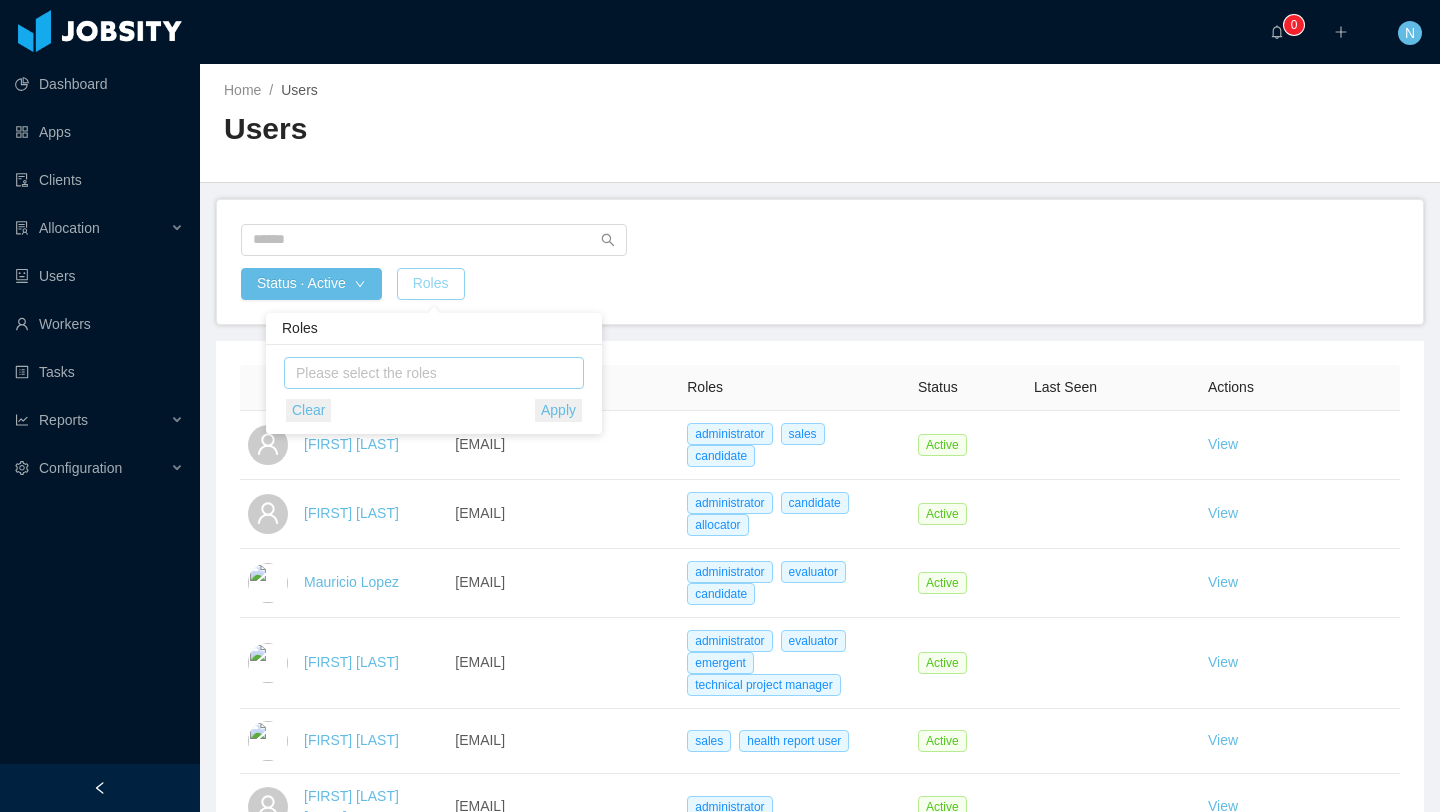 click on "Please select the roles" at bounding box center (429, 373) 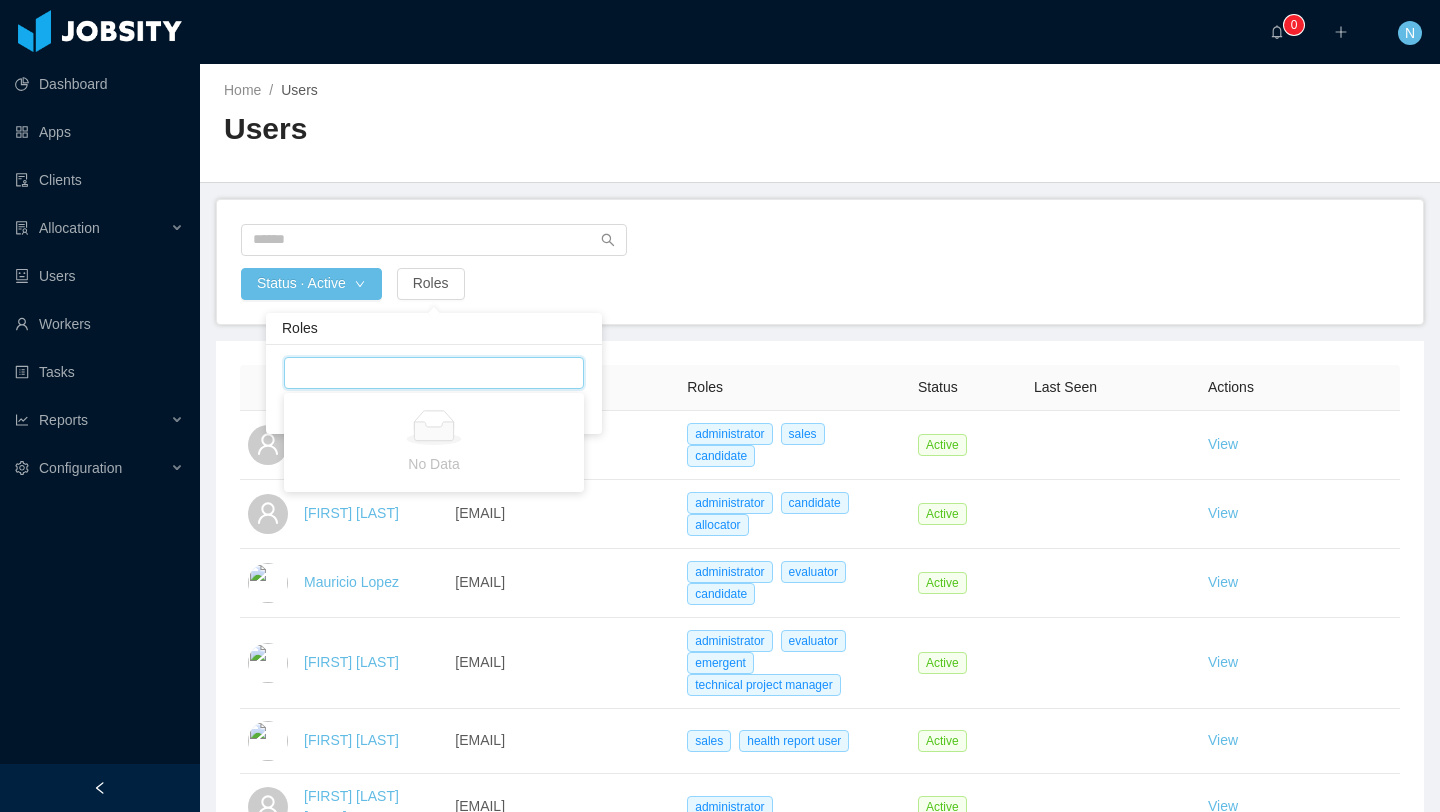 click on "Please select the roles candidate   Clear Apply" at bounding box center (434, 389) 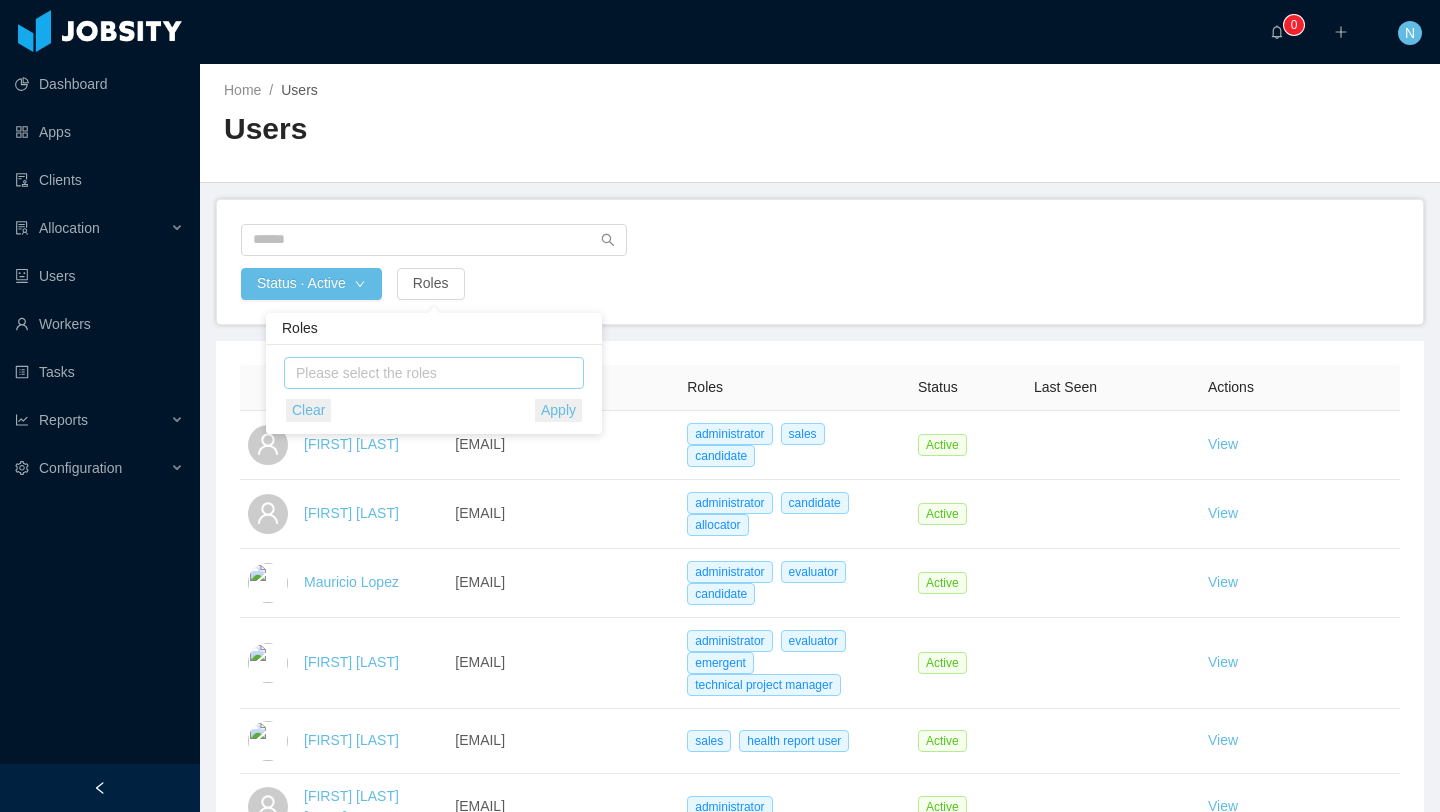 click on "Please select the roles" at bounding box center [429, 373] 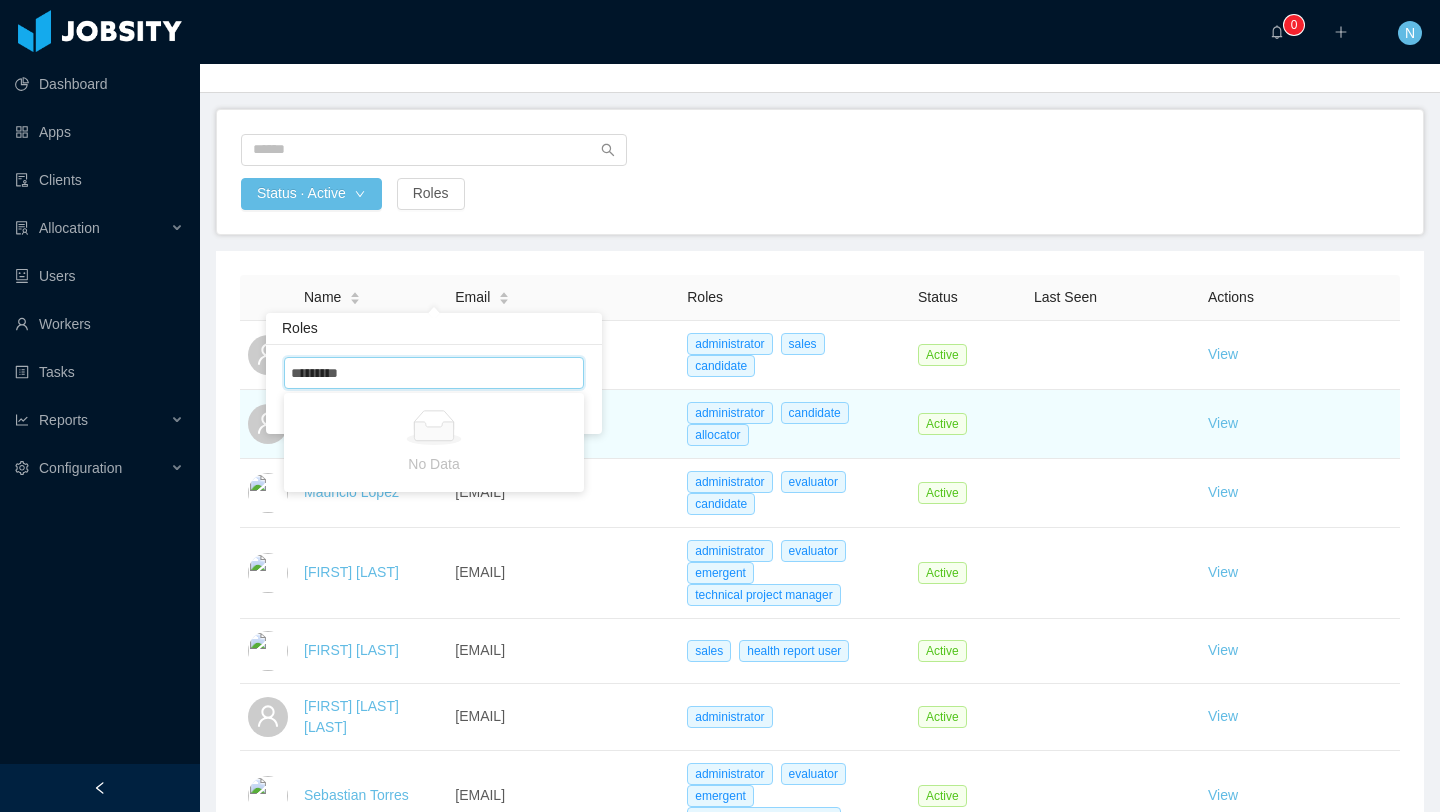 scroll, scrollTop: 0, scrollLeft: 0, axis: both 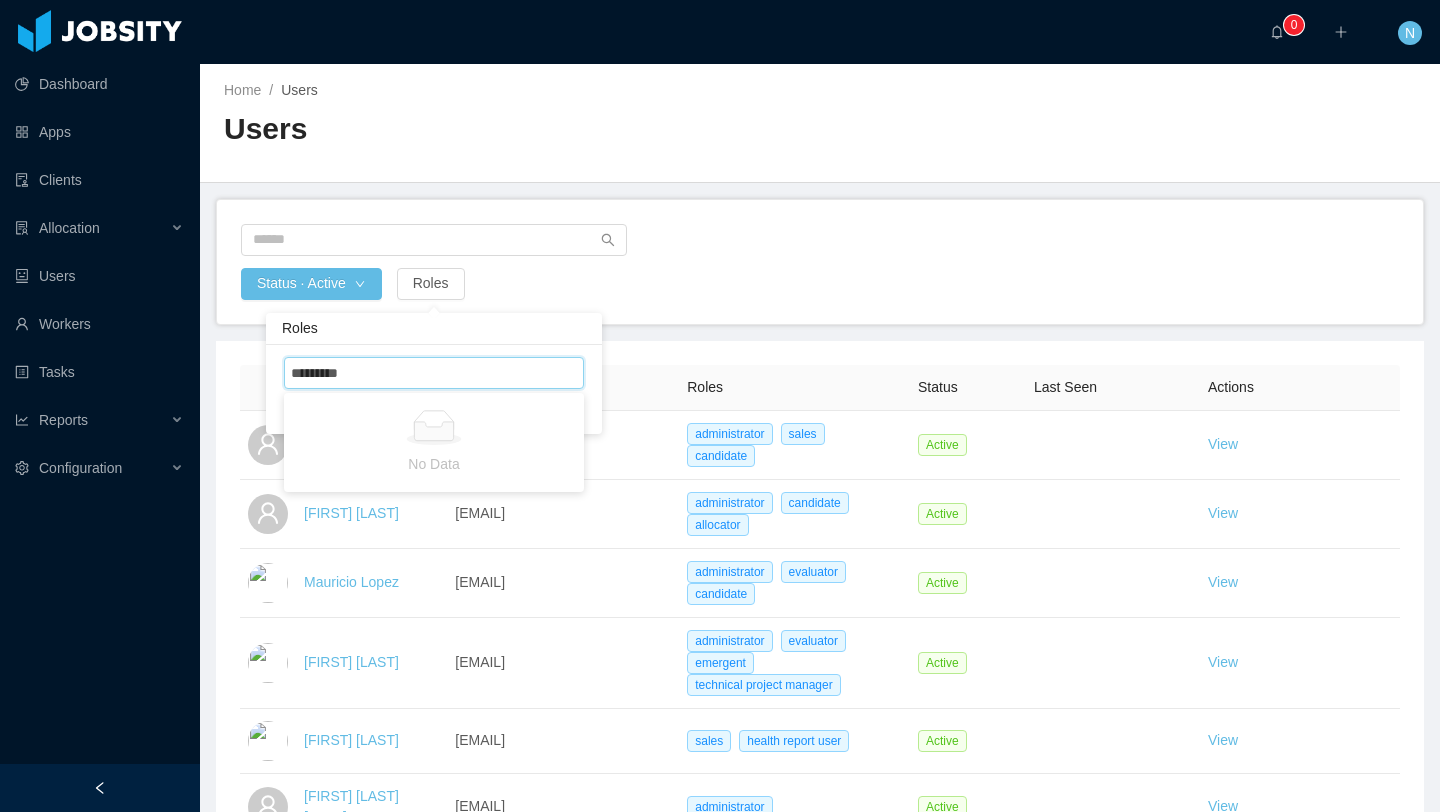 type on "*********" 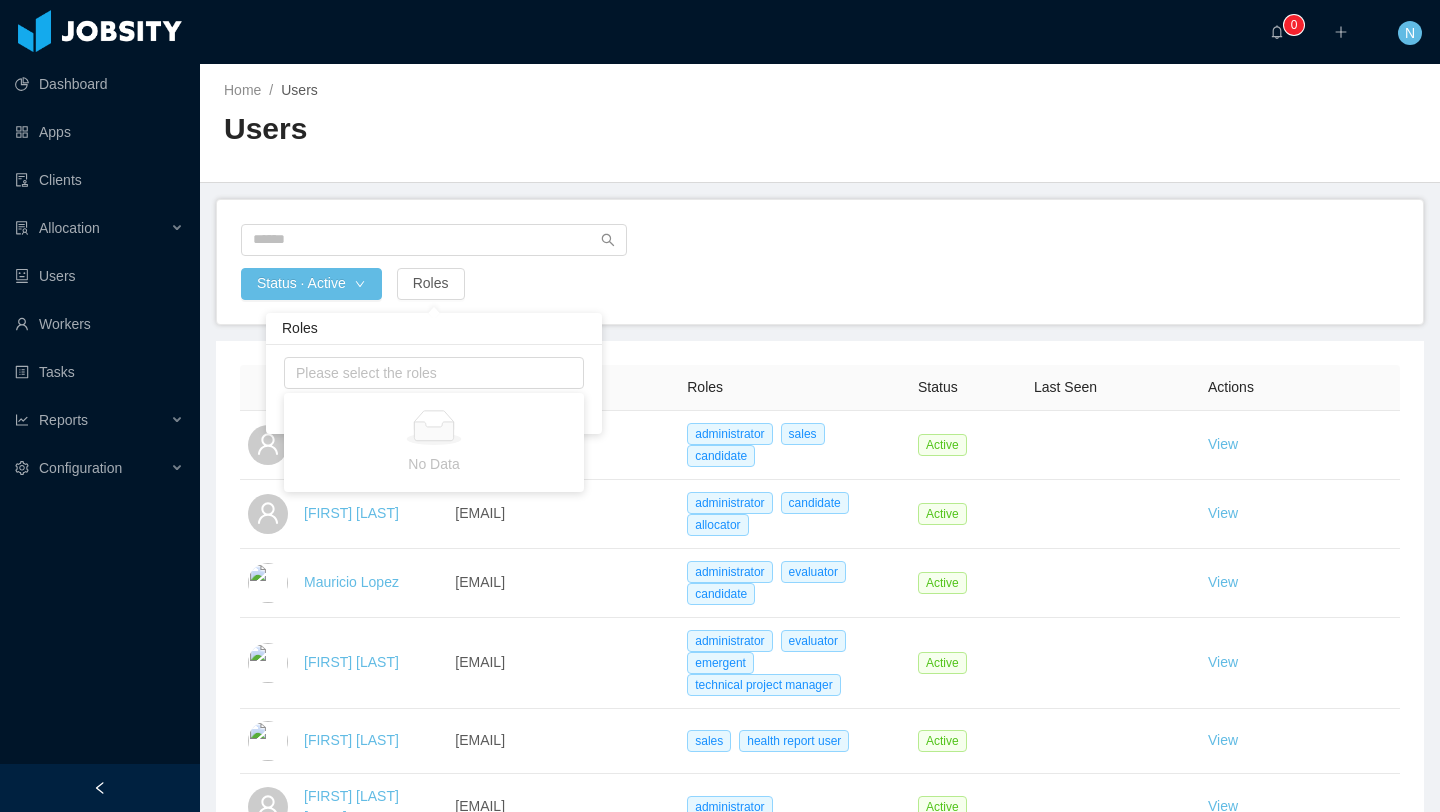 click on "Roles Please select the roles  Clear Apply" at bounding box center (434, 368) 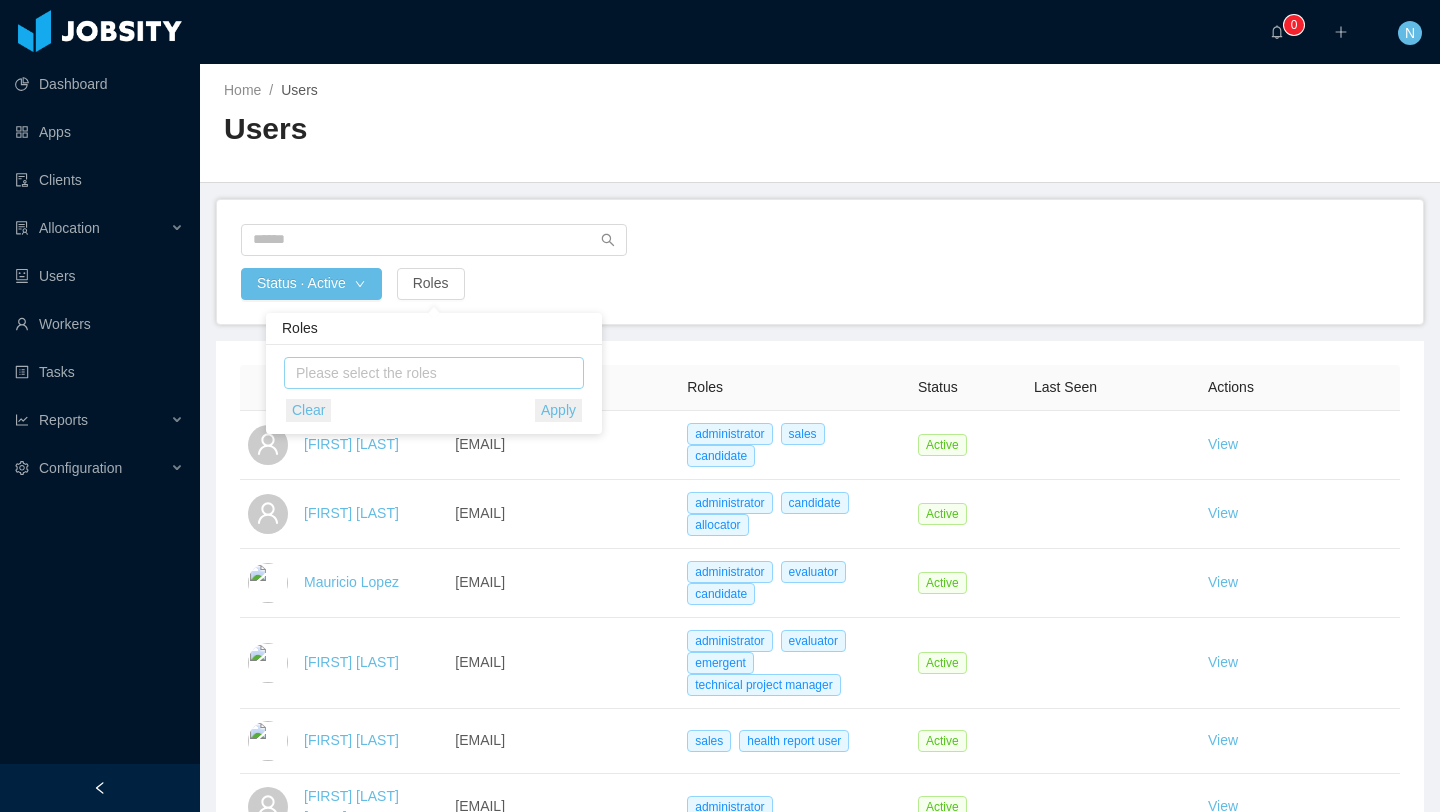 click on "Please select the roles" at bounding box center [431, 373] 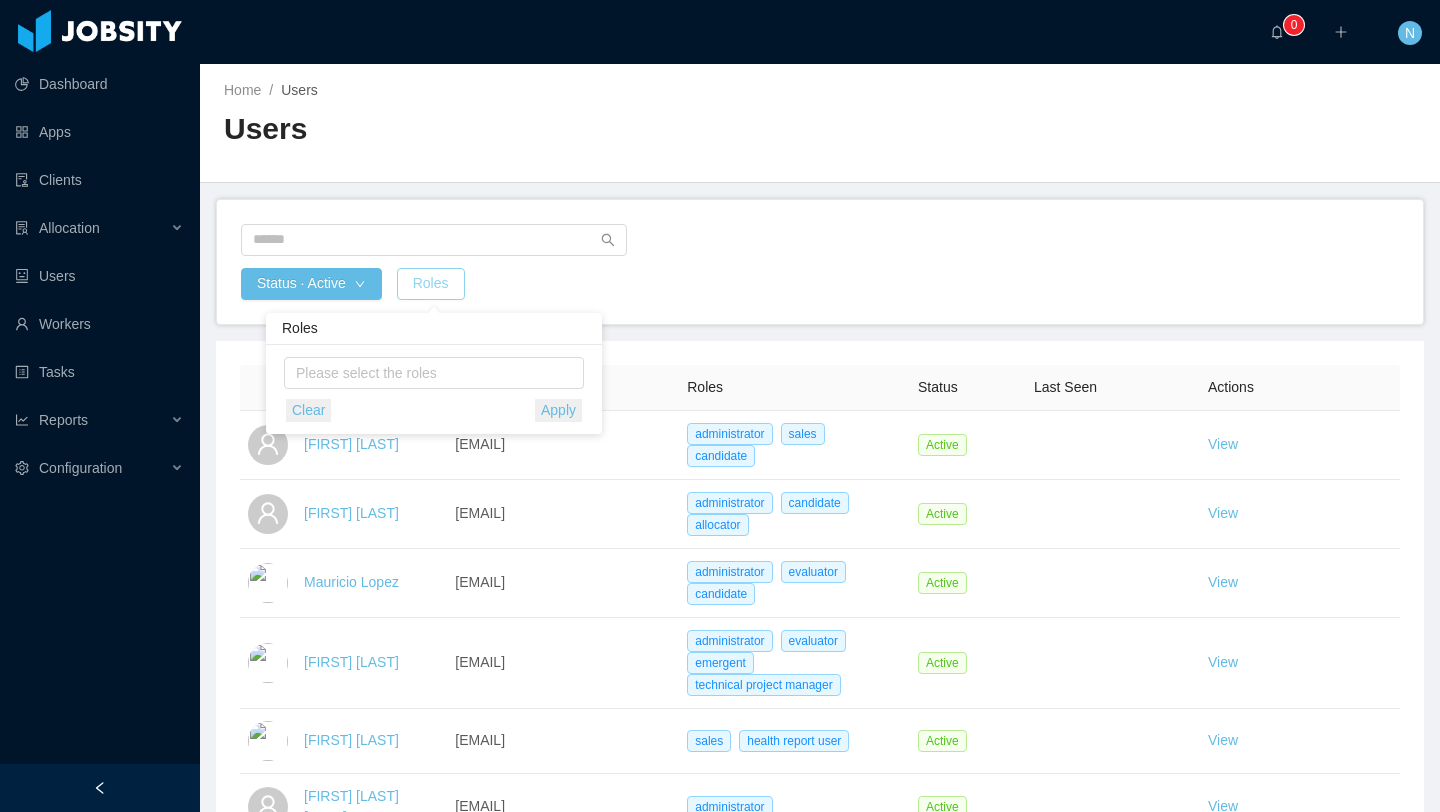 click on "Roles" at bounding box center (431, 284) 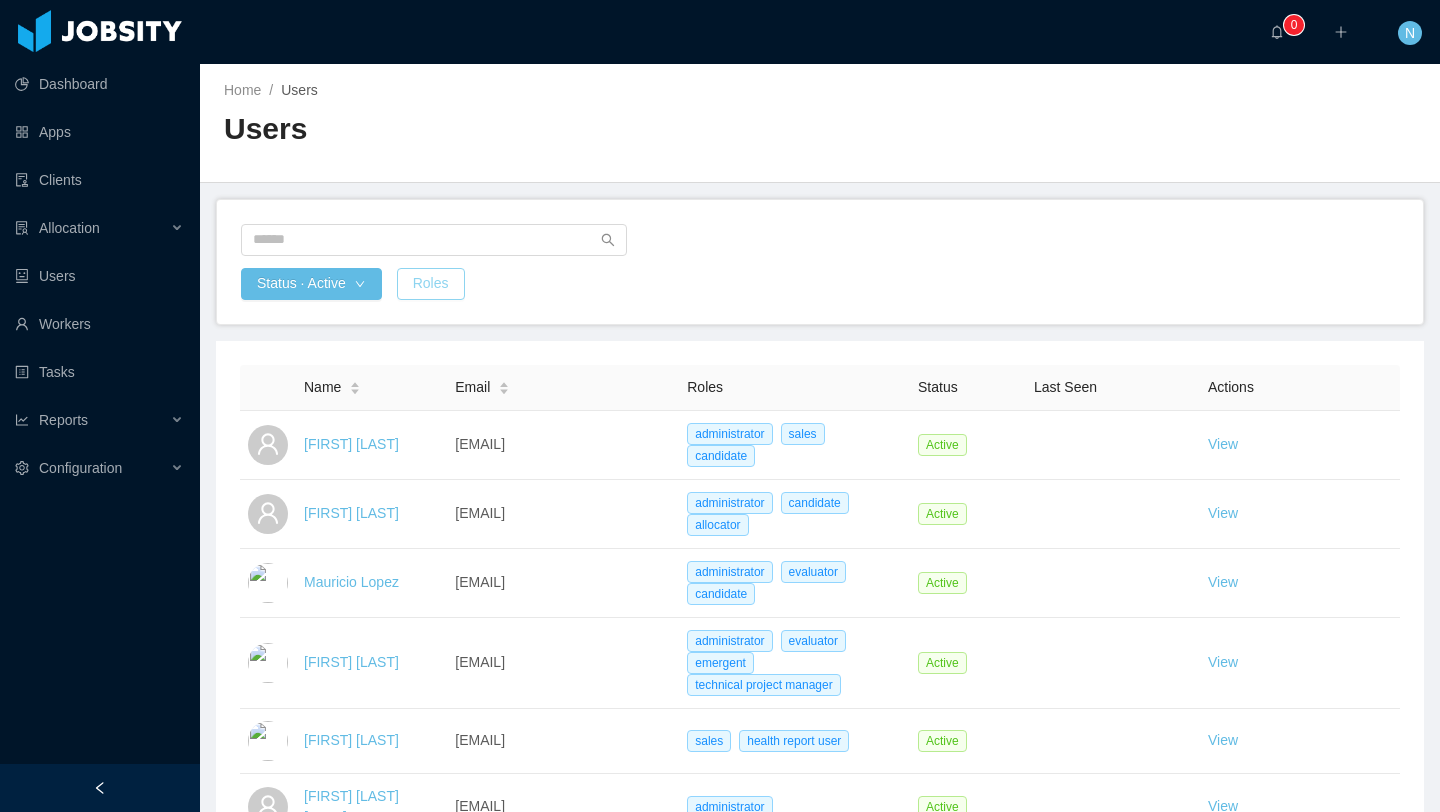click on "Roles" at bounding box center [431, 284] 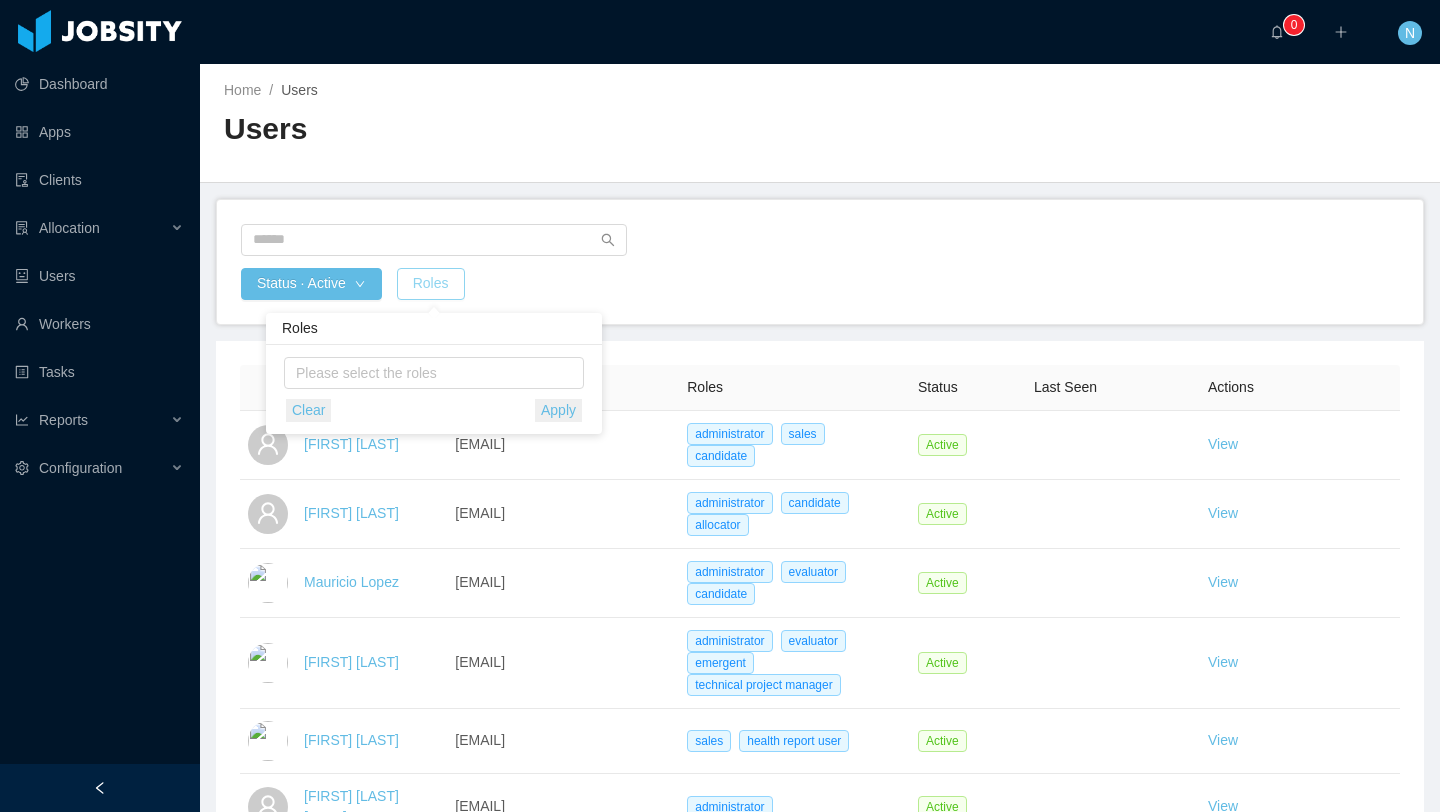 click on "Roles" at bounding box center (431, 284) 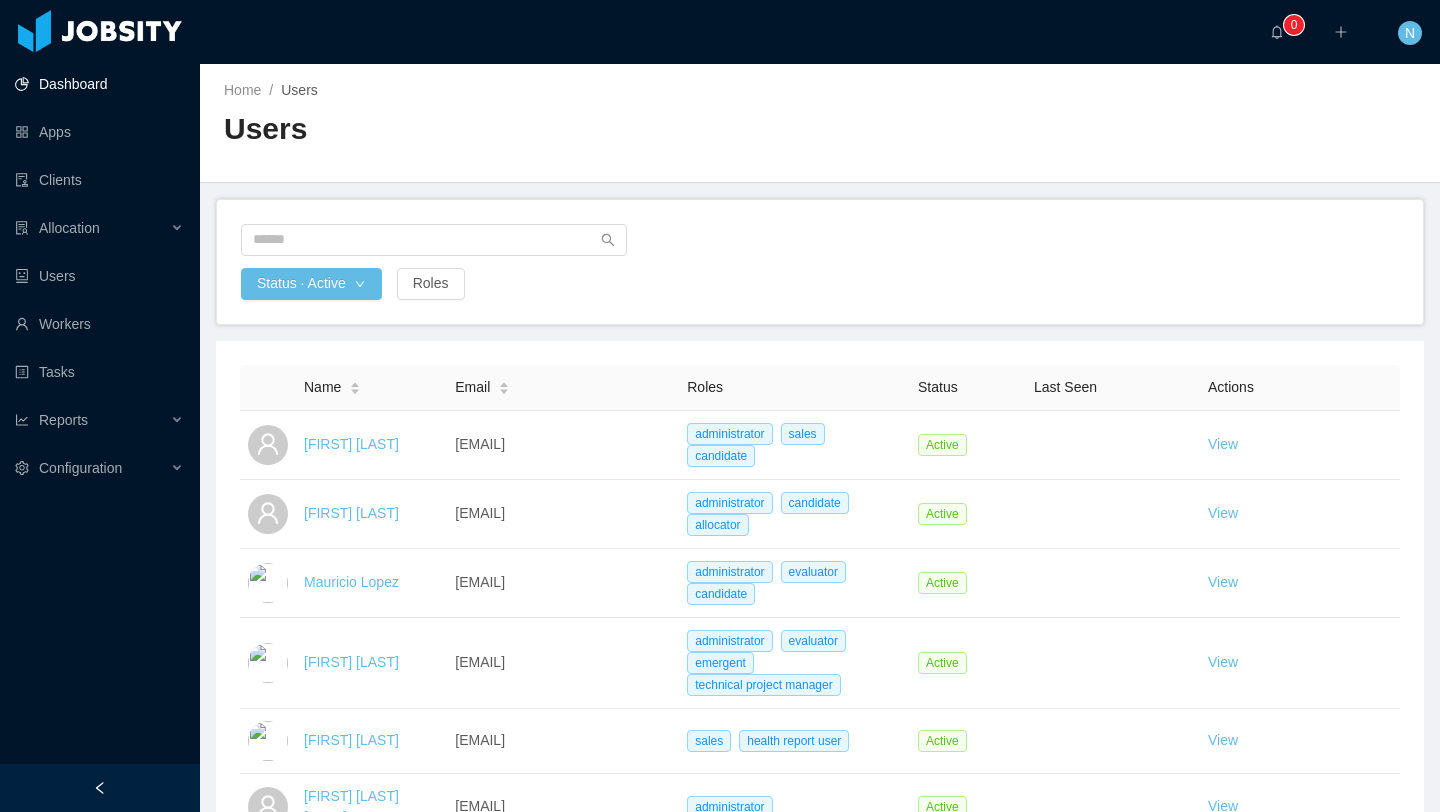click on "Dashboard" at bounding box center [99, 84] 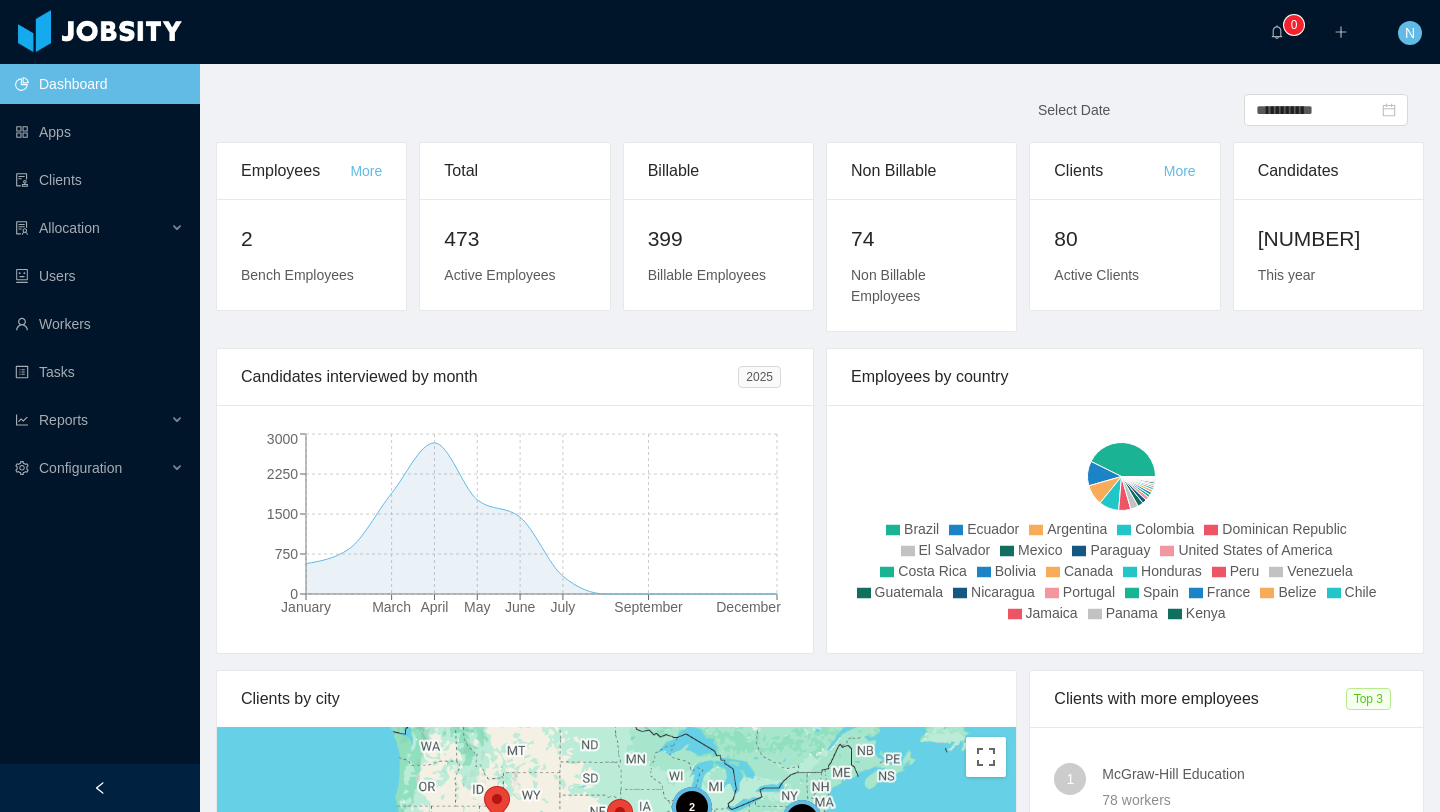 click on "[NUMBER]" at bounding box center [311, 239] 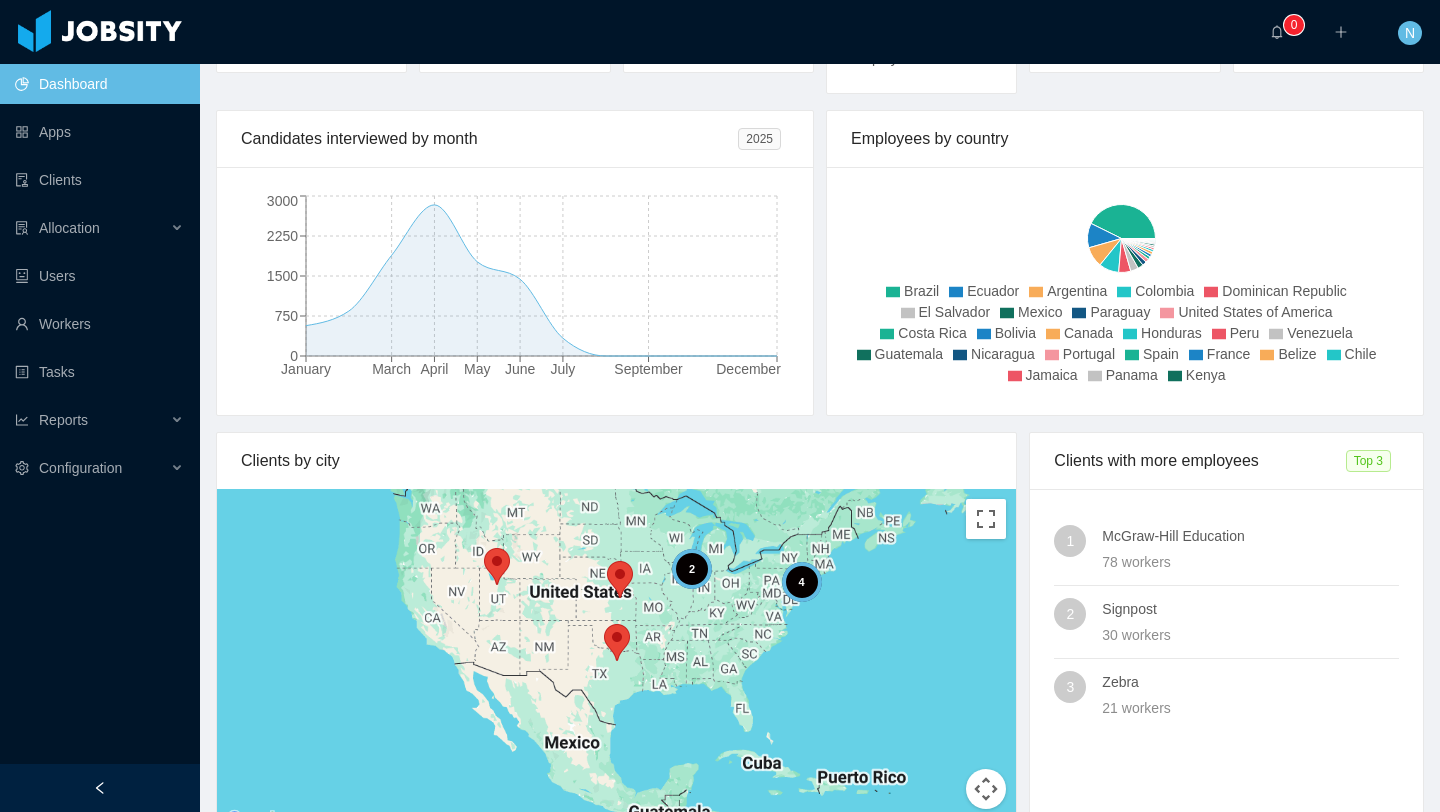 scroll, scrollTop: 345, scrollLeft: 0, axis: vertical 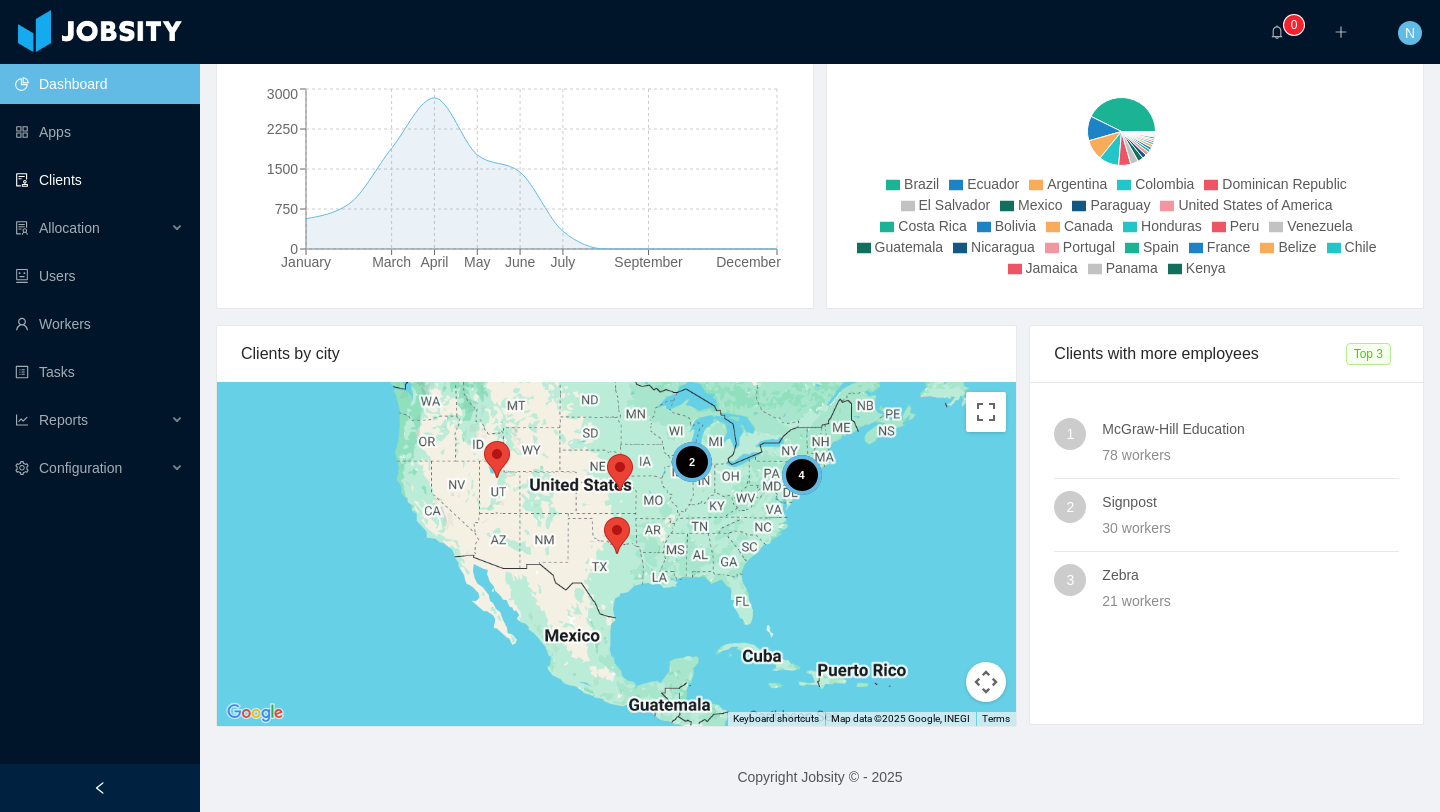 click on "Clients" at bounding box center [99, 180] 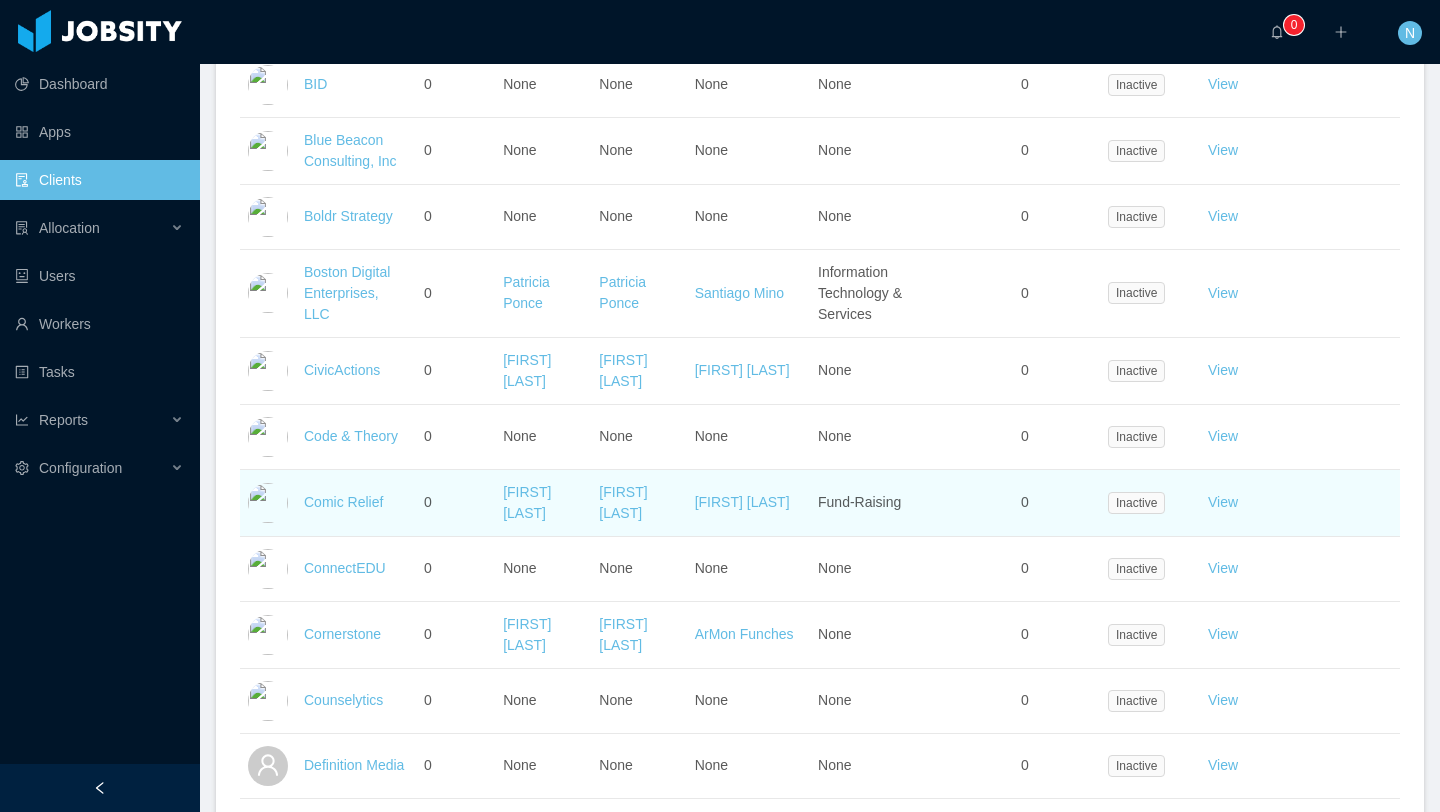 scroll, scrollTop: 0, scrollLeft: 0, axis: both 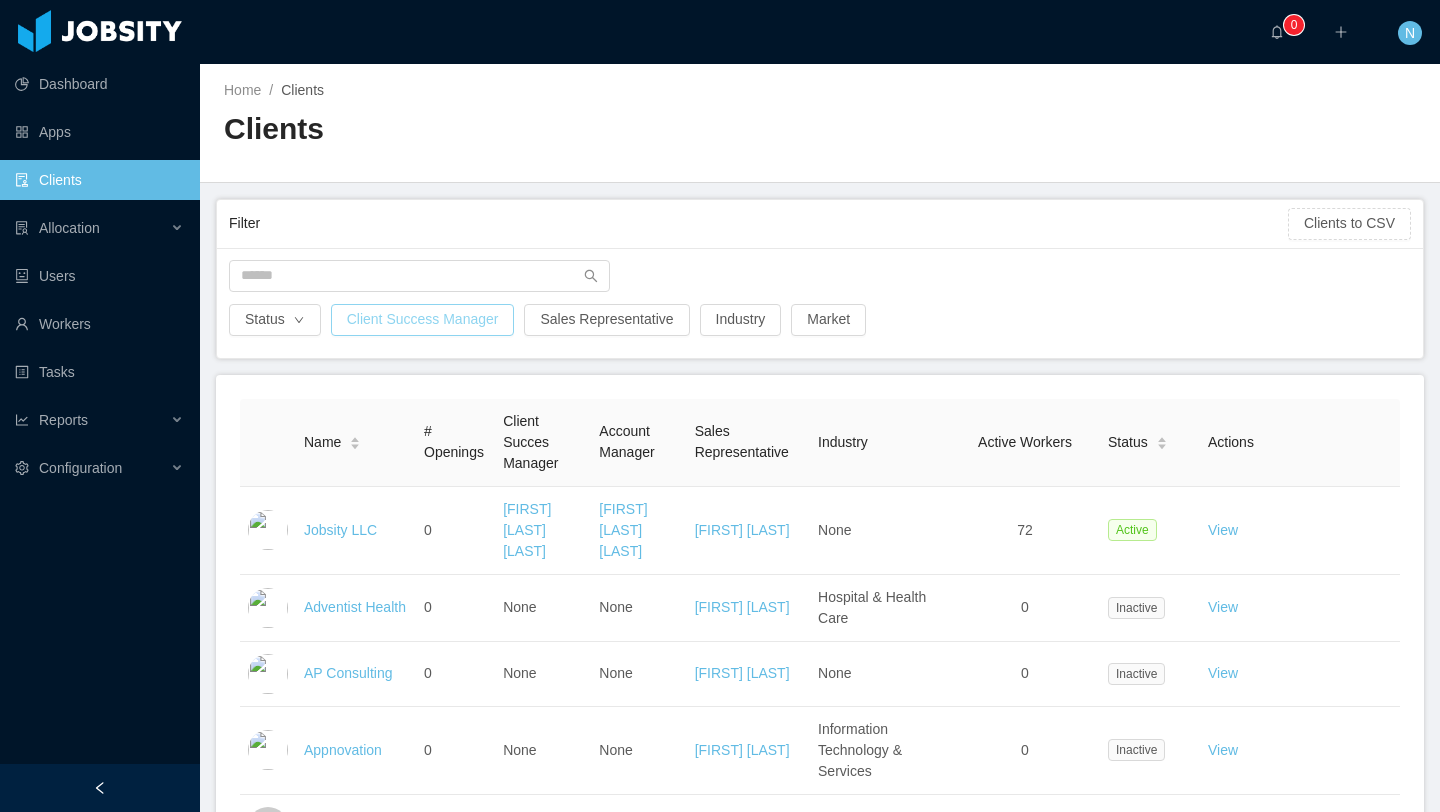 click on "Client Success Manager" at bounding box center (423, 320) 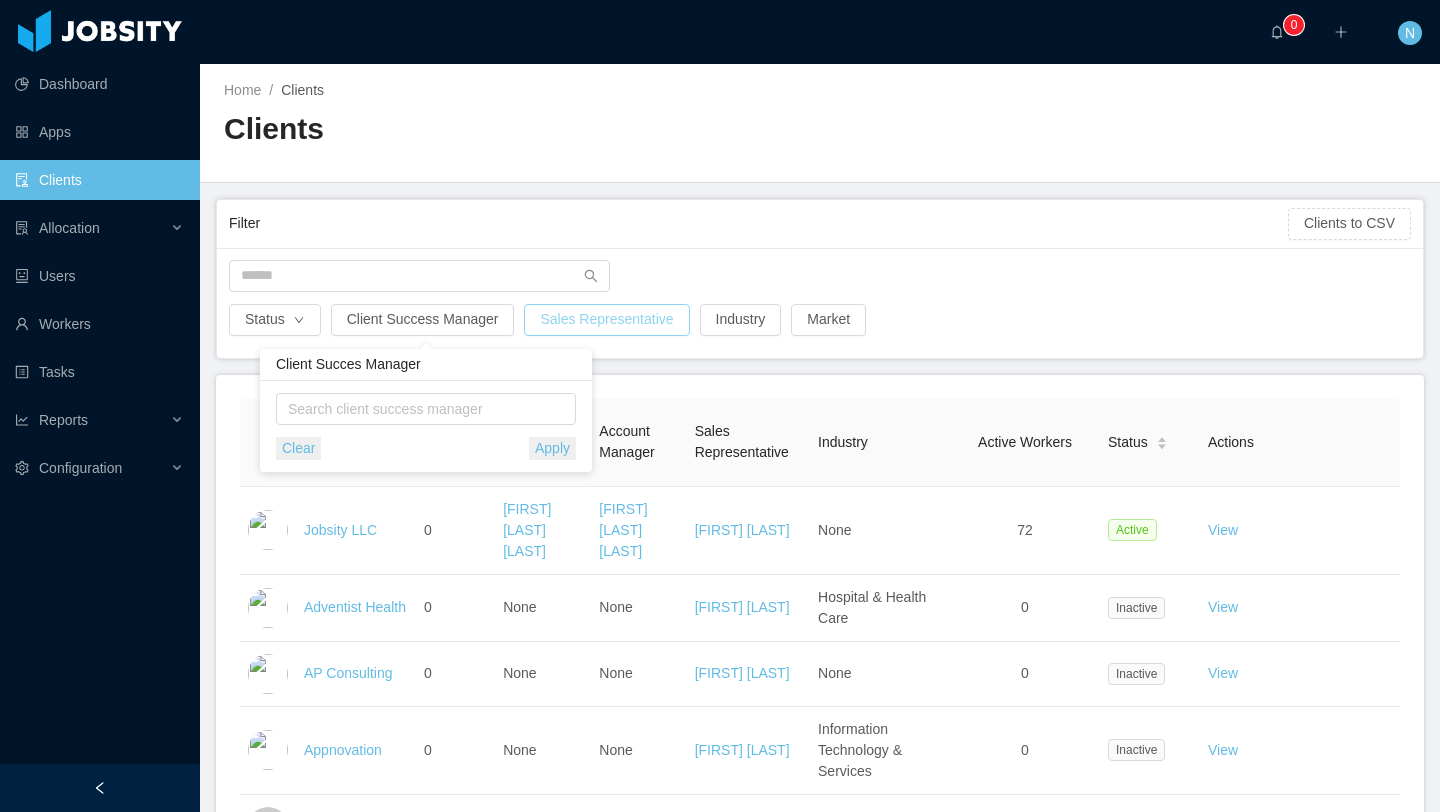 click on "Sales Representative" at bounding box center [423, 320] 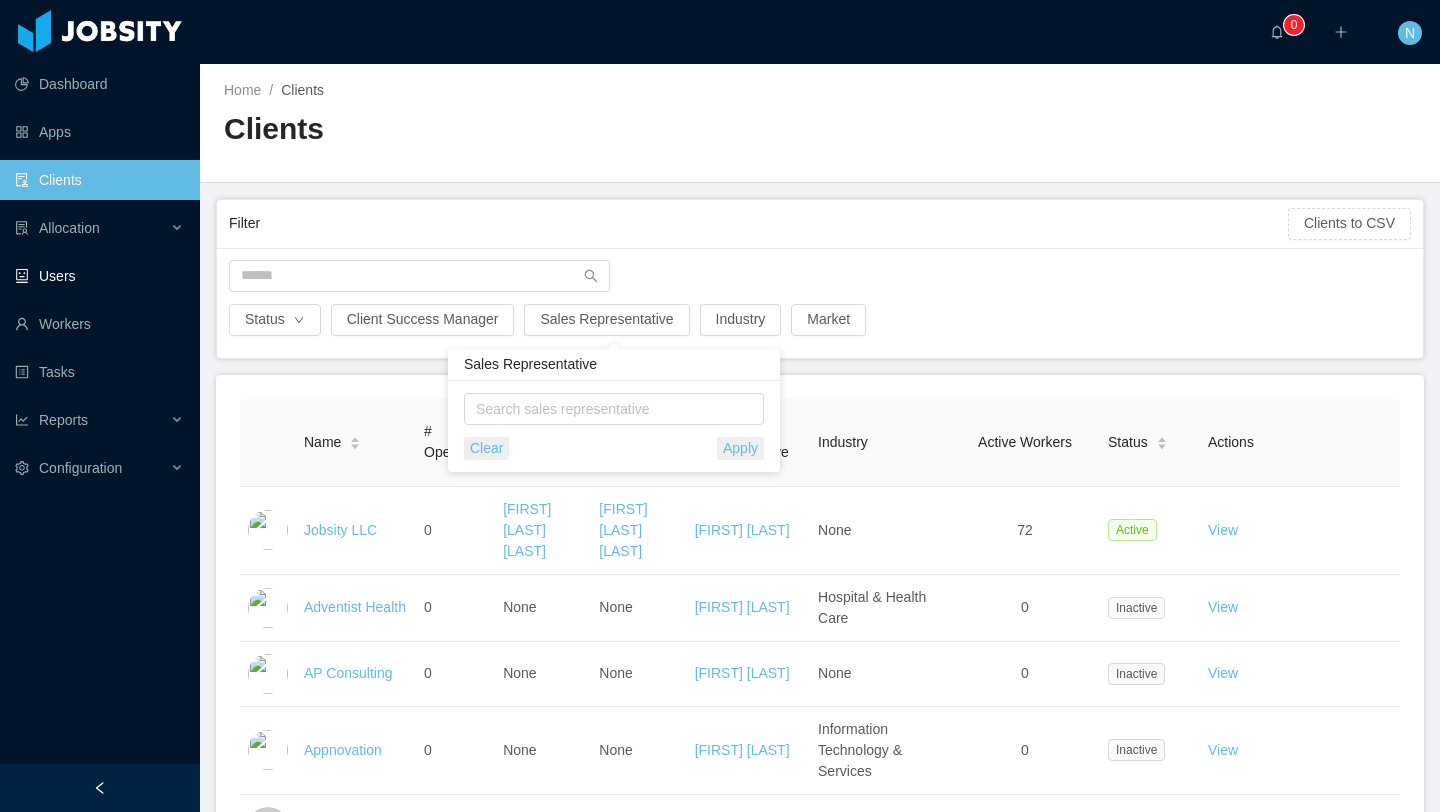 click on "Users" at bounding box center [99, 276] 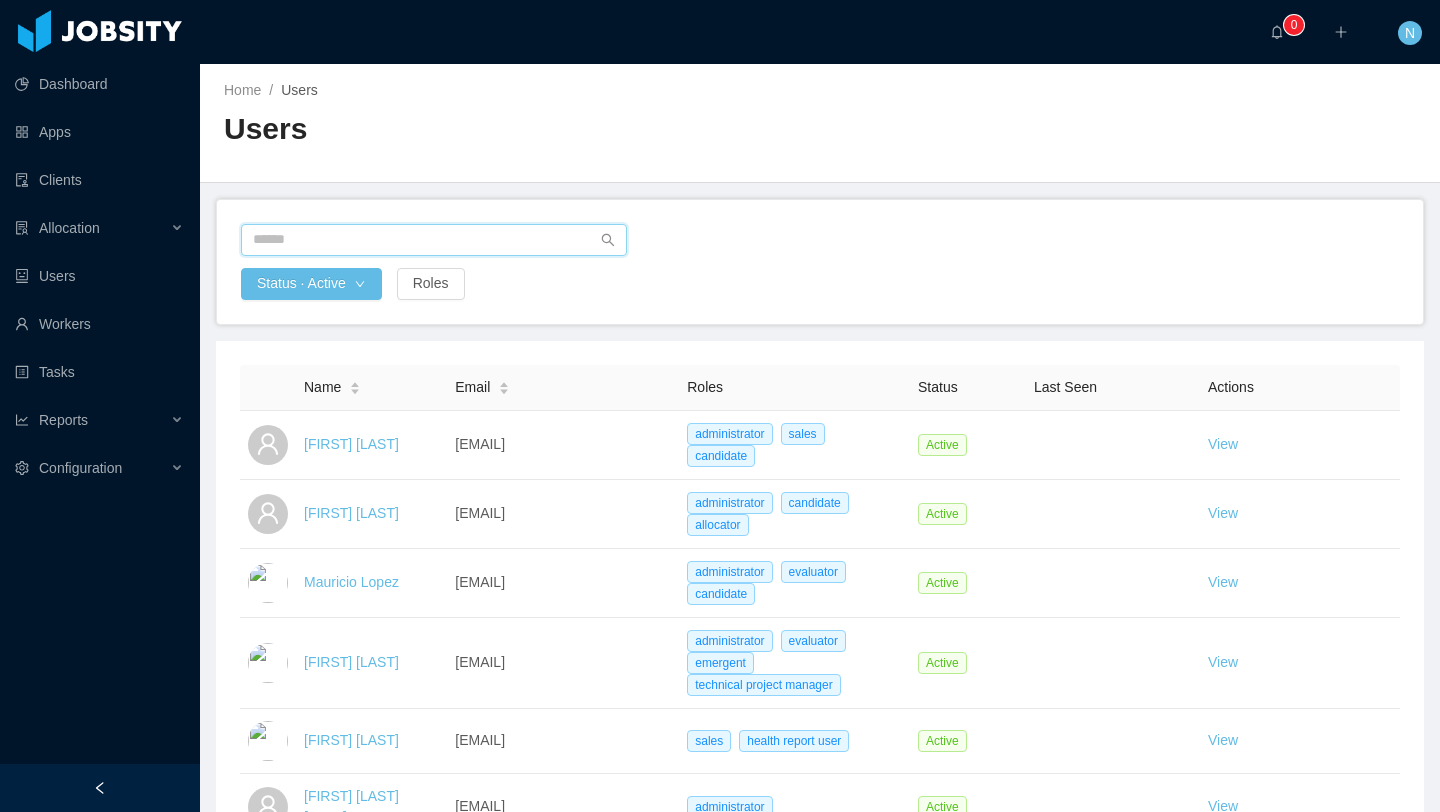 click at bounding box center [434, 240] 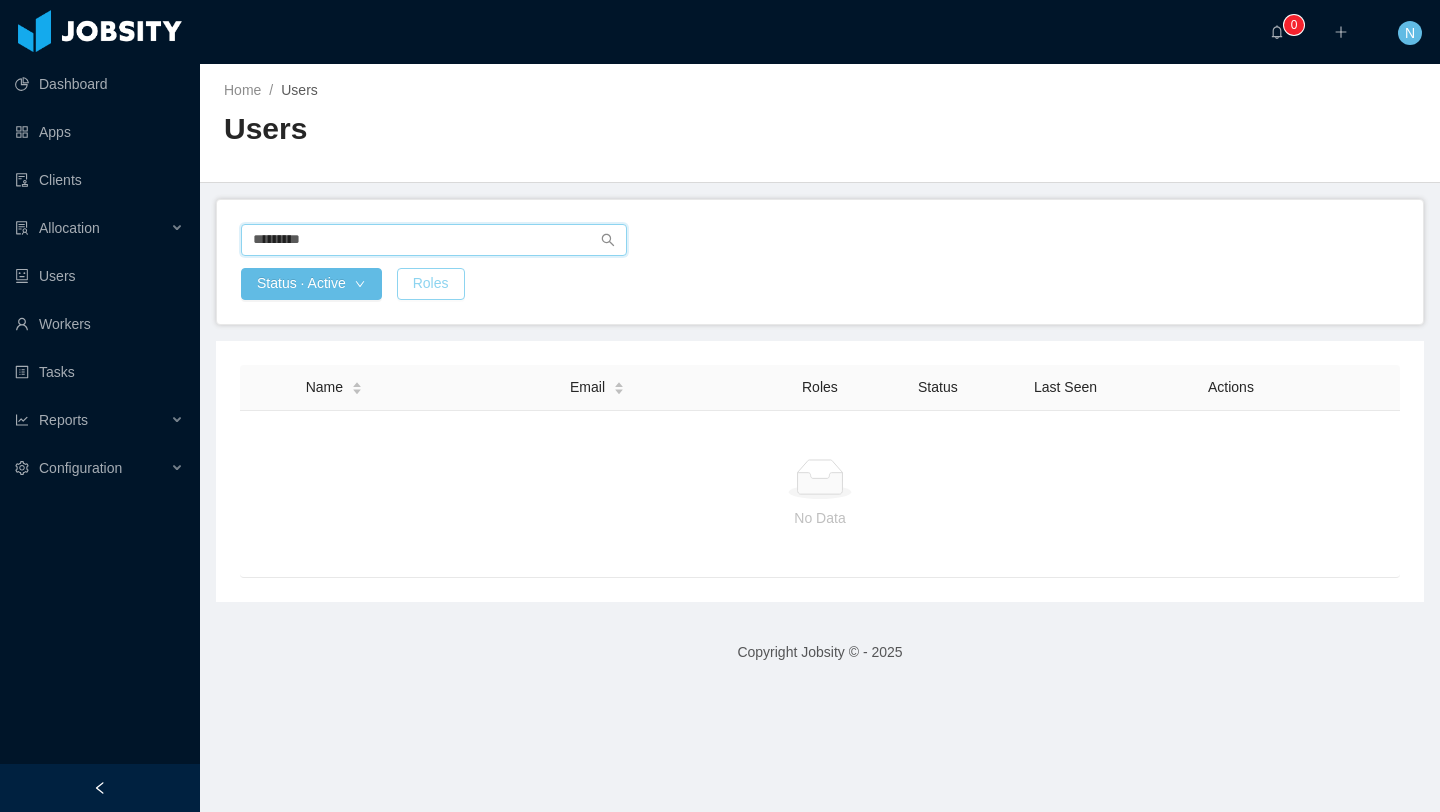 type on "*********" 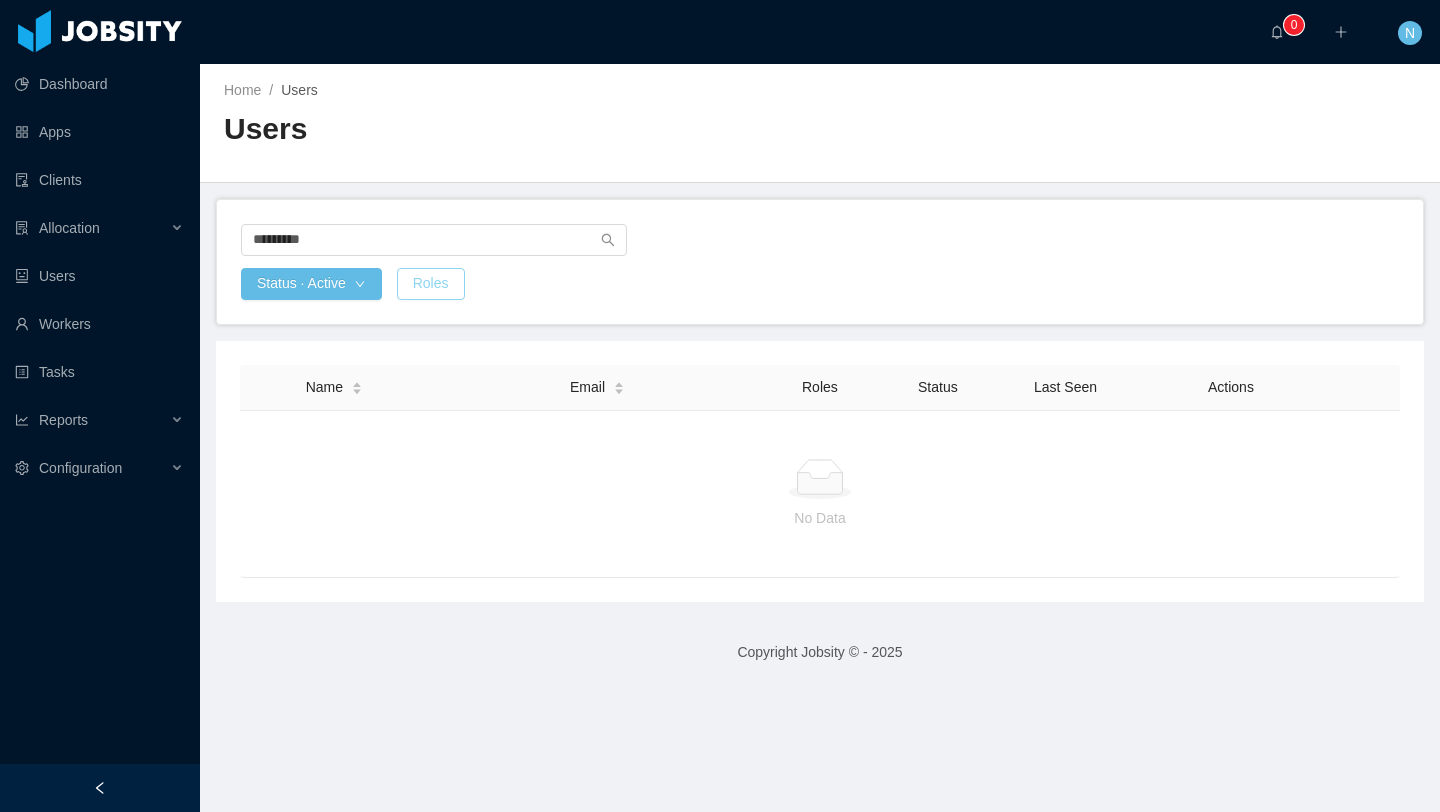 click on "Roles" at bounding box center [431, 284] 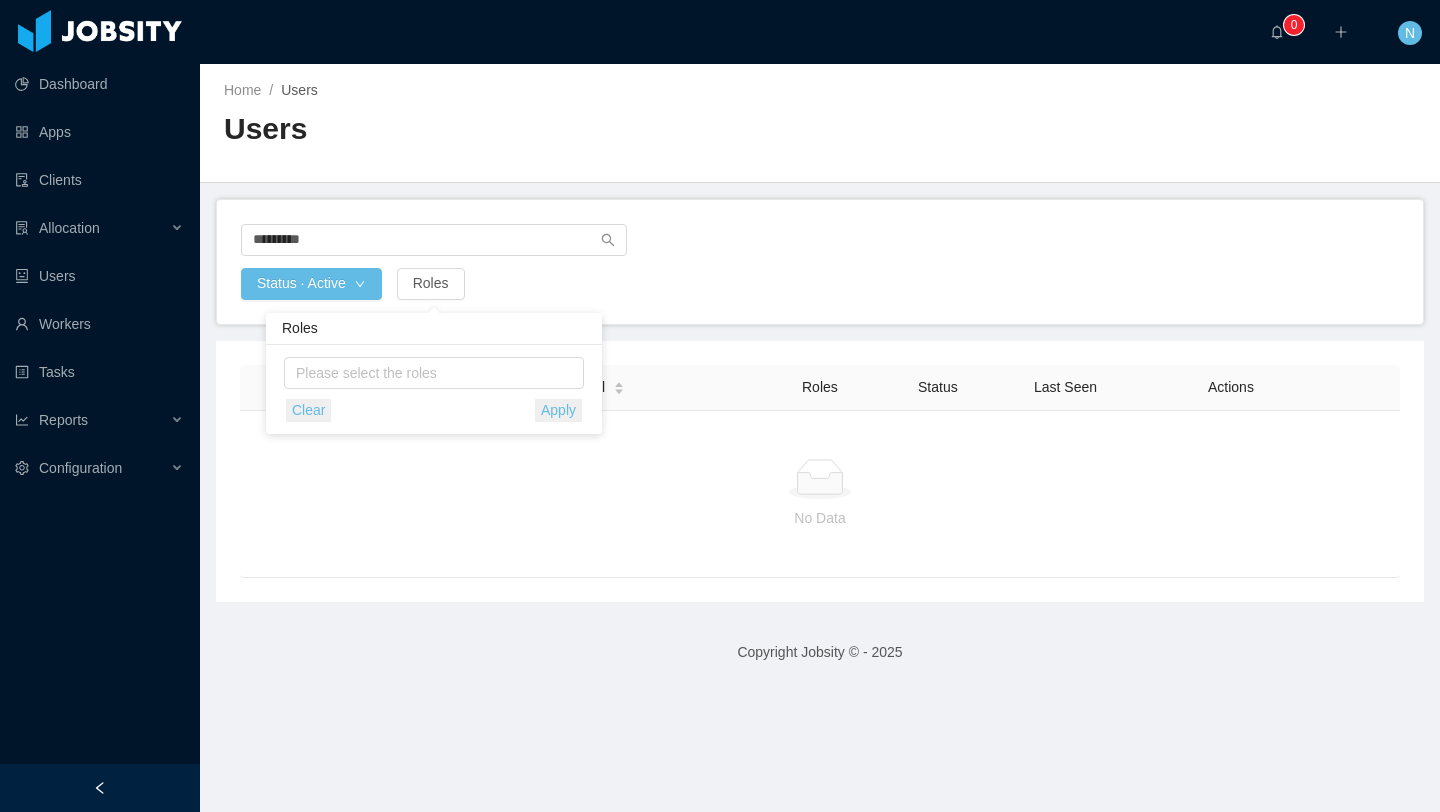 click on "Please select the roles   Clear Apply" at bounding box center (434, 389) 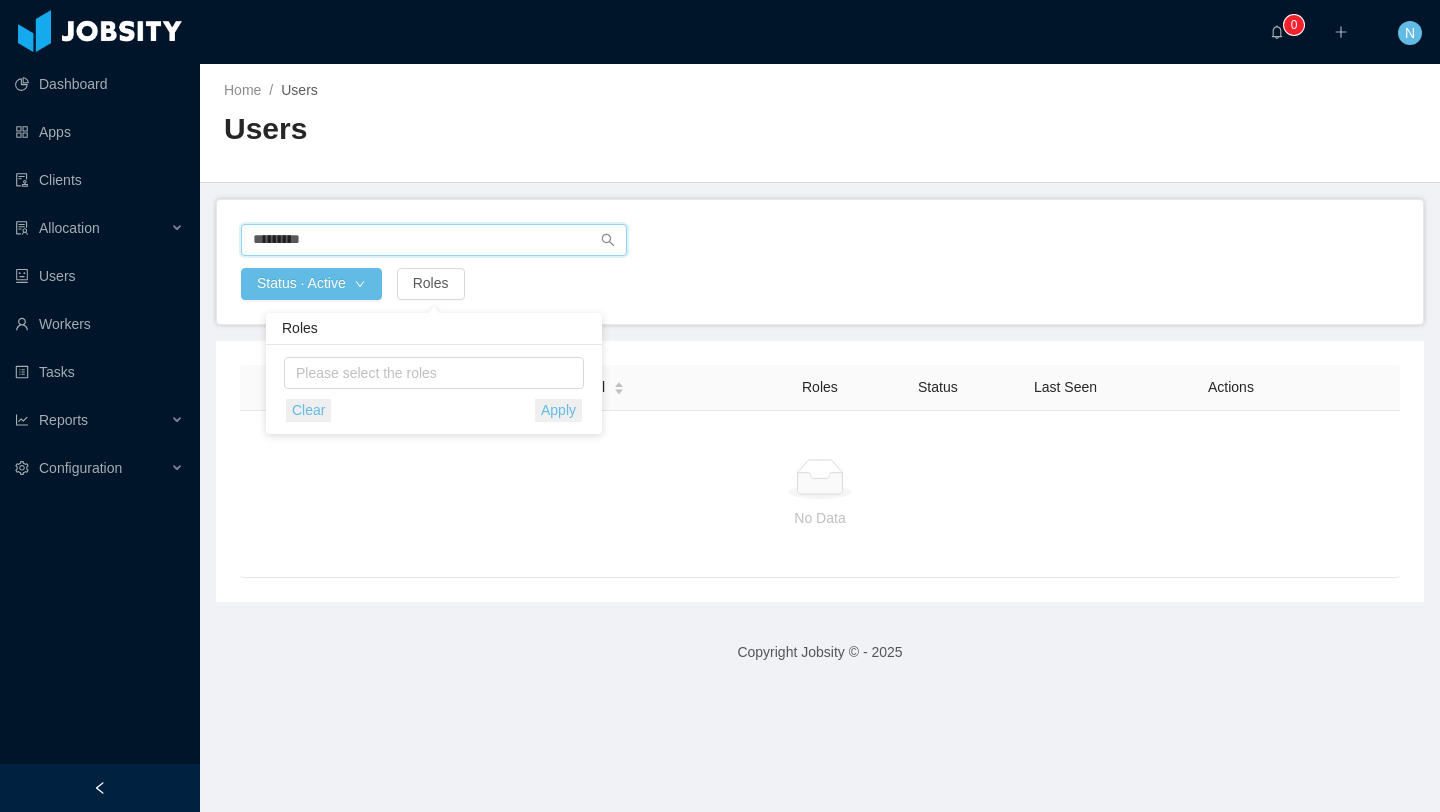 click on "*********" at bounding box center [434, 240] 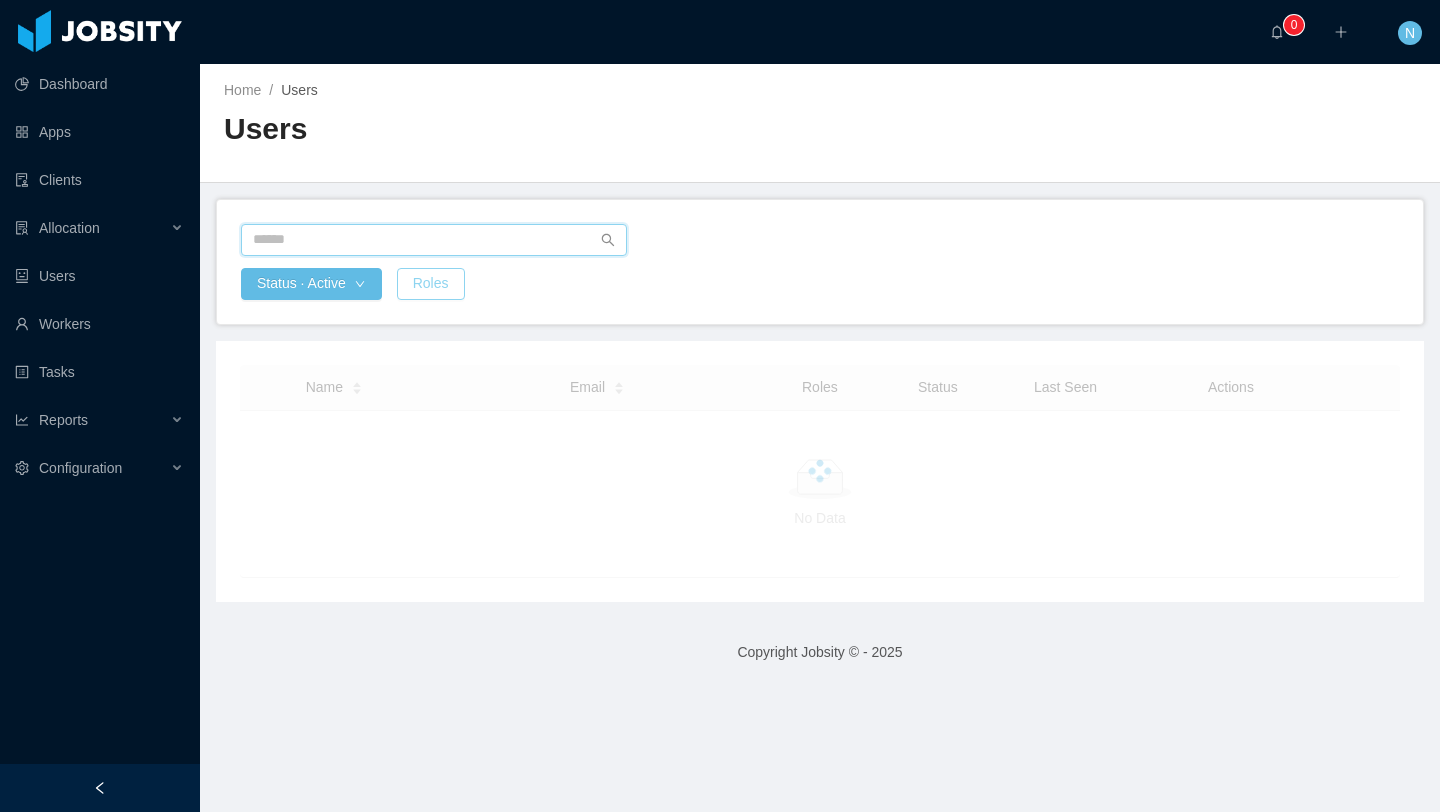 type 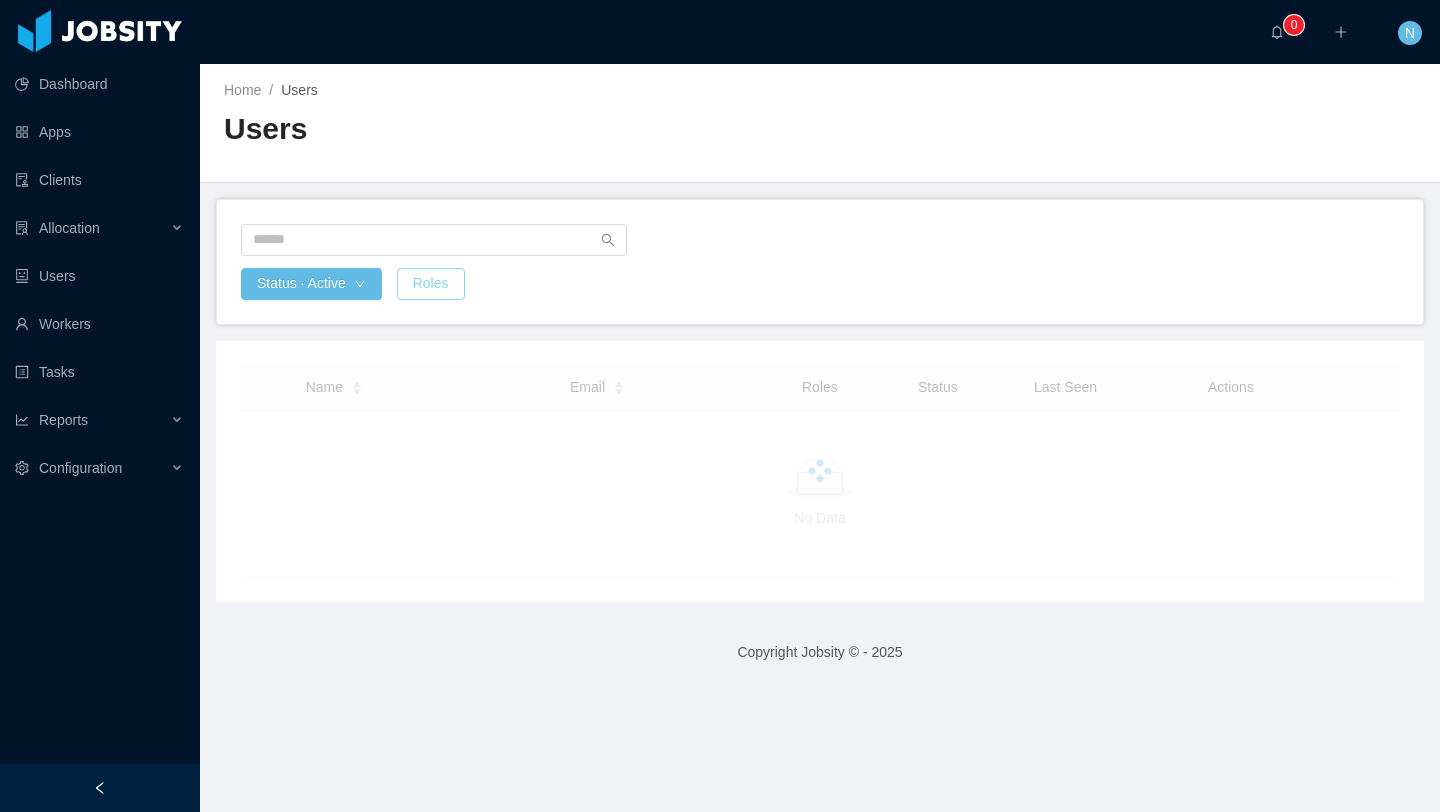 click on "Roles" at bounding box center [431, 284] 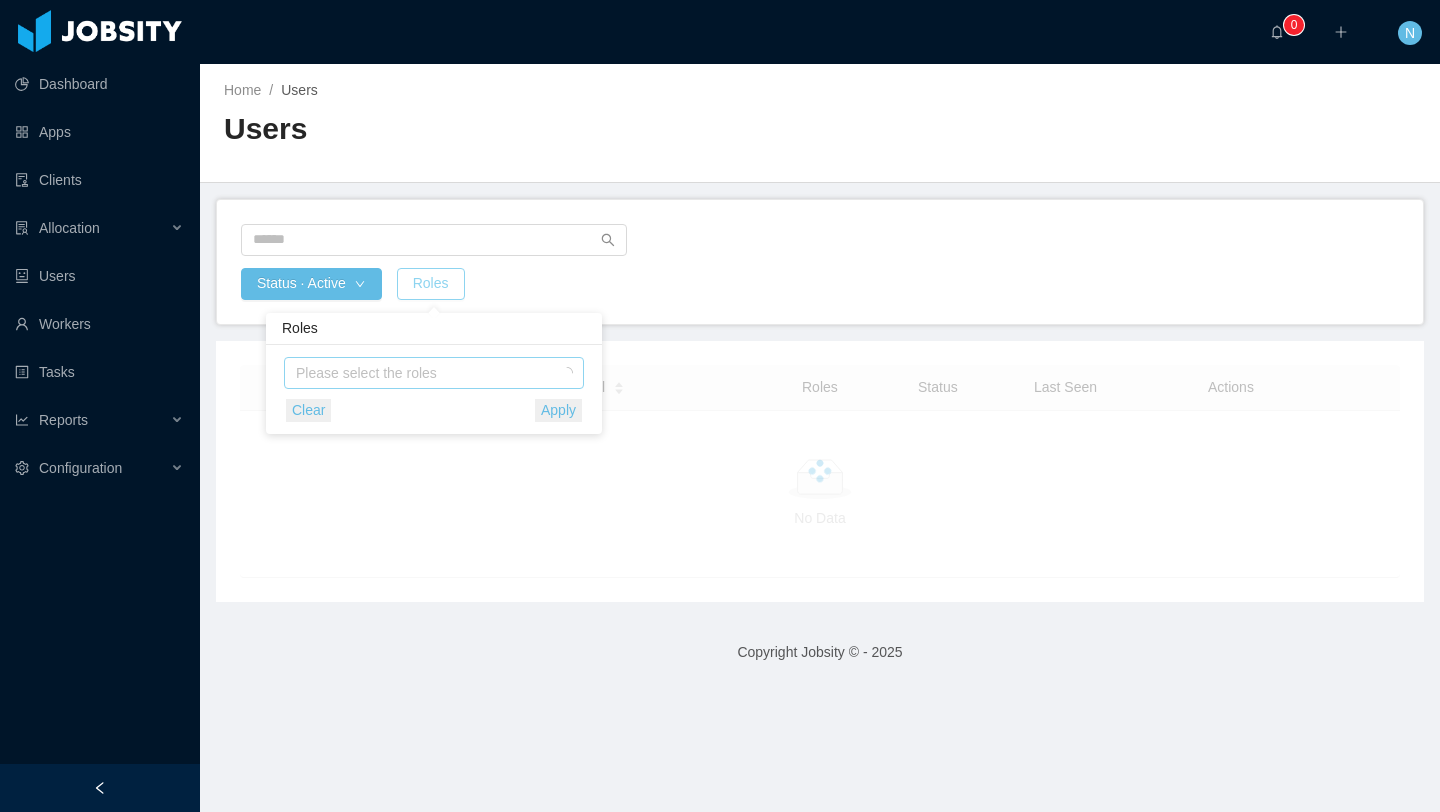 click on "Please select the roles" at bounding box center (429, 373) 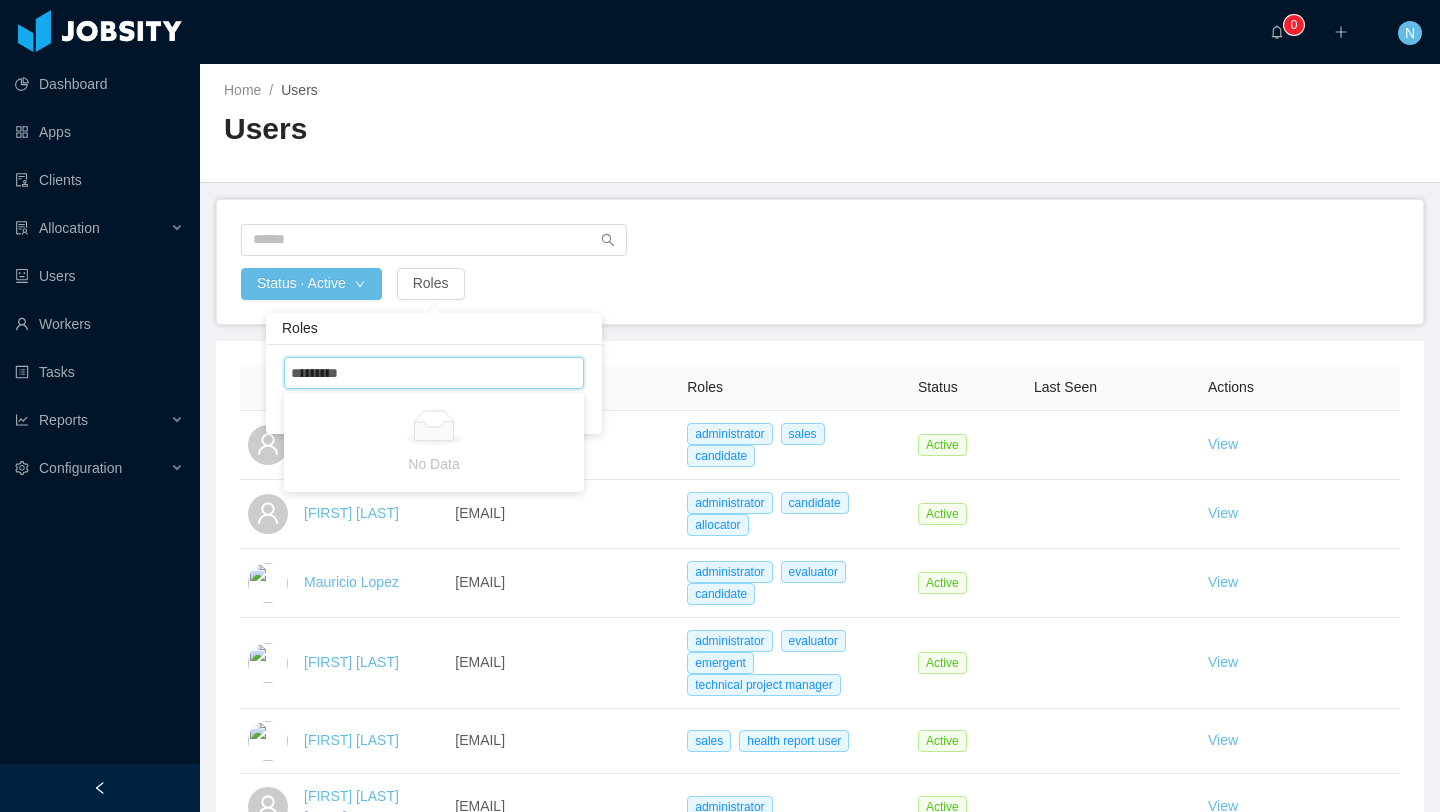 type on "*********" 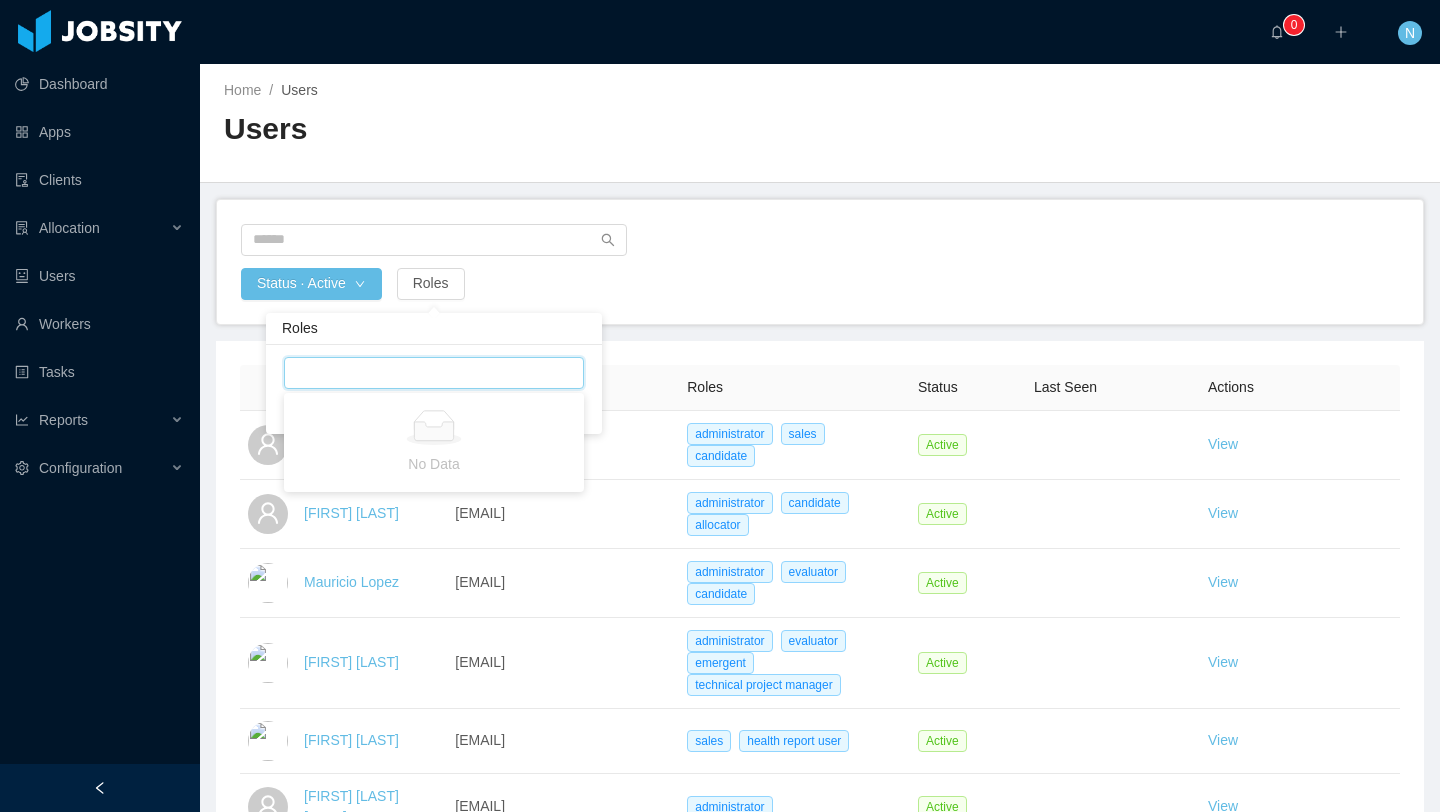 click on "Status · Active Roles" at bounding box center [820, 284] 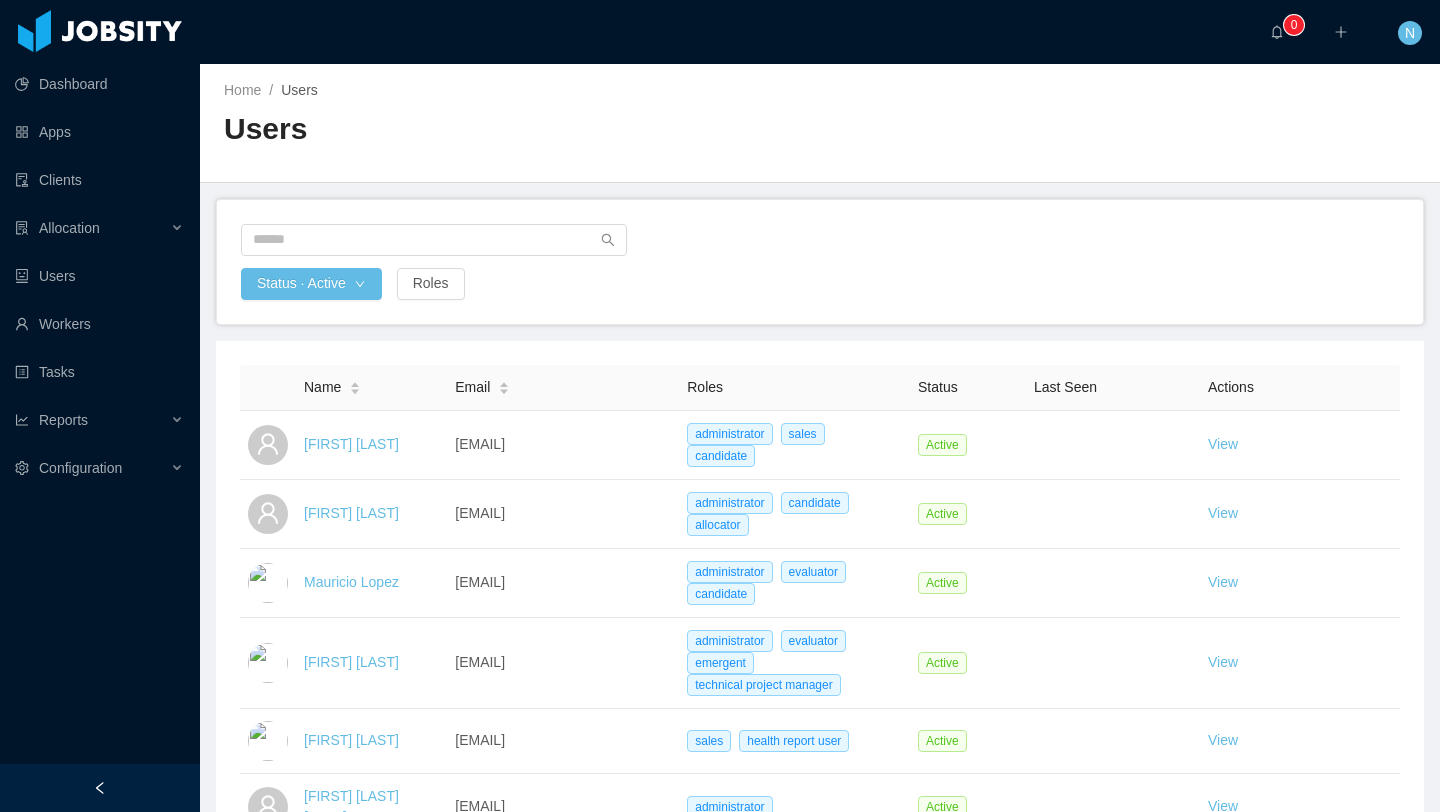 click on "[SECTION] / [SECTION] / [SECTION]" at bounding box center [820, 123] 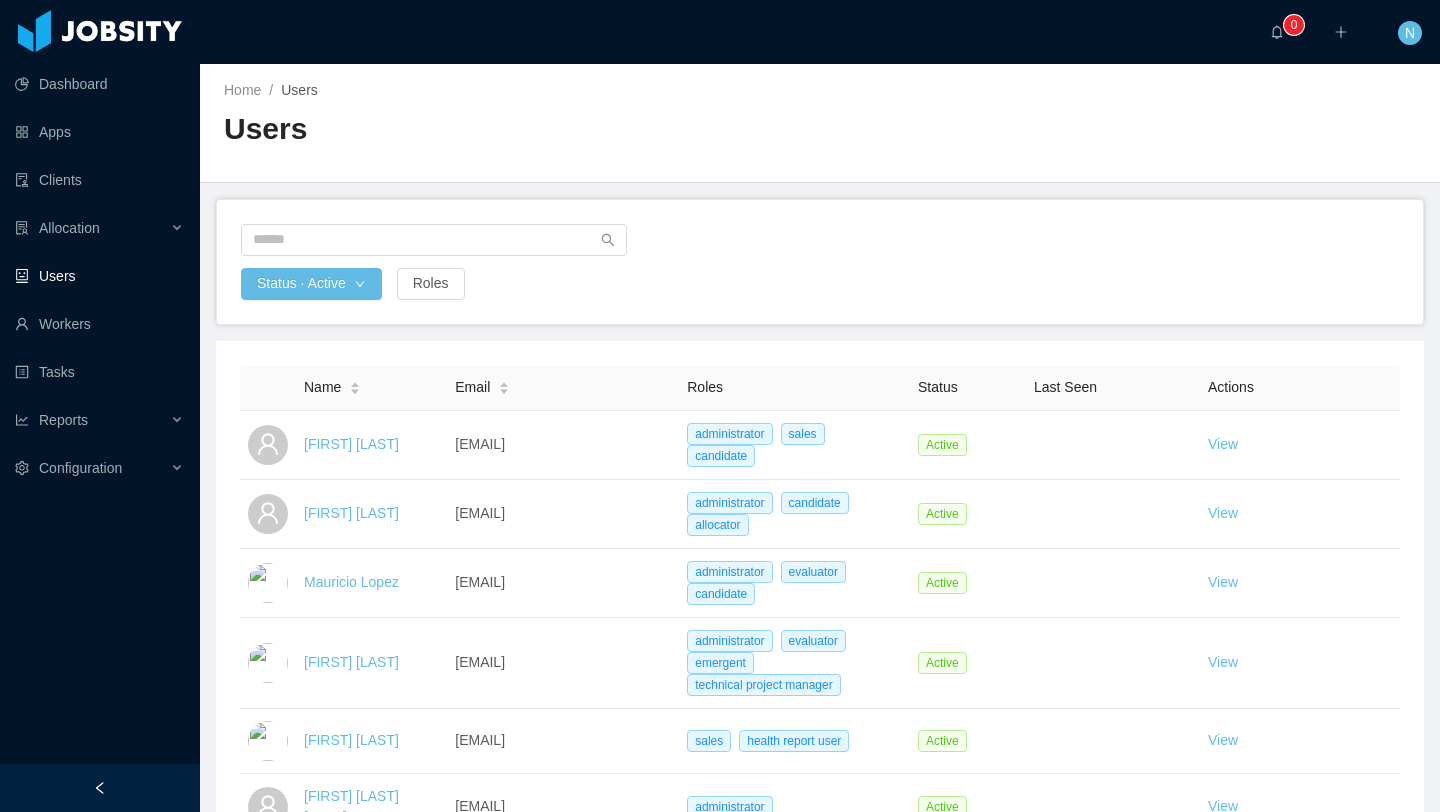 click on "Users" at bounding box center [99, 276] 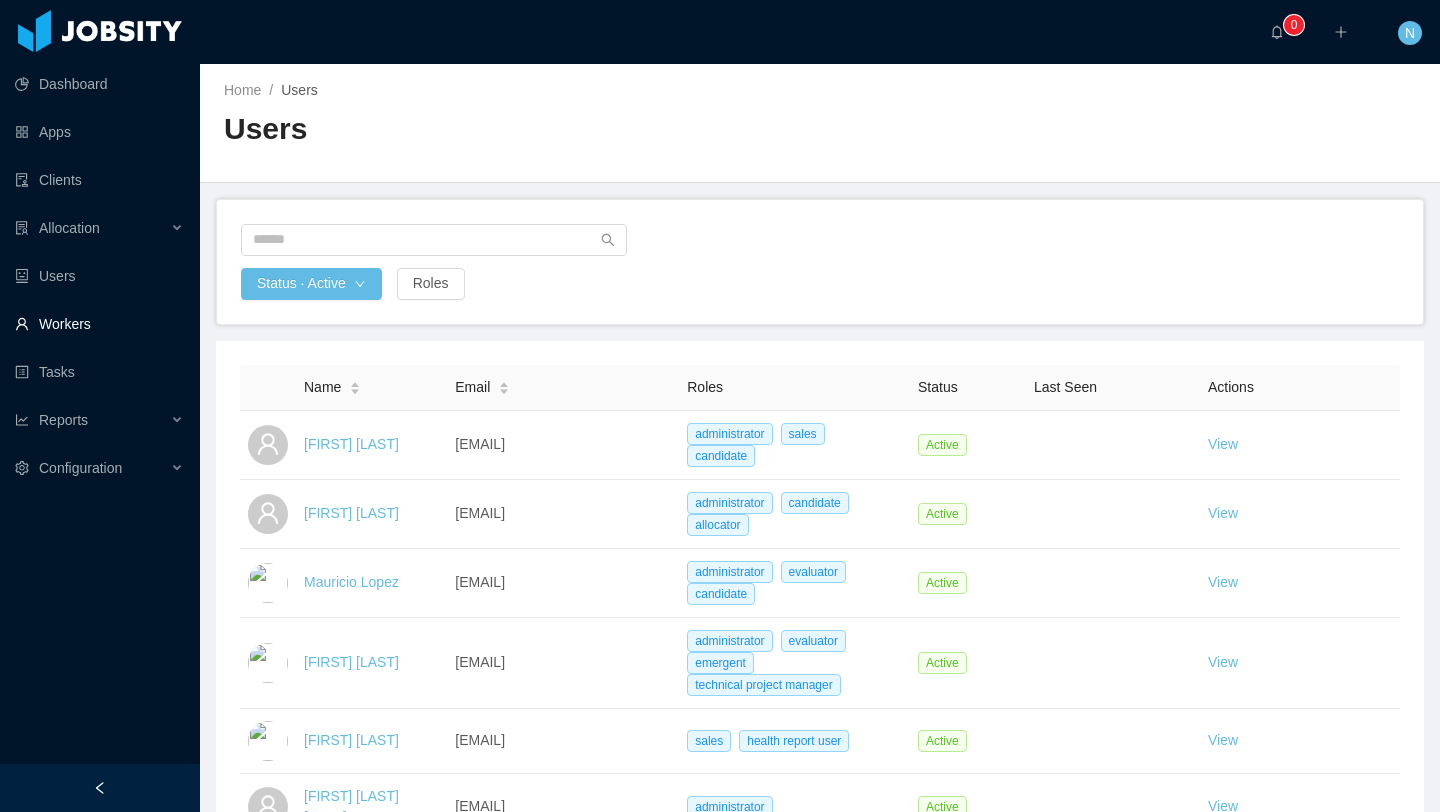 click on "Workers" at bounding box center (99, 324) 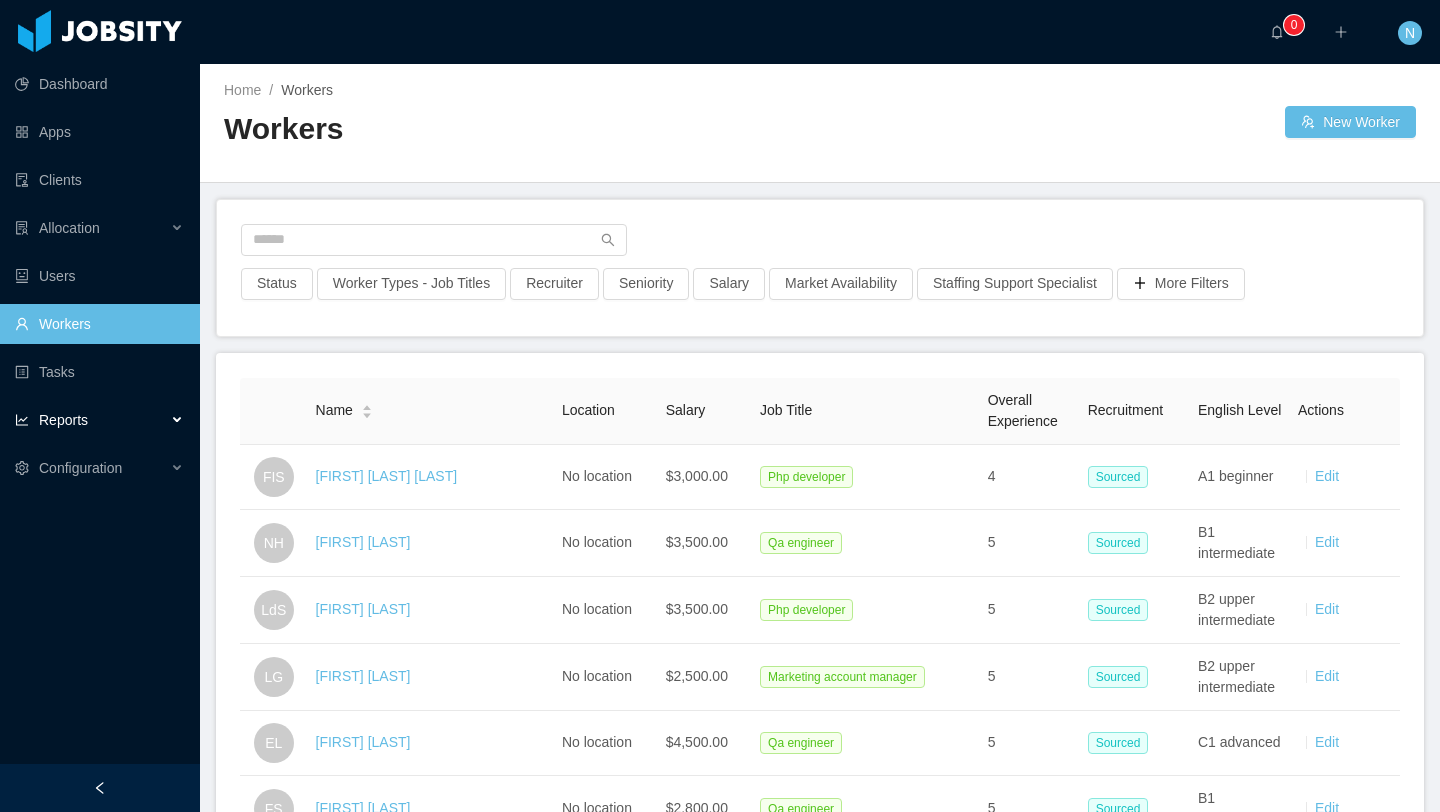 click on "Reports" at bounding box center (100, 420) 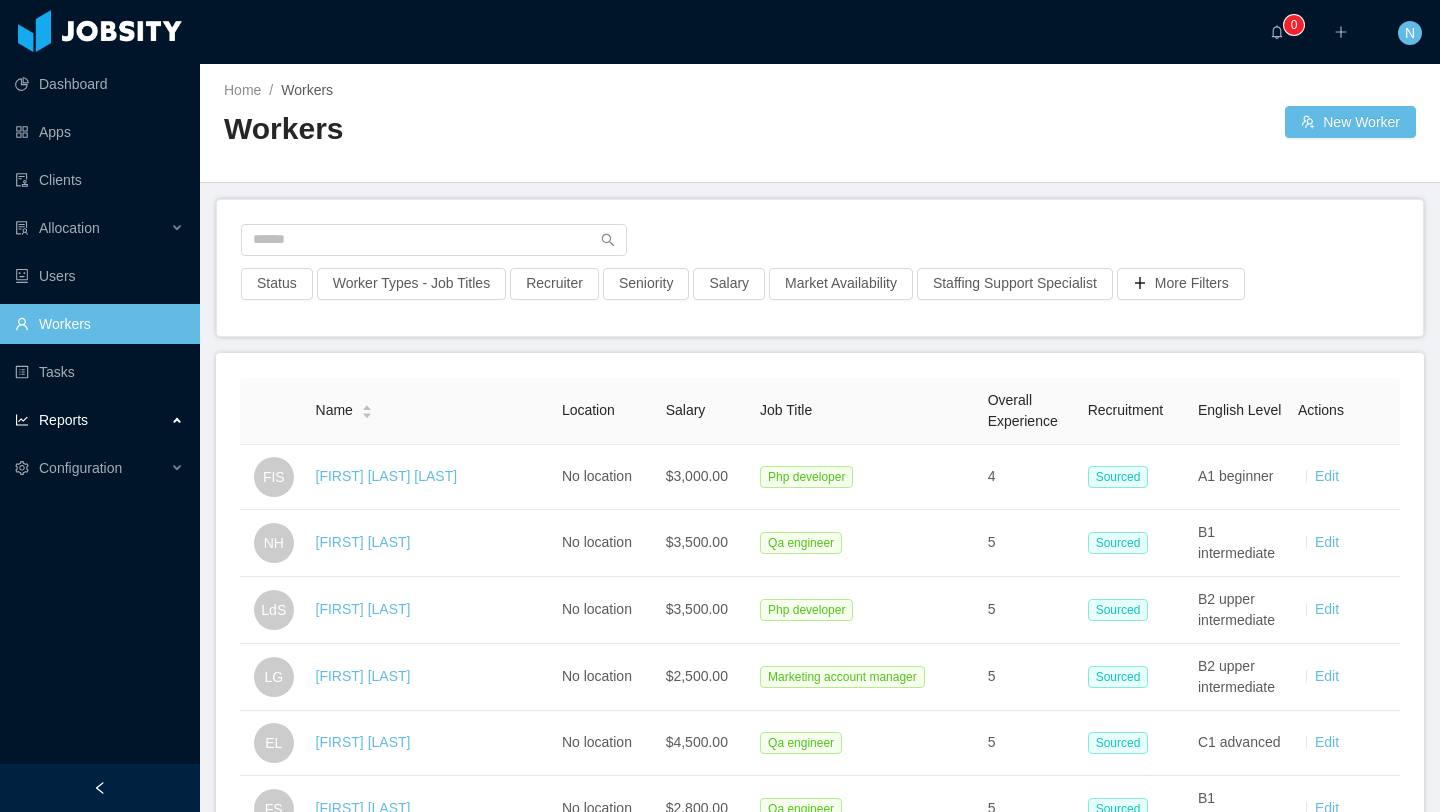 click on "Reports" at bounding box center (100, 420) 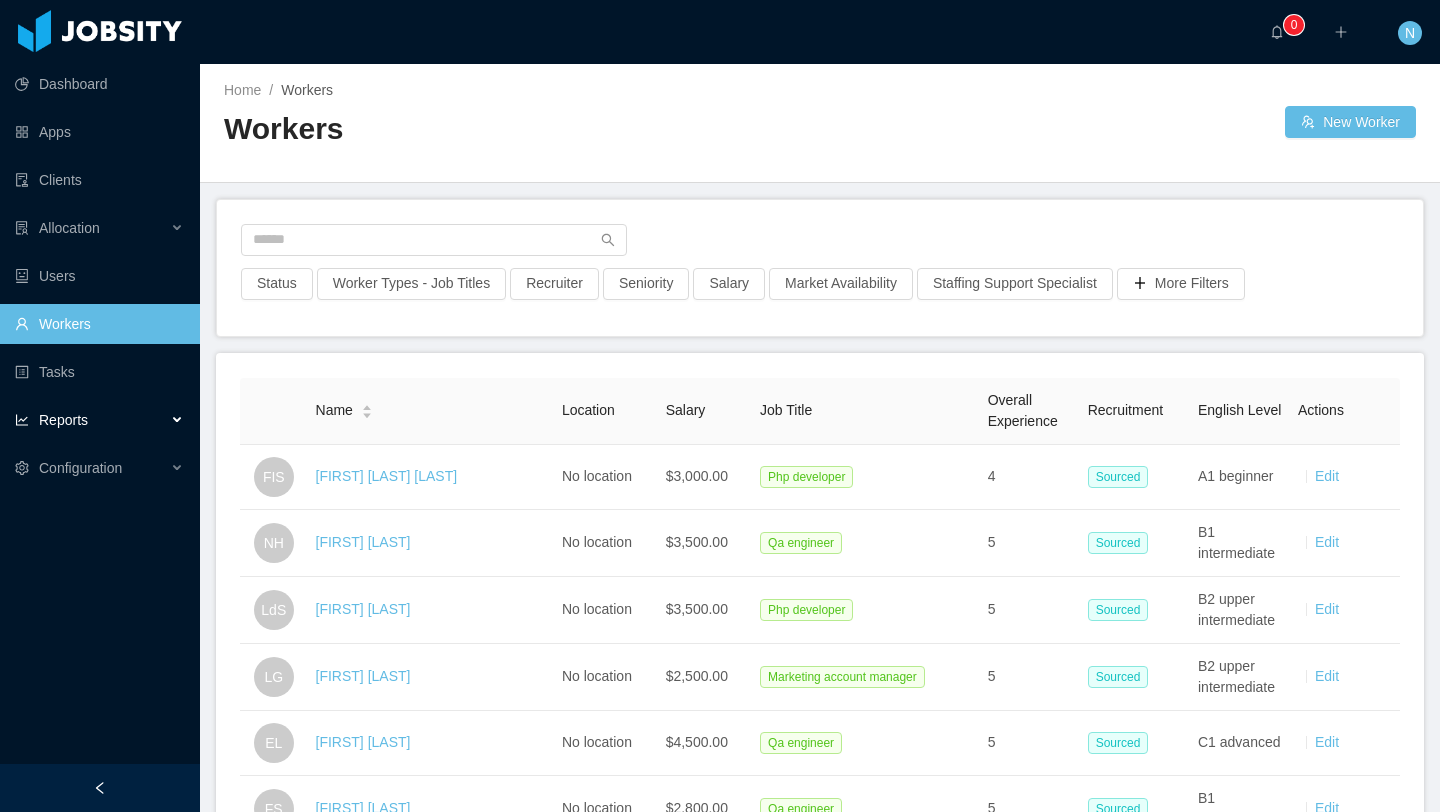 click on "Reports" at bounding box center [100, 420] 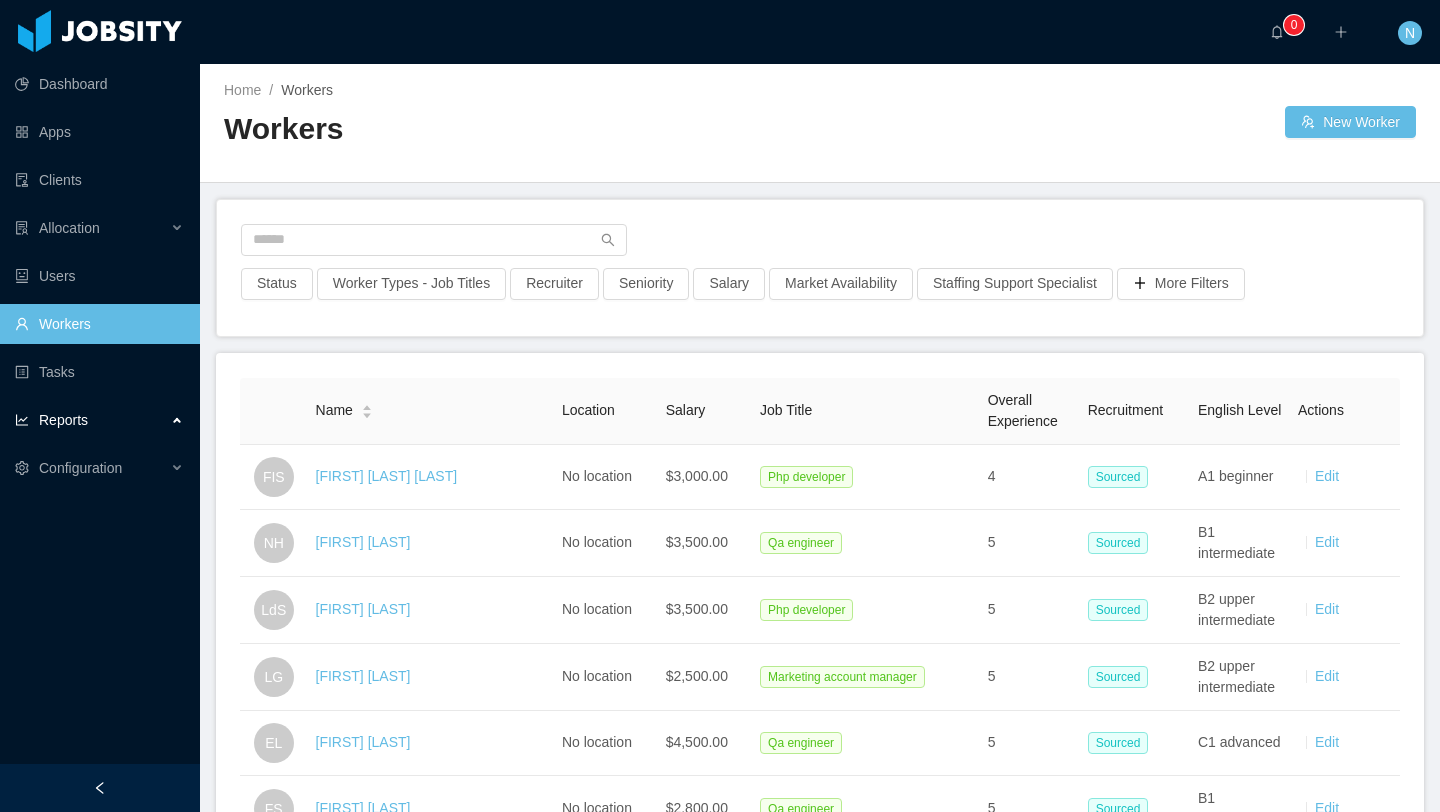 click on "Reports" at bounding box center [100, 420] 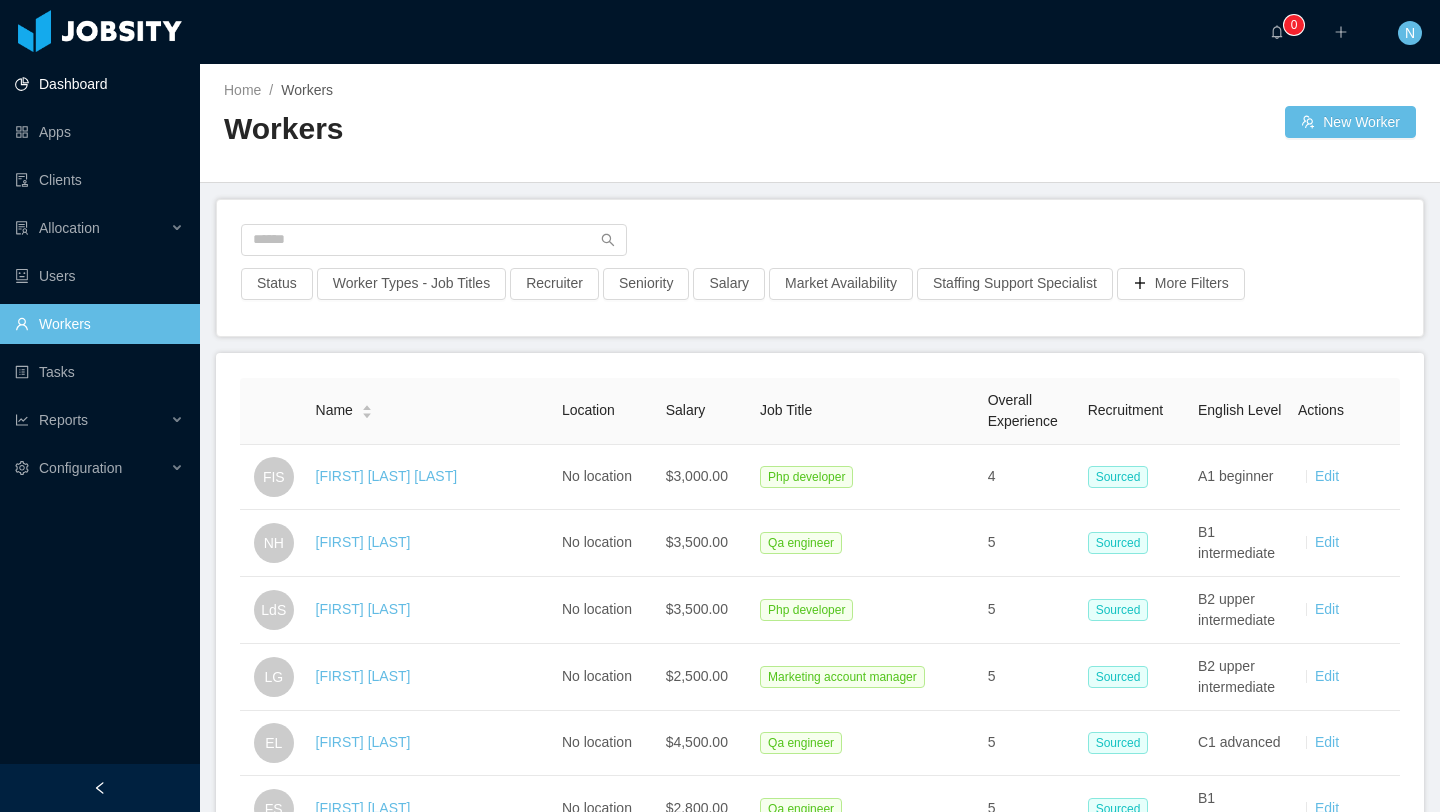 click on "Dashboard" at bounding box center (99, 84) 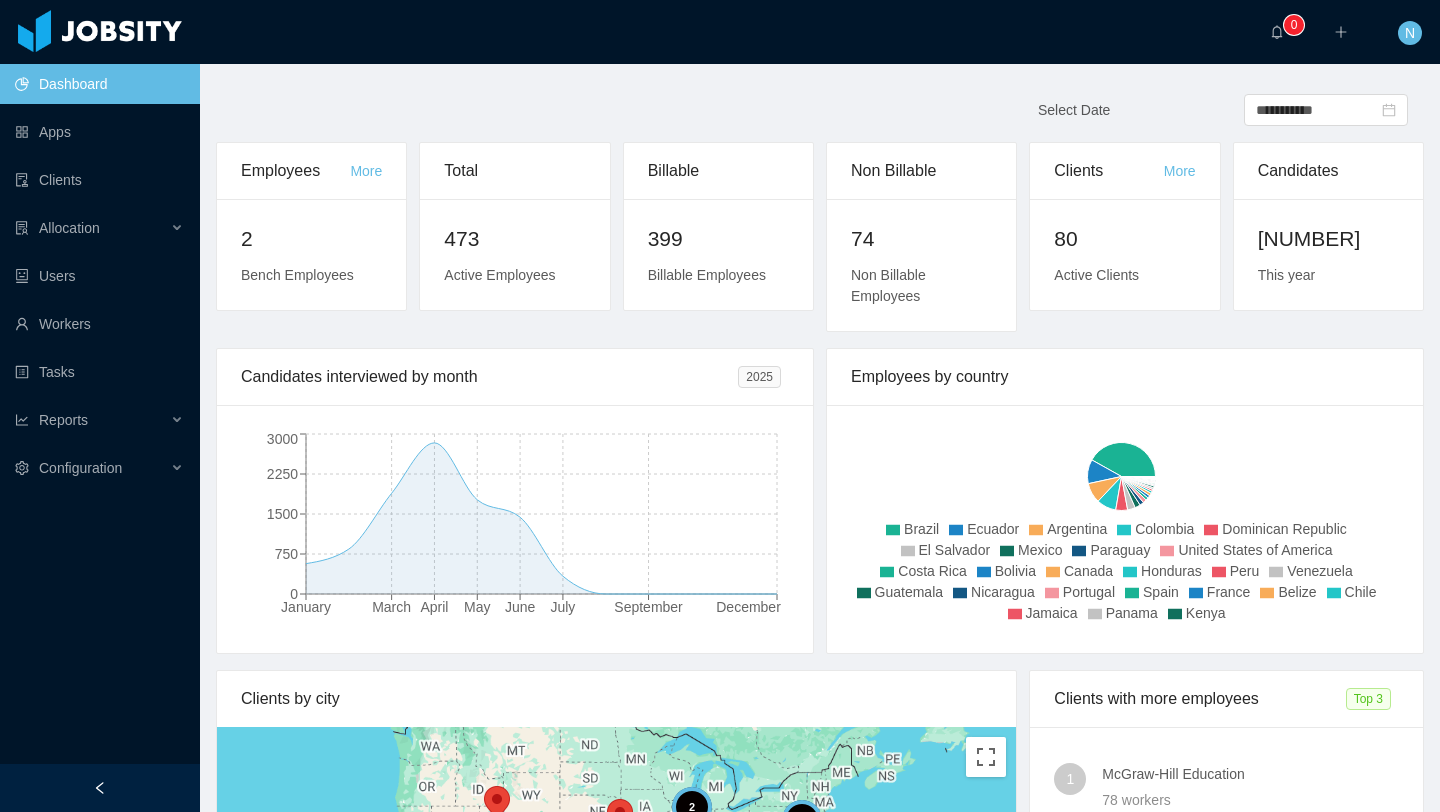 click on "Total" at bounding box center [295, 171] 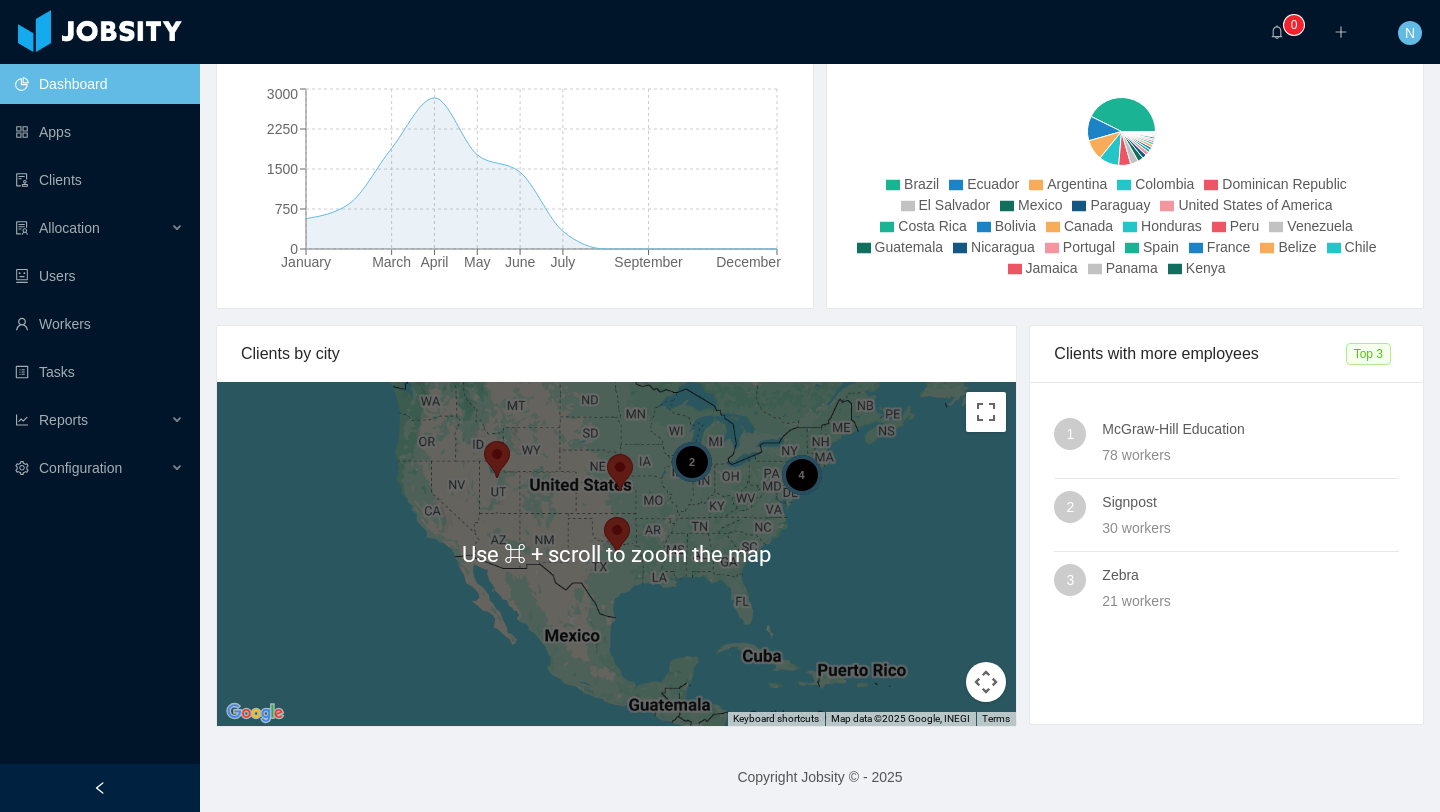 scroll, scrollTop: 0, scrollLeft: 0, axis: both 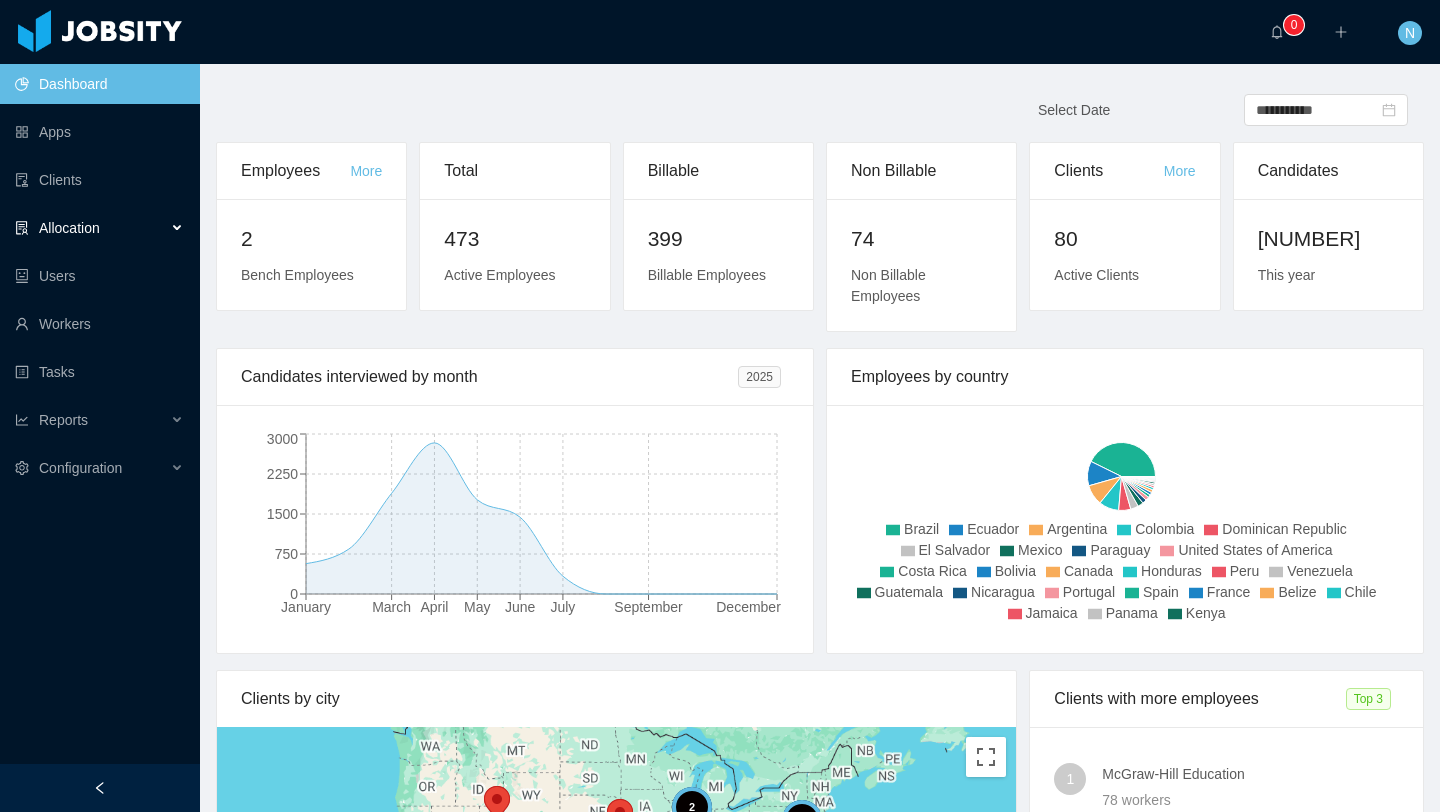 click on "Allocation" at bounding box center [100, 228] 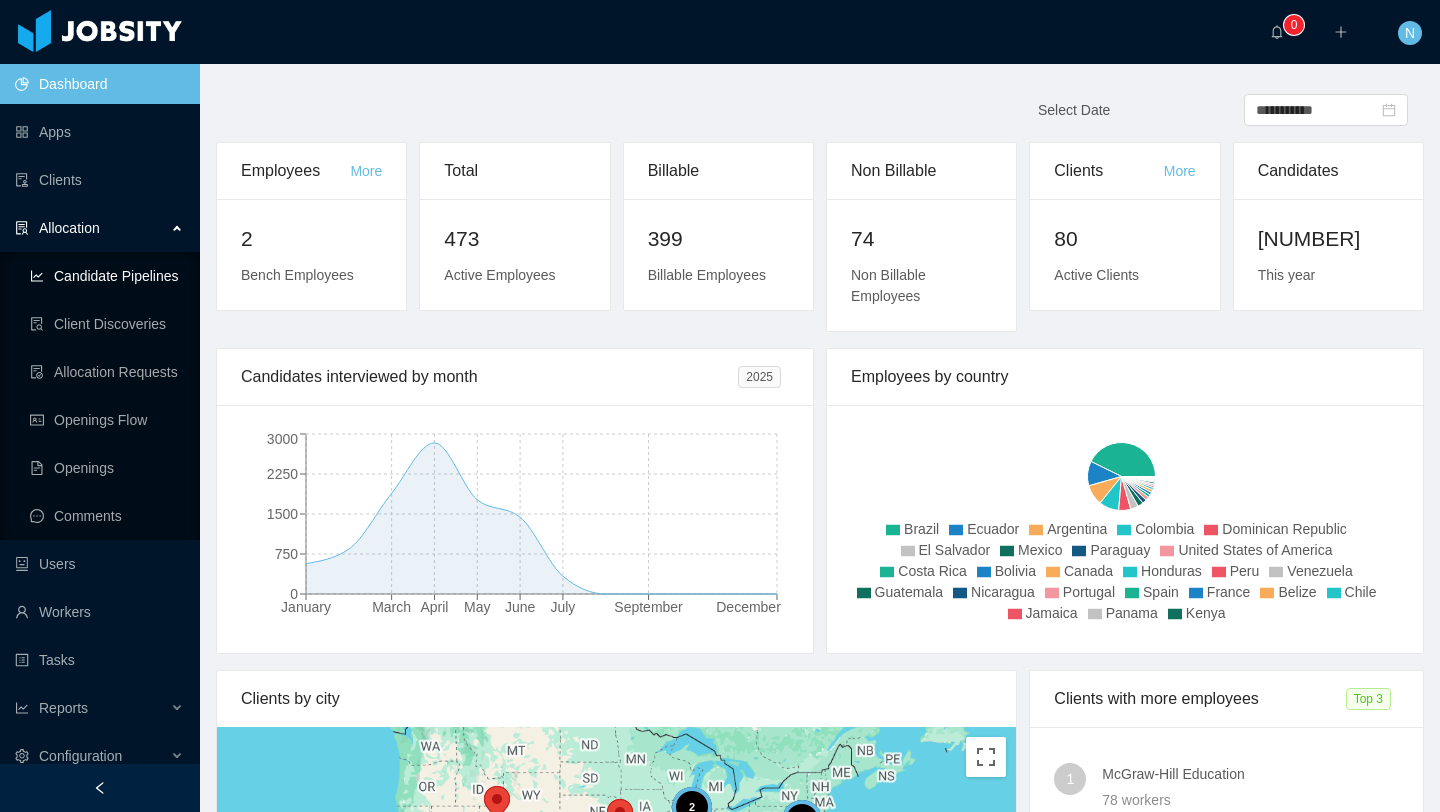 click on "Candidate Pipelines" at bounding box center (107, 276) 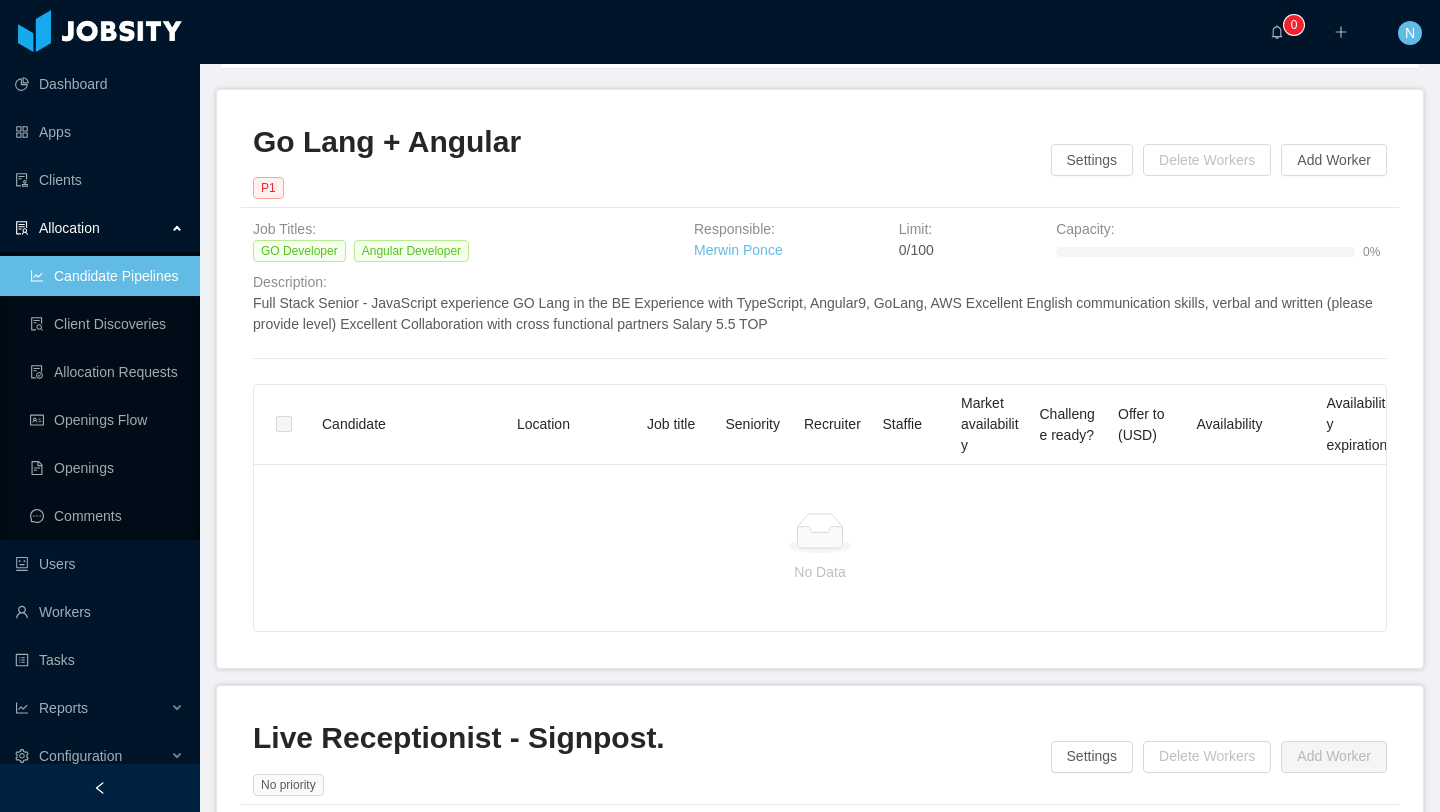 scroll, scrollTop: 498, scrollLeft: 0, axis: vertical 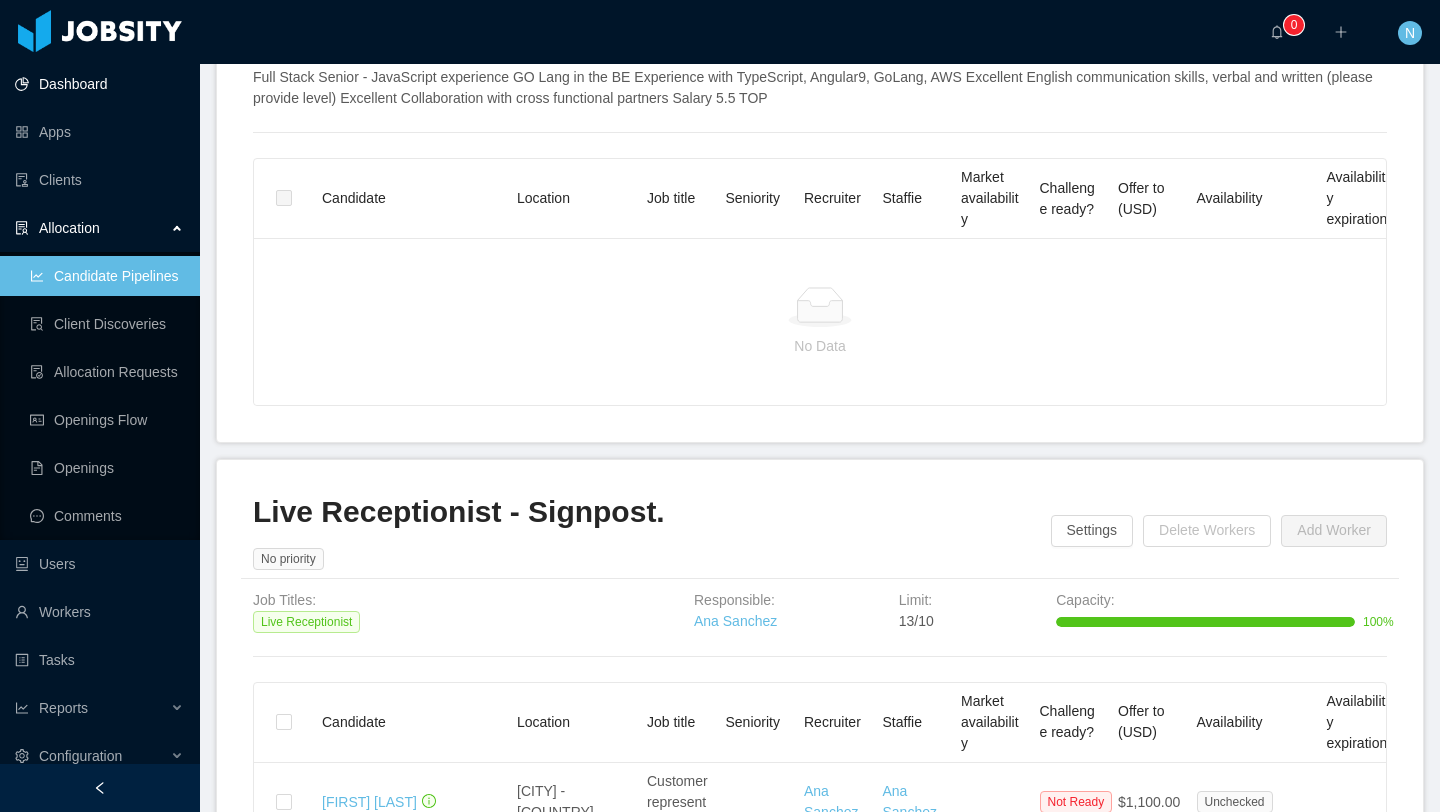 click on "Dashboard" at bounding box center (99, 84) 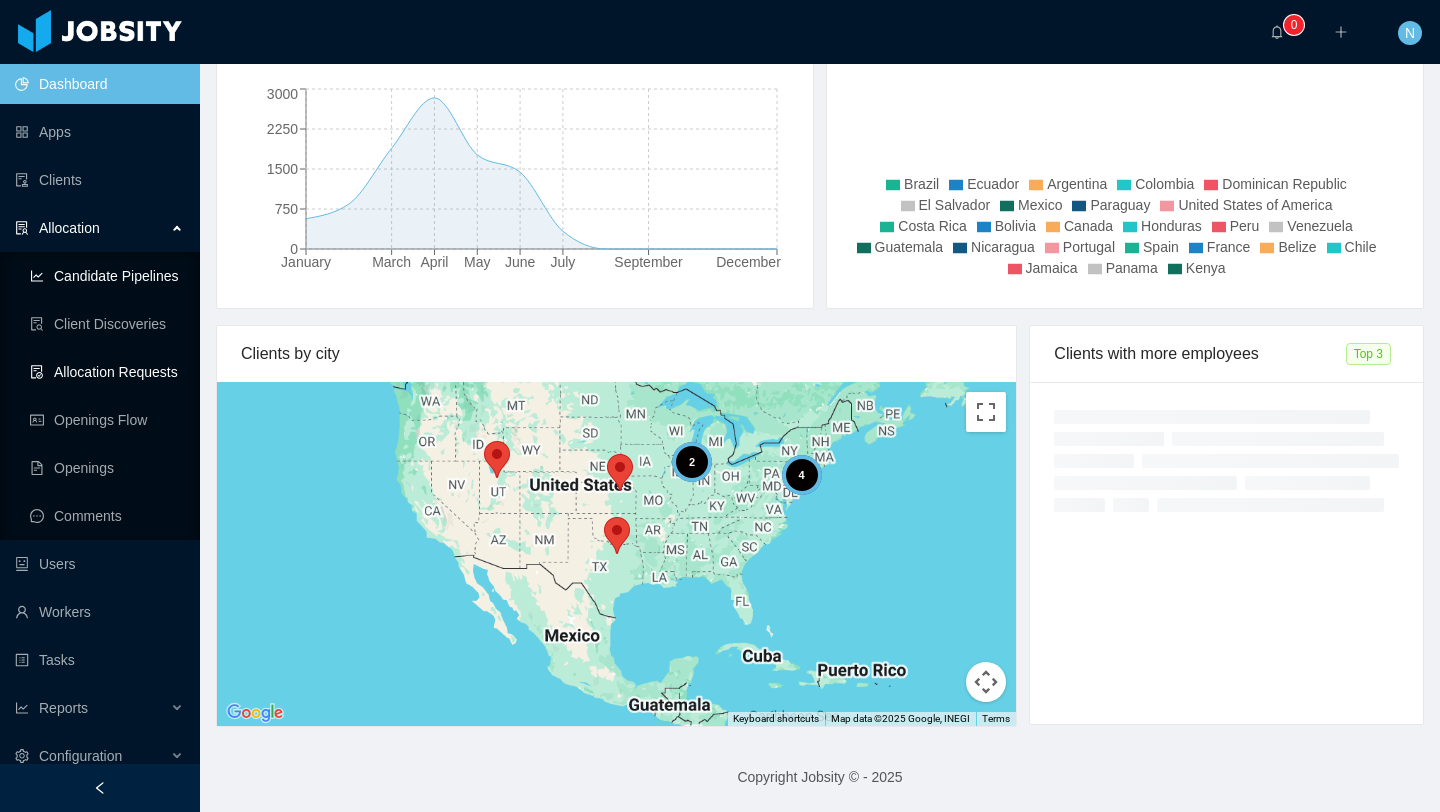 scroll, scrollTop: 345, scrollLeft: 0, axis: vertical 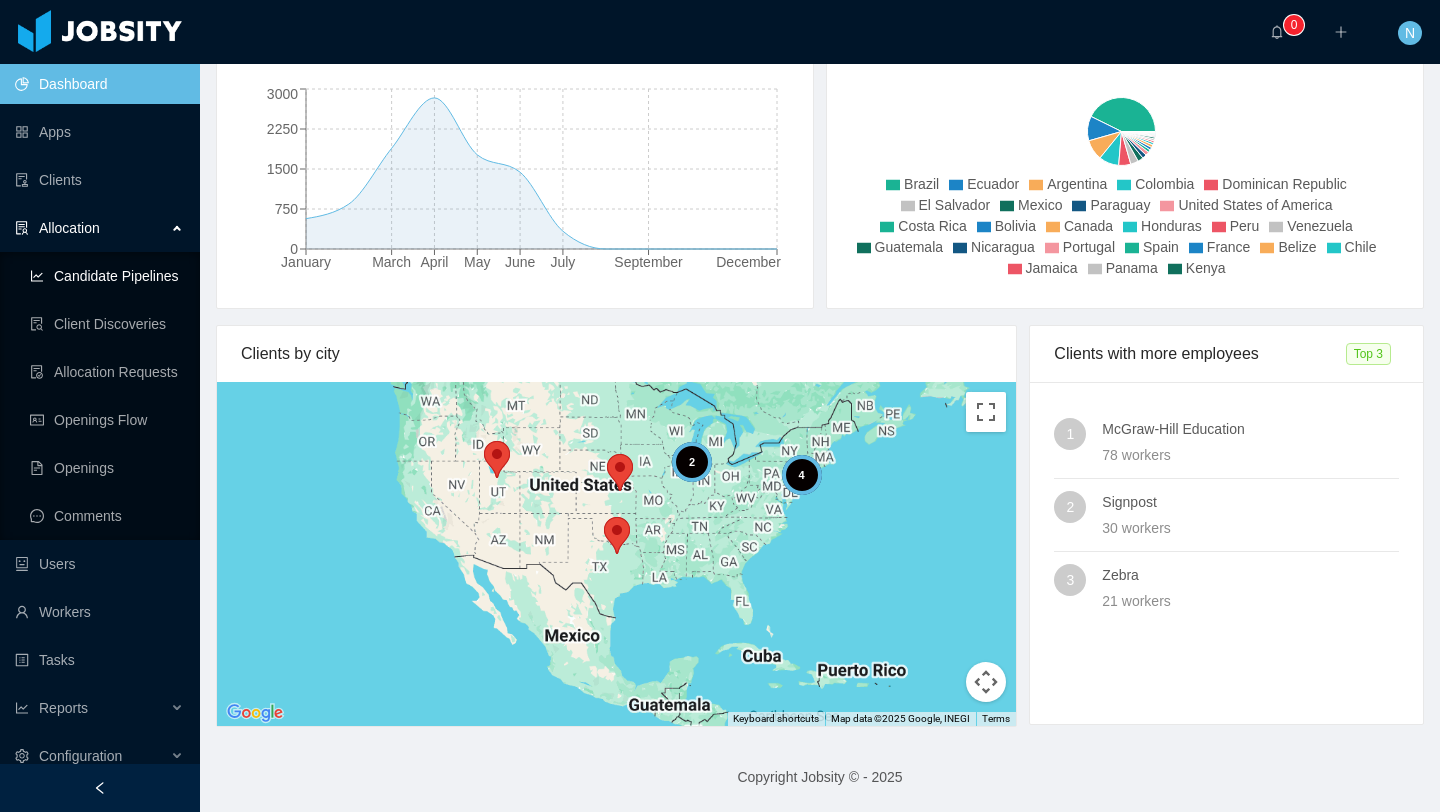 click on "Candidate Pipelines" at bounding box center [107, 276] 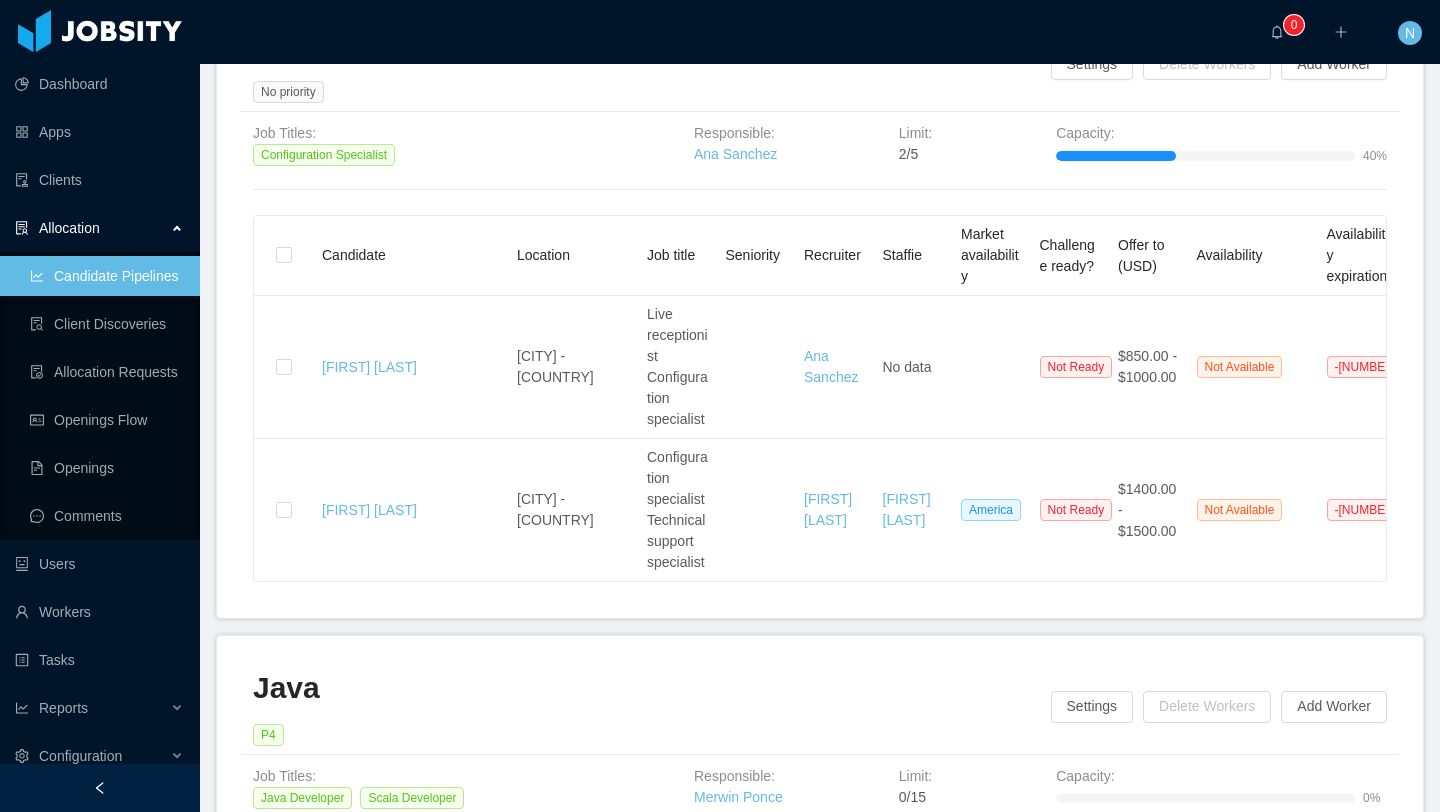 scroll, scrollTop: 0, scrollLeft: 0, axis: both 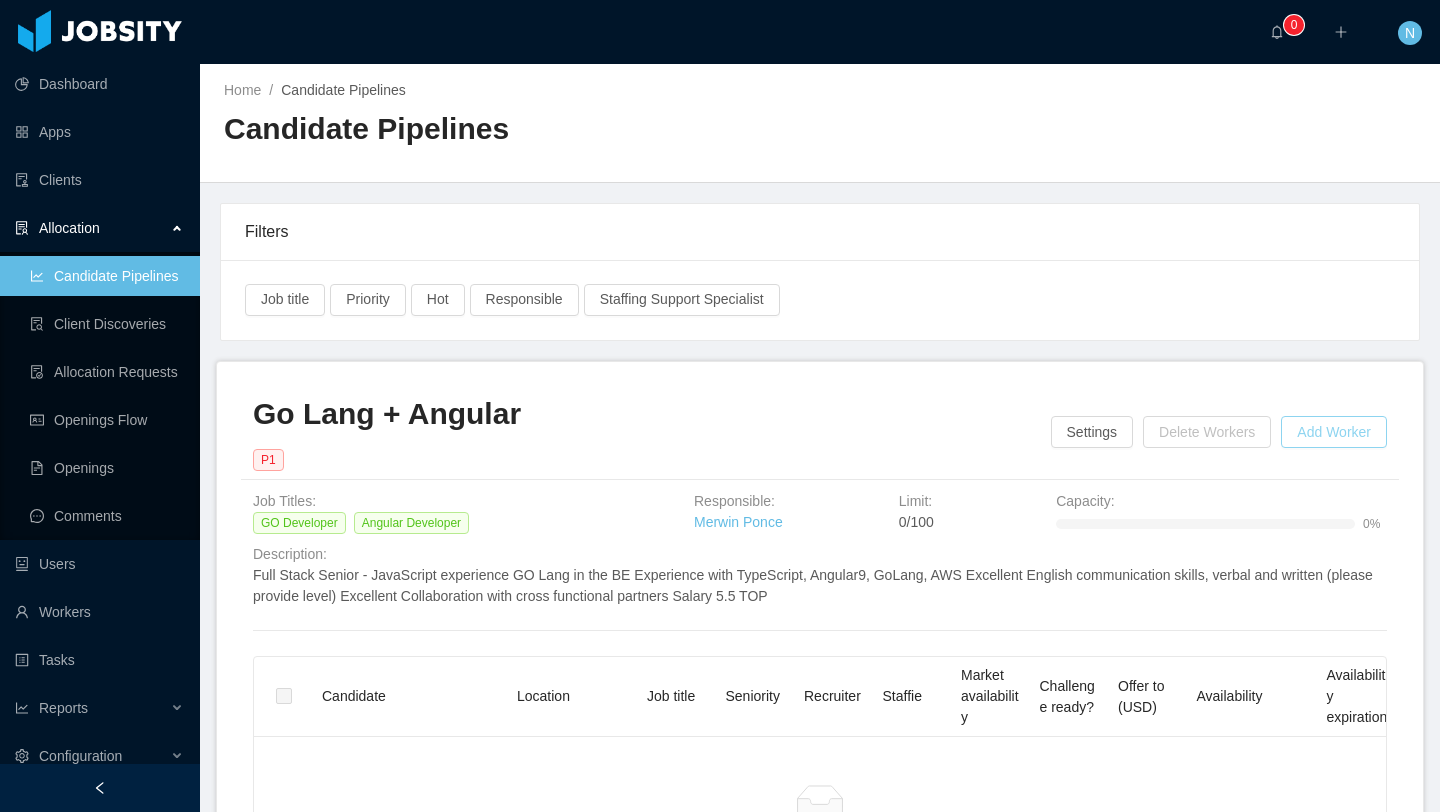 click on "Add Worker" at bounding box center [1334, 432] 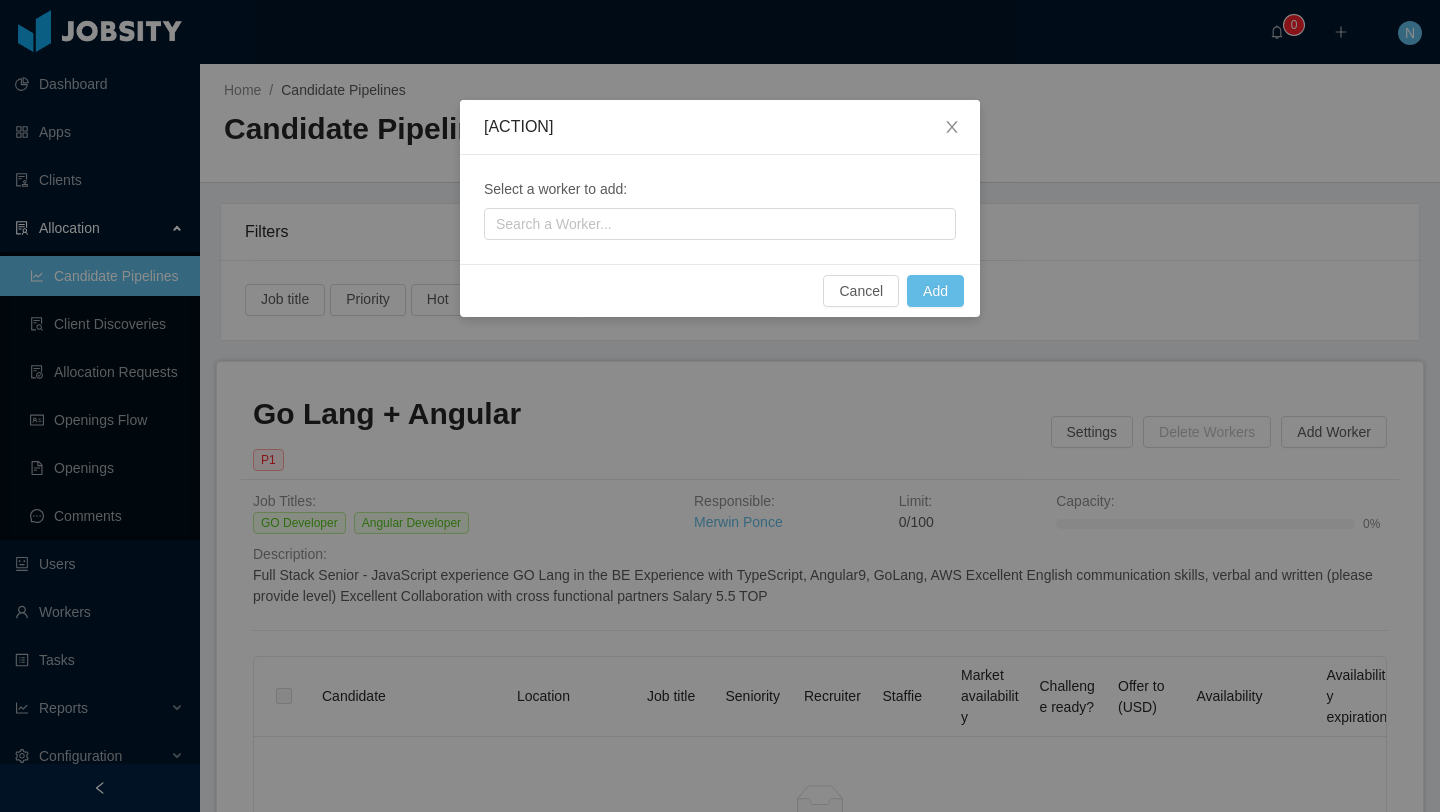 click on "Select a worker to add:  Search a Worker..." at bounding box center (720, 209) 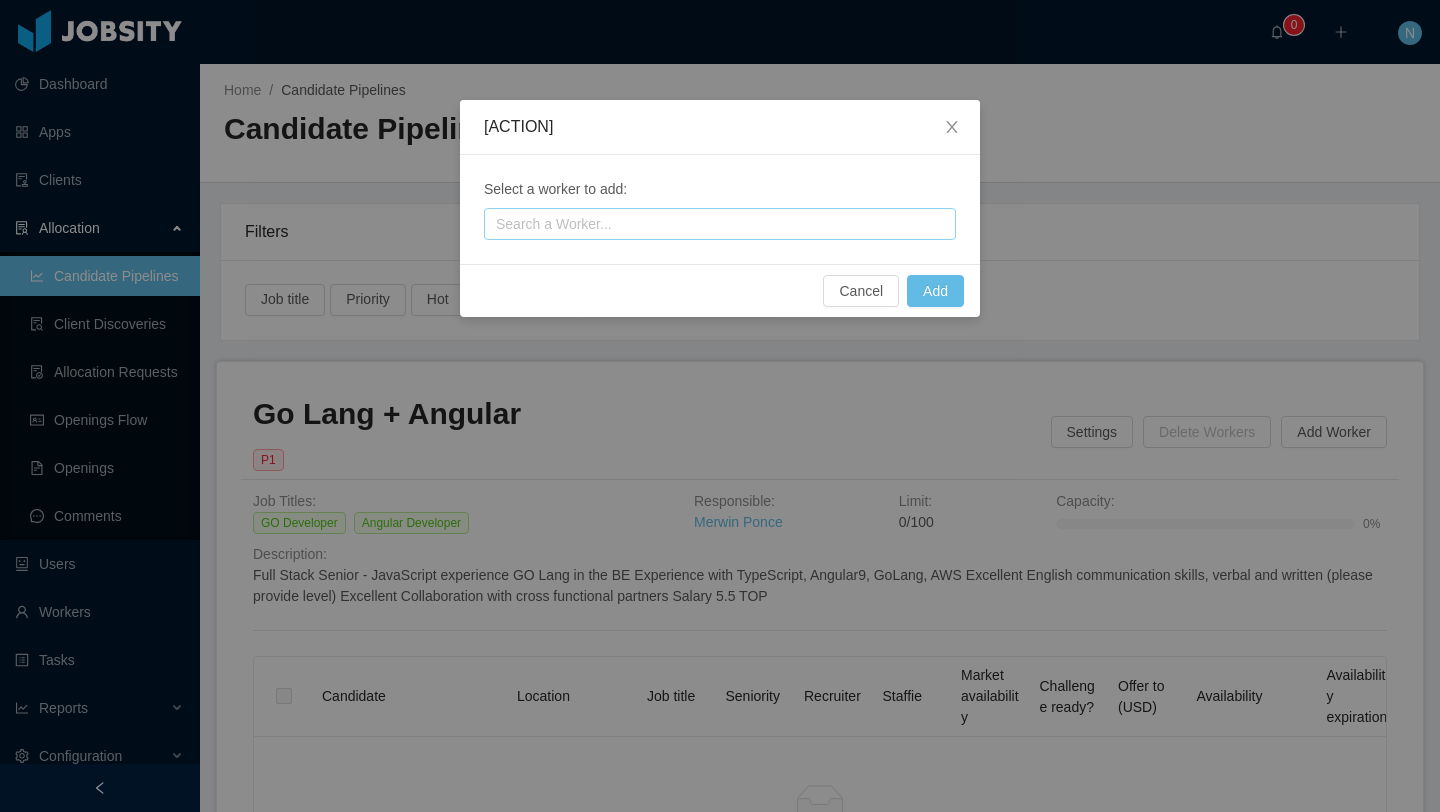 click on "Search a Worker..." at bounding box center (717, 224) 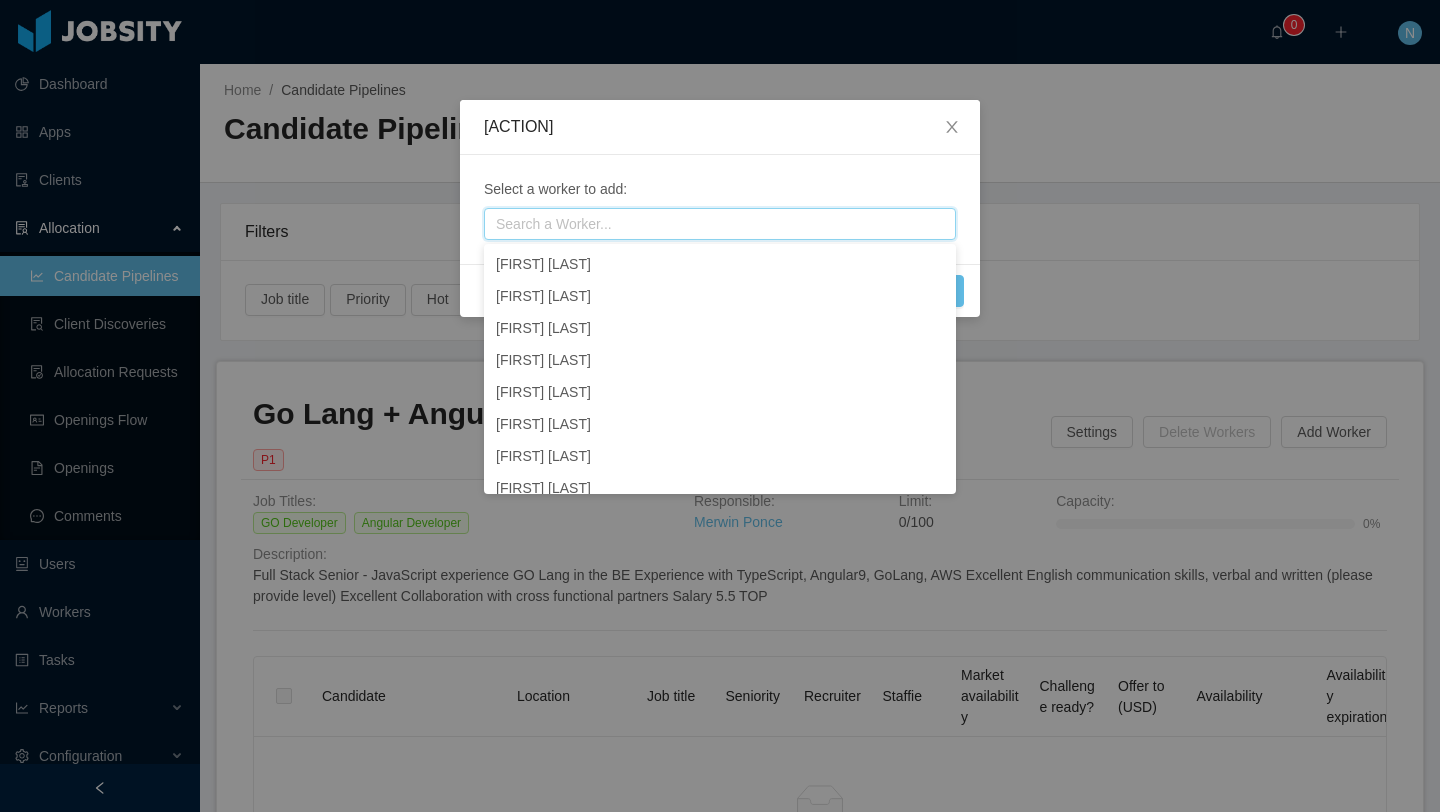 click on "Add worker Select a worker to add: Search a Worker... Cancel Add" at bounding box center (720, 406) 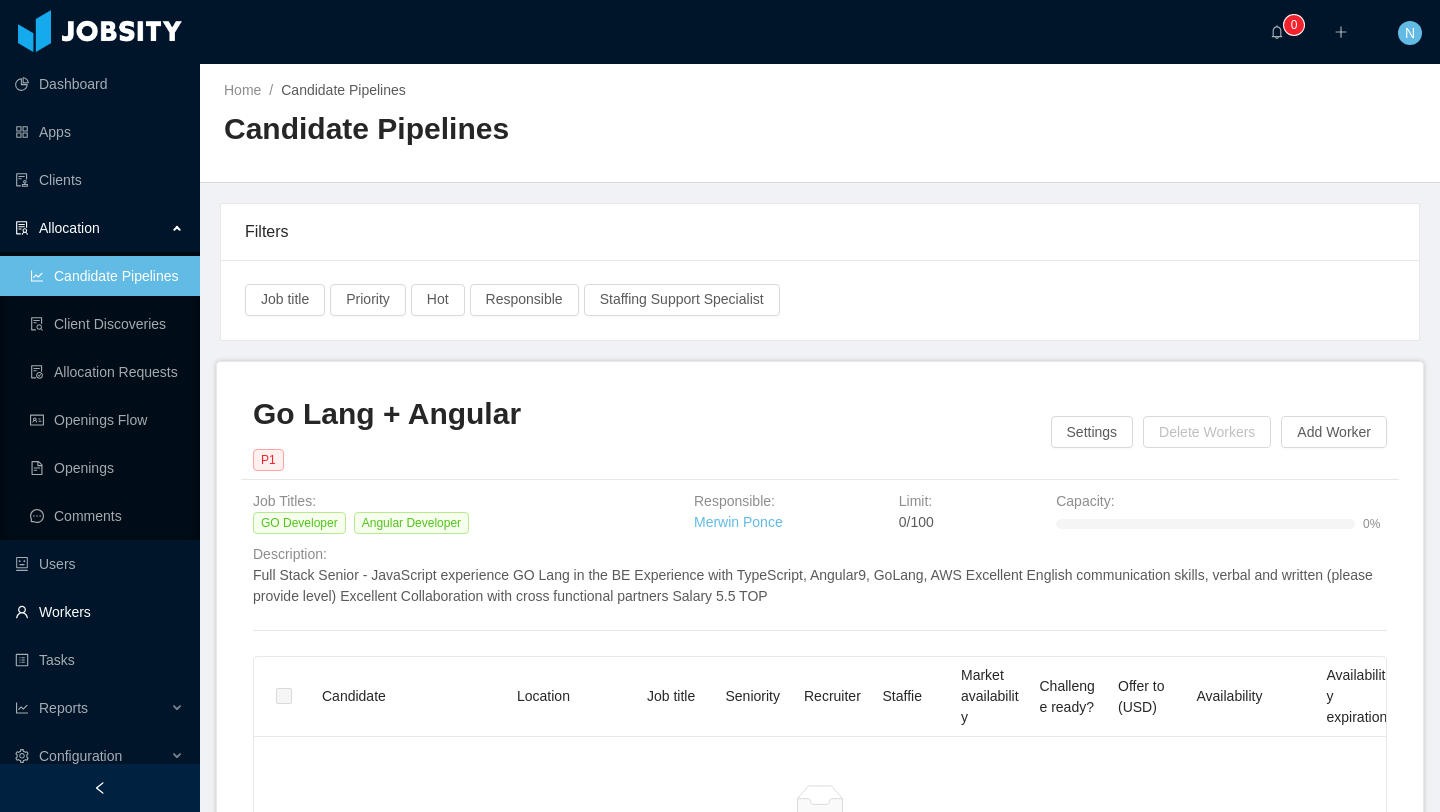 click on "Workers" at bounding box center [99, 612] 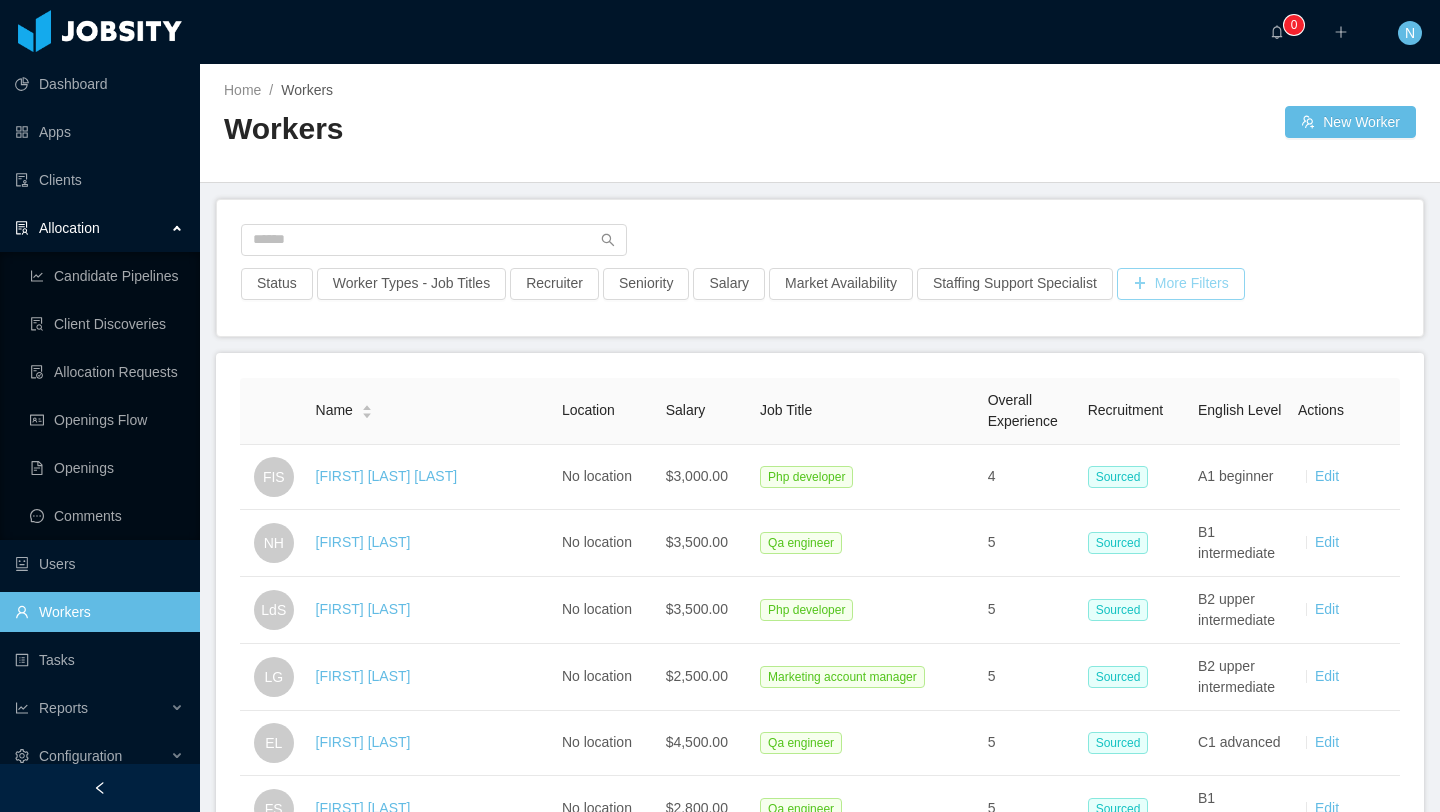 click on "More Filters" at bounding box center (277, 284) 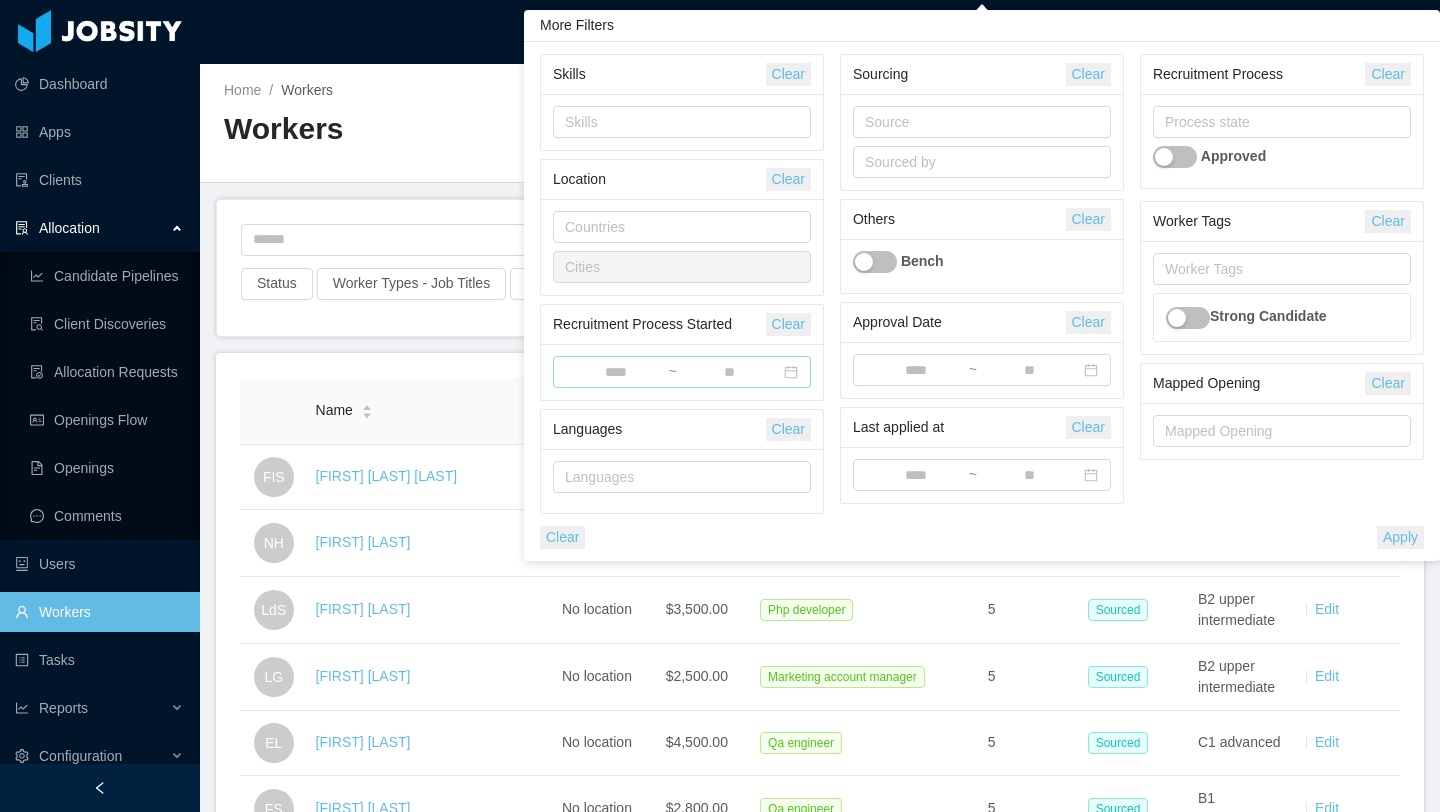 click at bounding box center [616, 373] 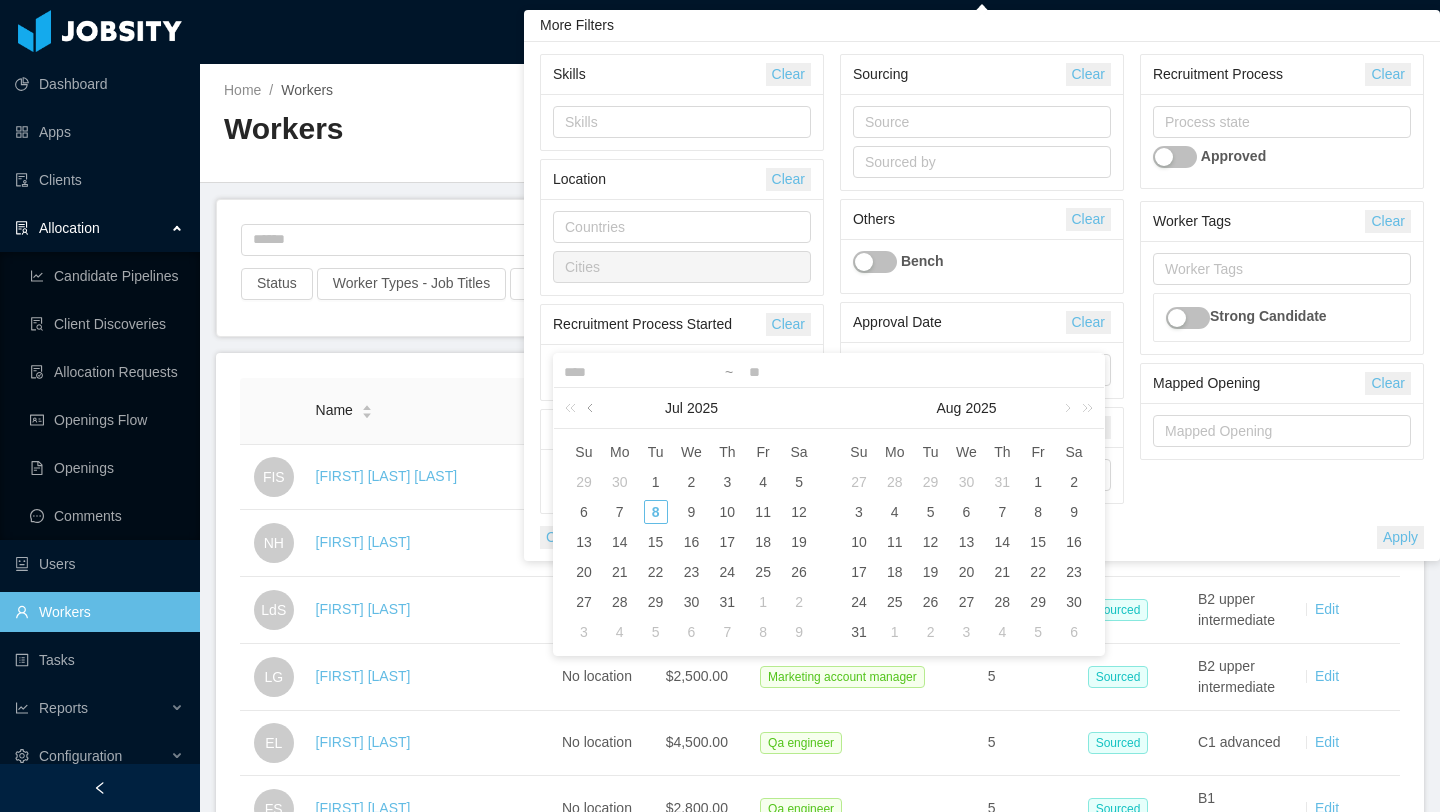 click at bounding box center (592, 408) 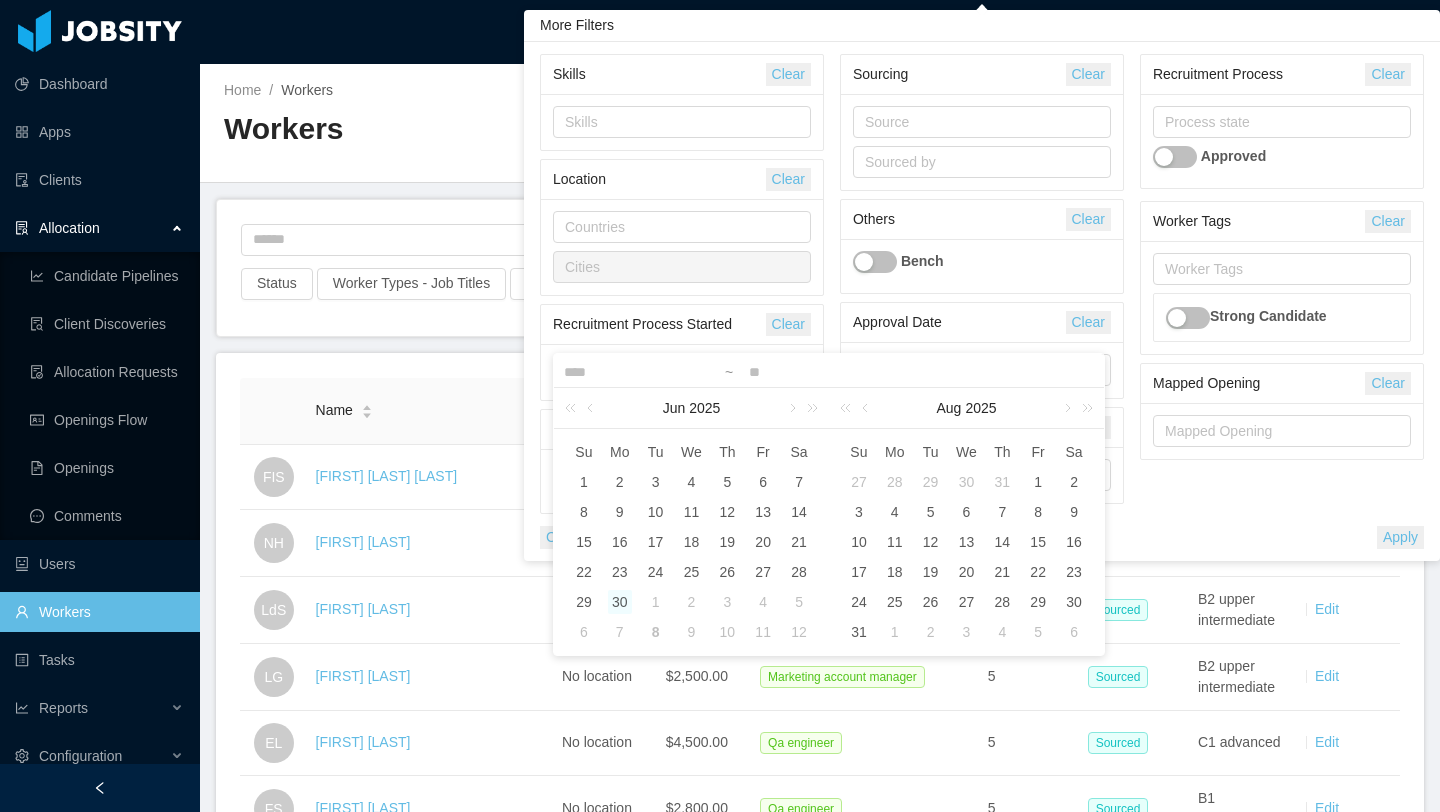 click on "30" at bounding box center (620, 602) 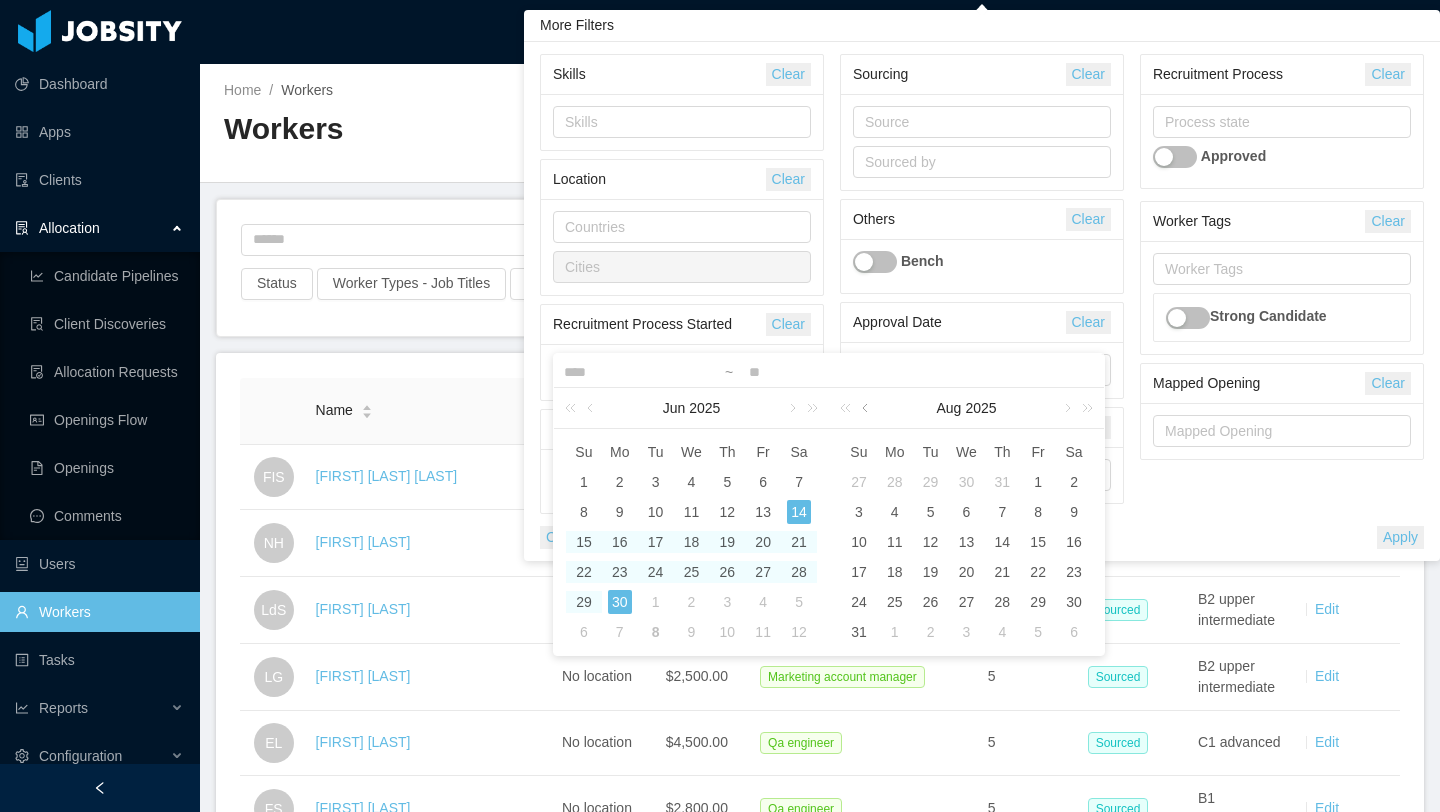 click at bounding box center (867, 408) 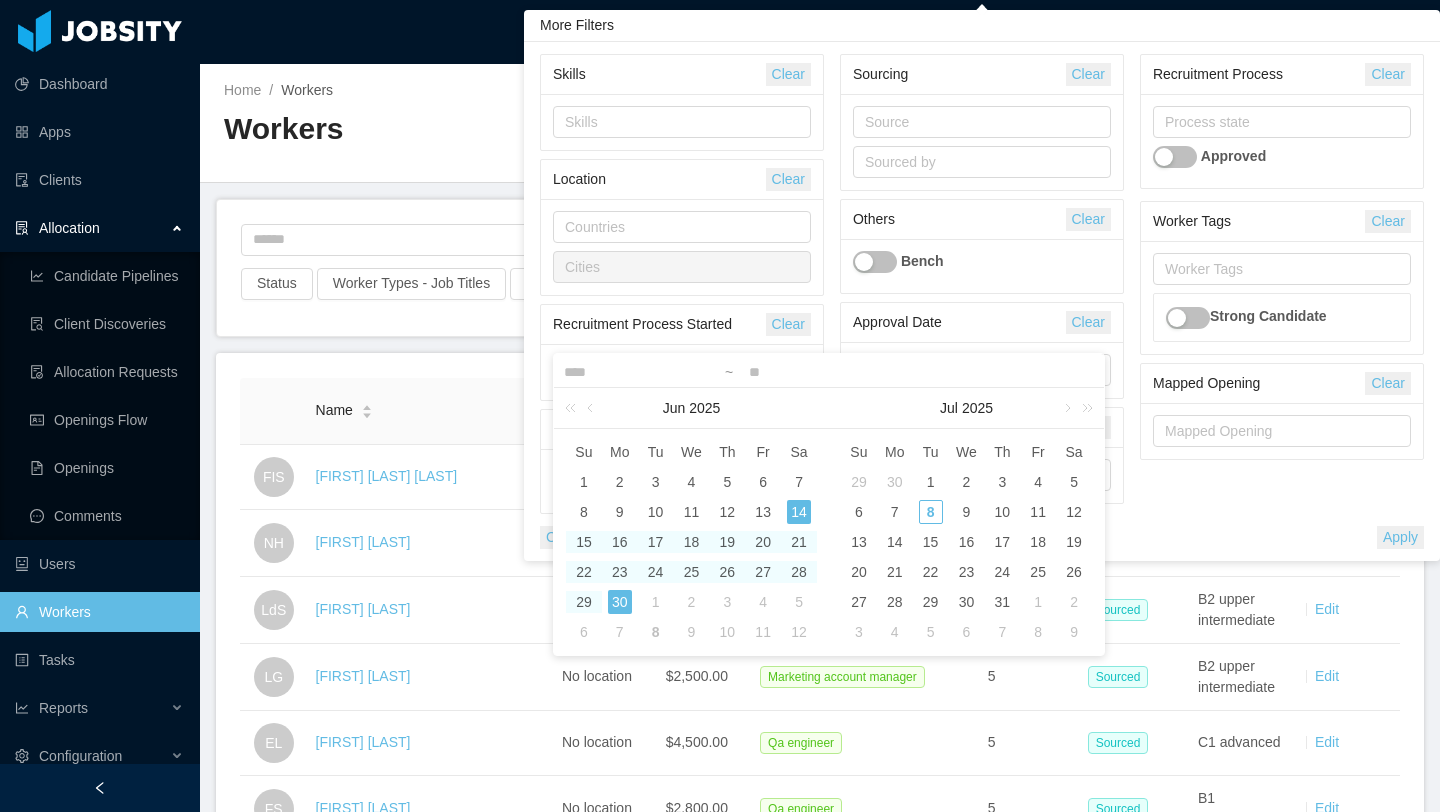 click on "[MONTH] [YEAR]" at bounding box center [966, 408] 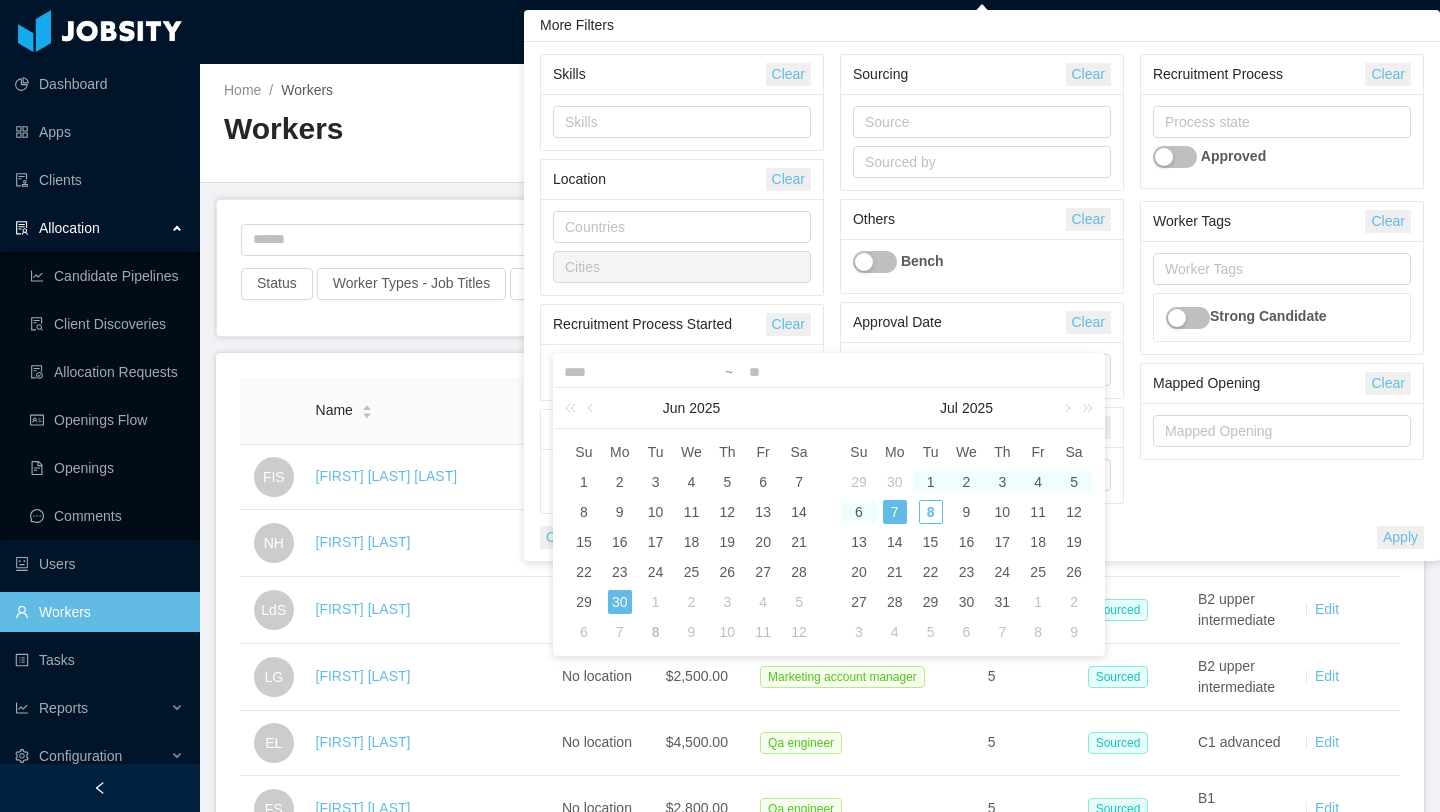 click on "7" at bounding box center (895, 512) 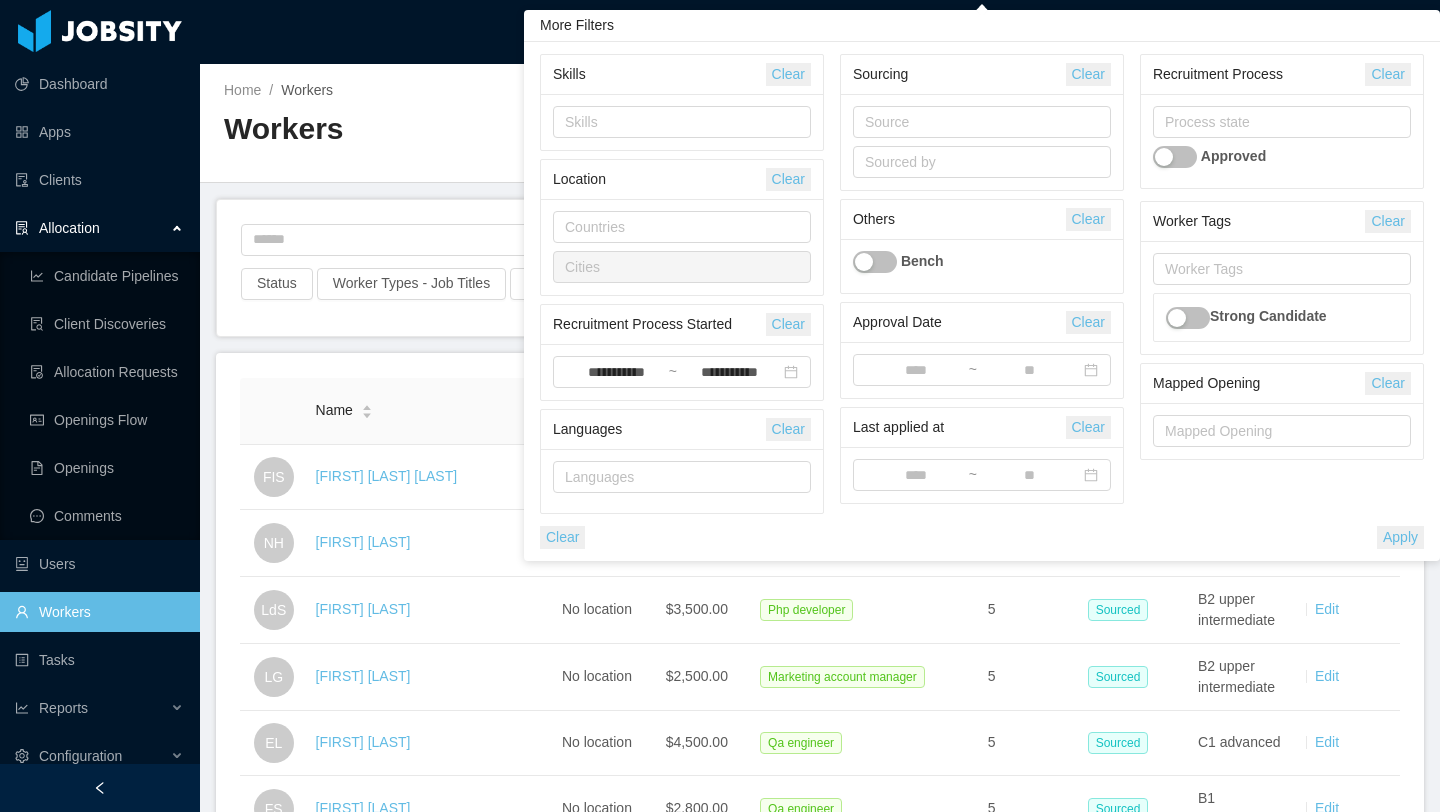 click on "Apply" at bounding box center [1400, 537] 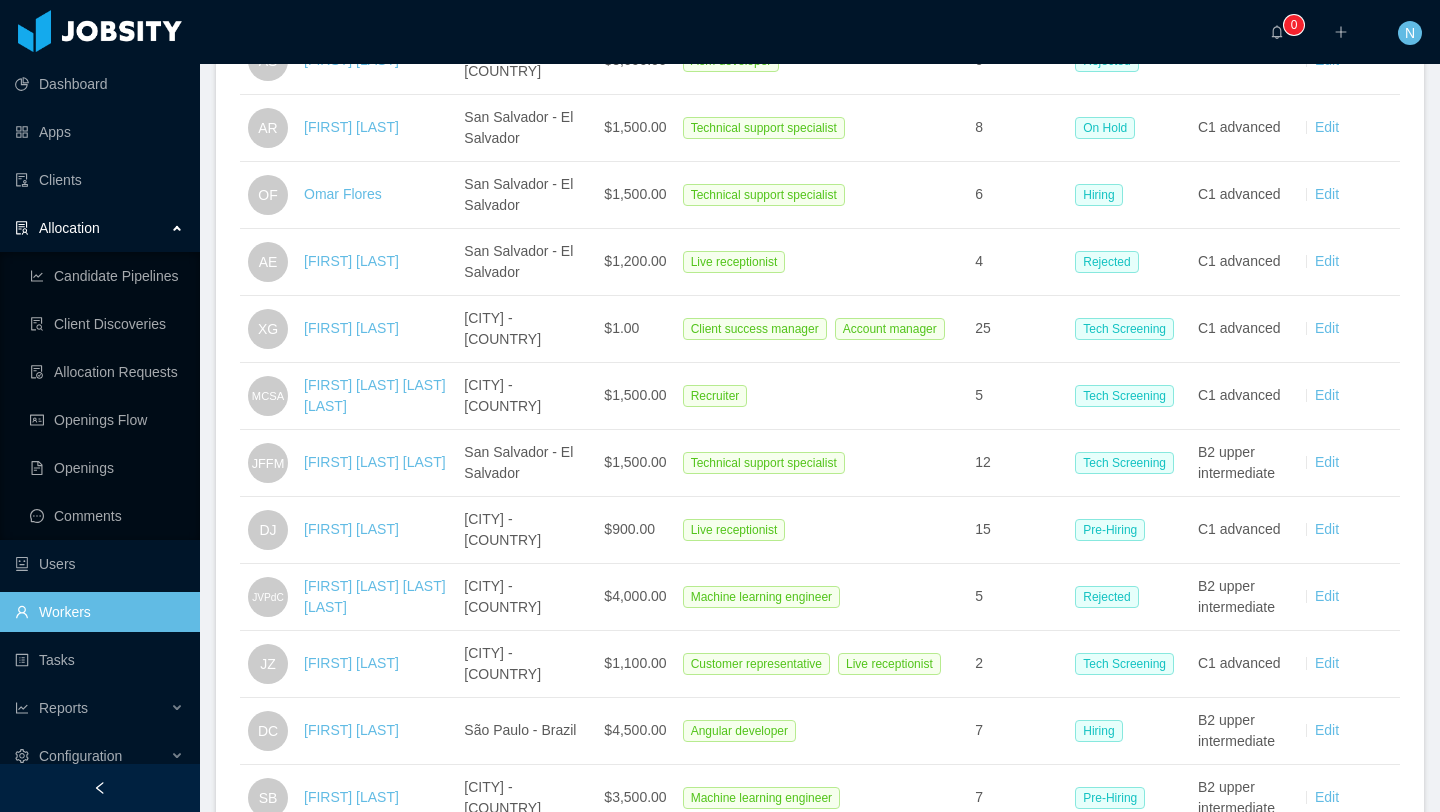 scroll, scrollTop: 3174, scrollLeft: 0, axis: vertical 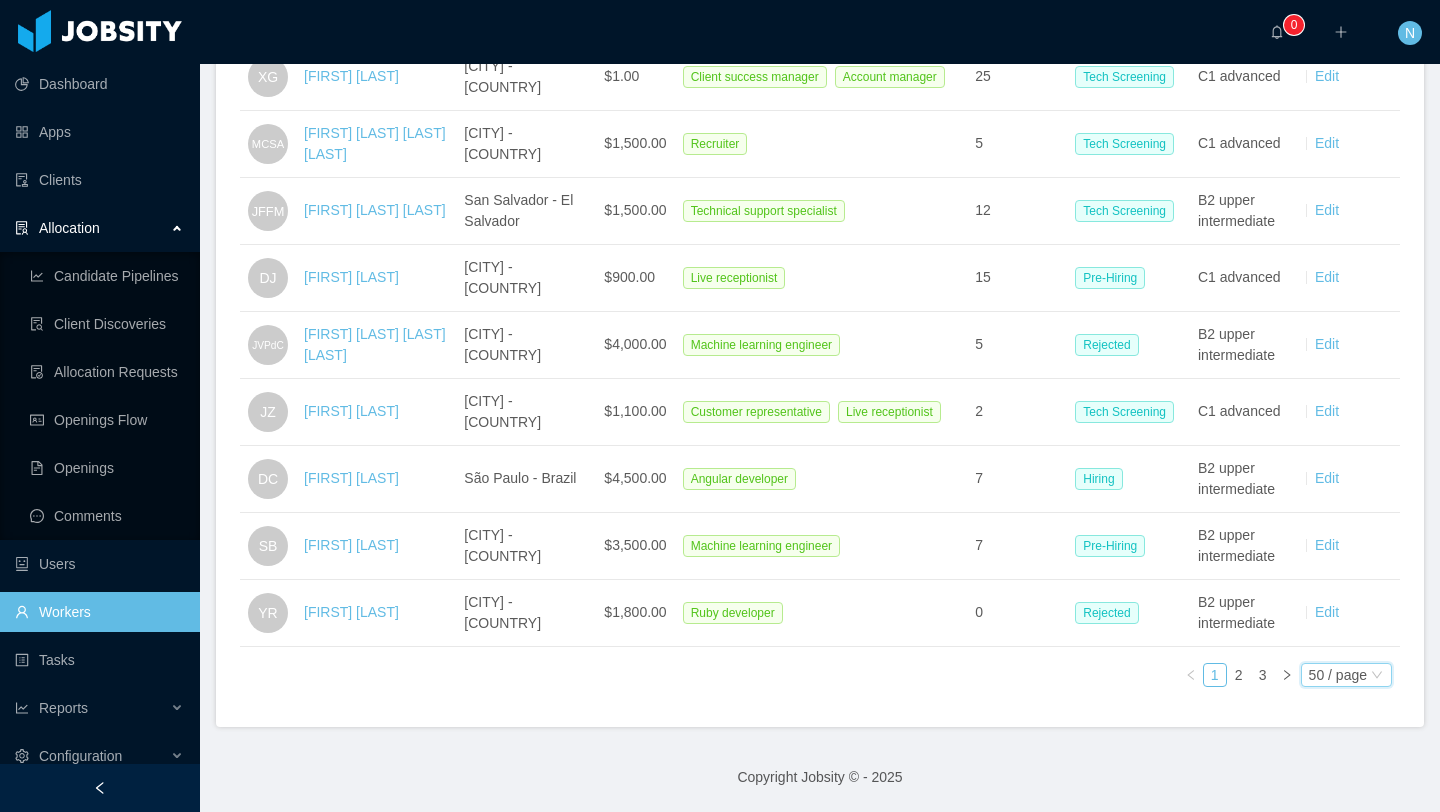 click on "50 / page" at bounding box center (1338, 675) 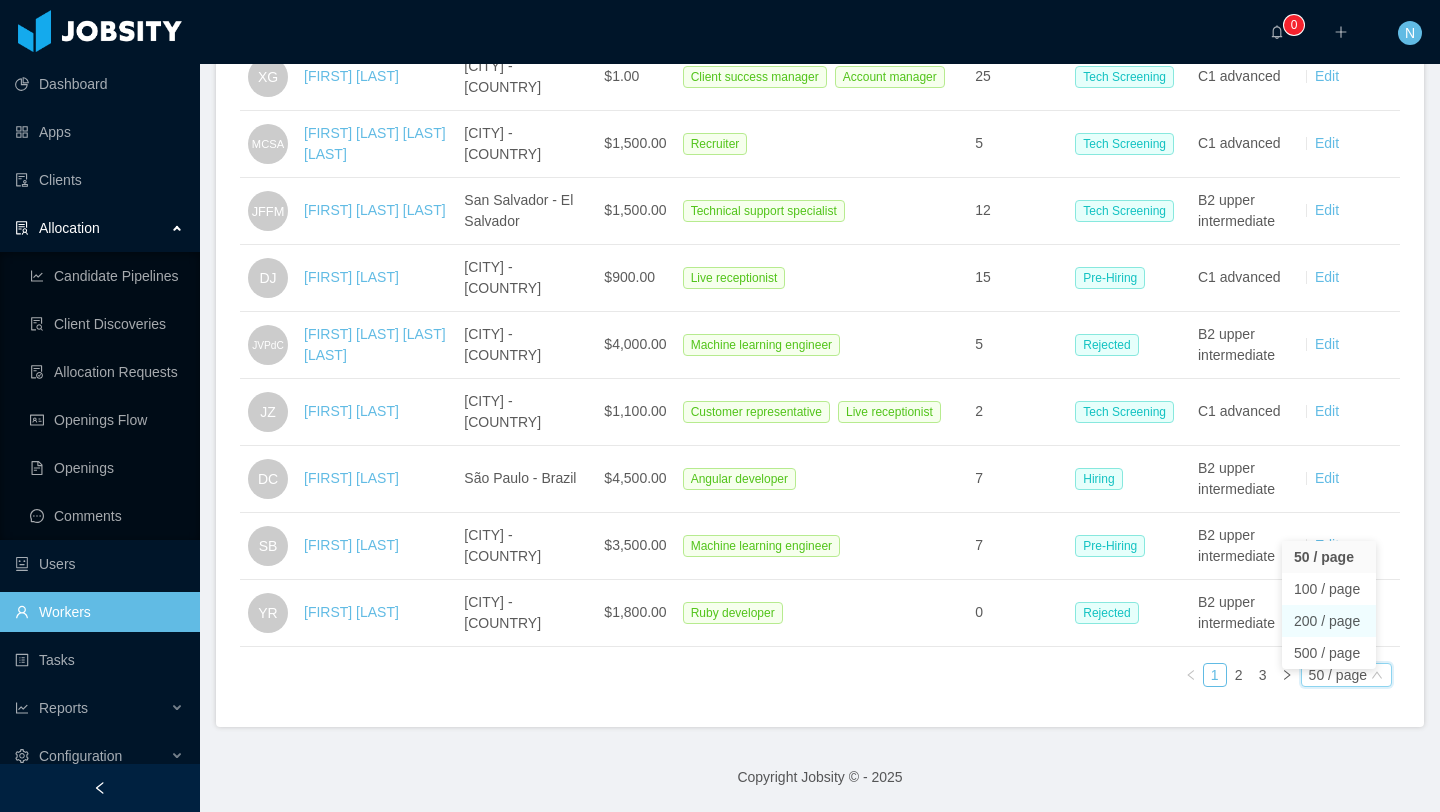 click on "200 / page" at bounding box center (1329, 621) 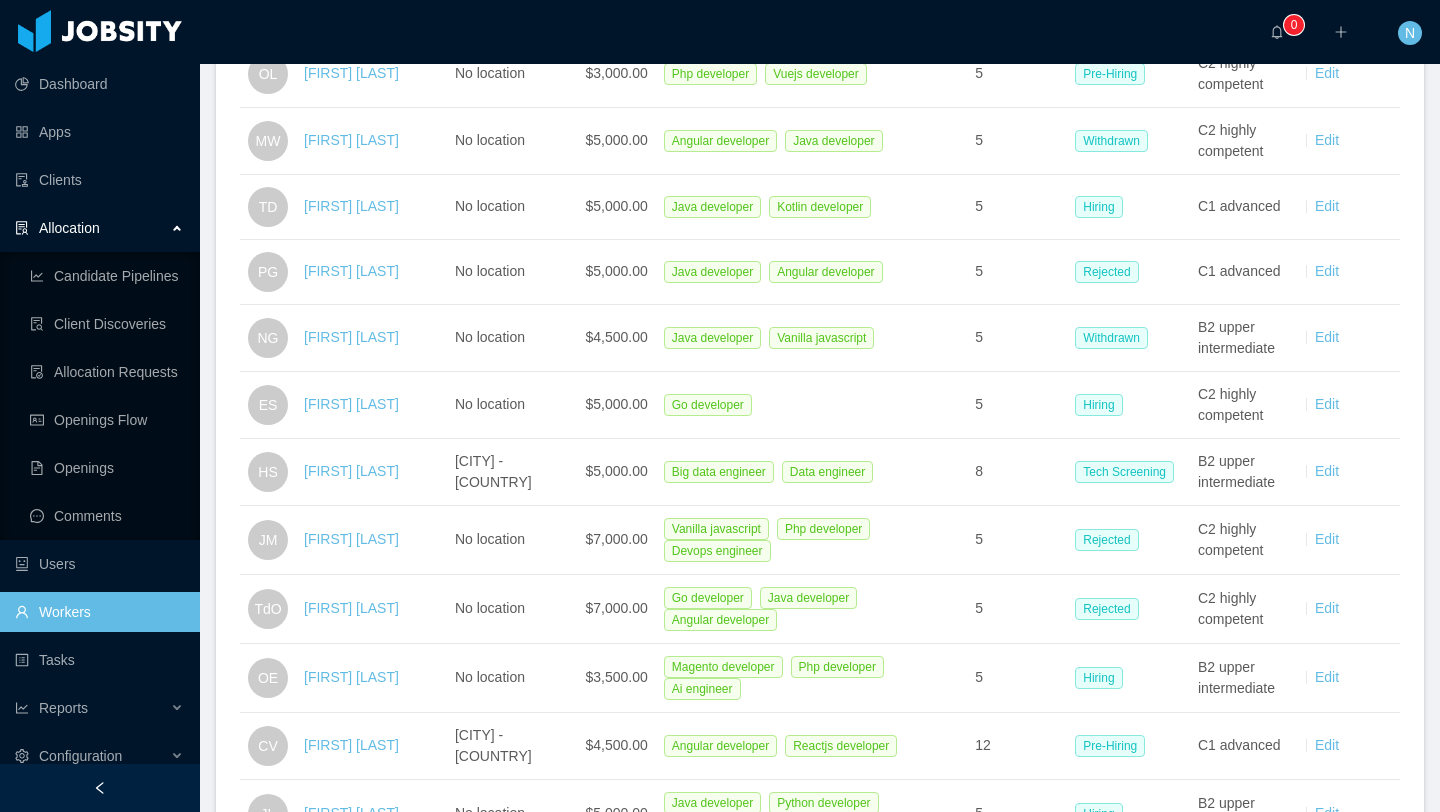 scroll, scrollTop: 6894, scrollLeft: 0, axis: vertical 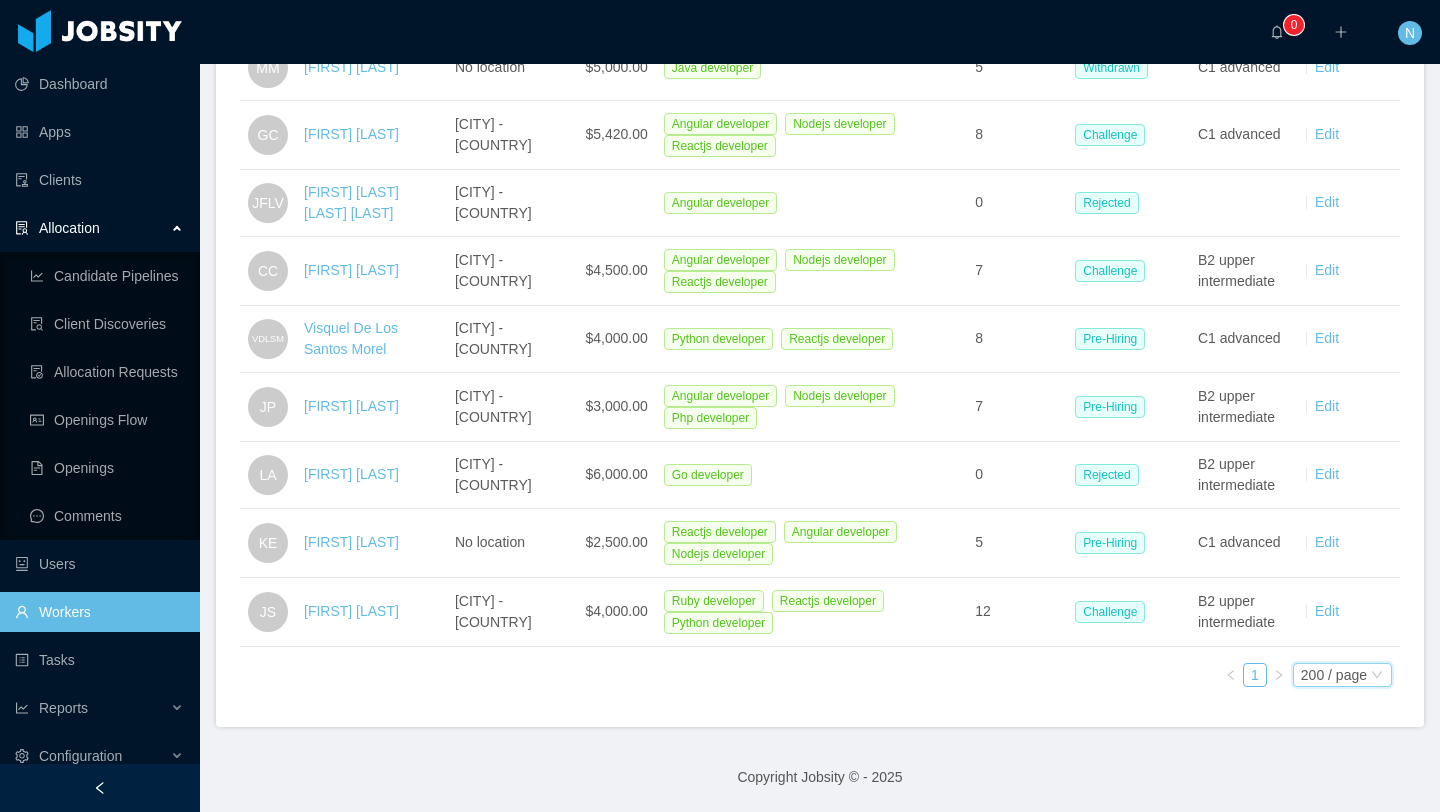 click on "200 / page" at bounding box center (1334, 675) 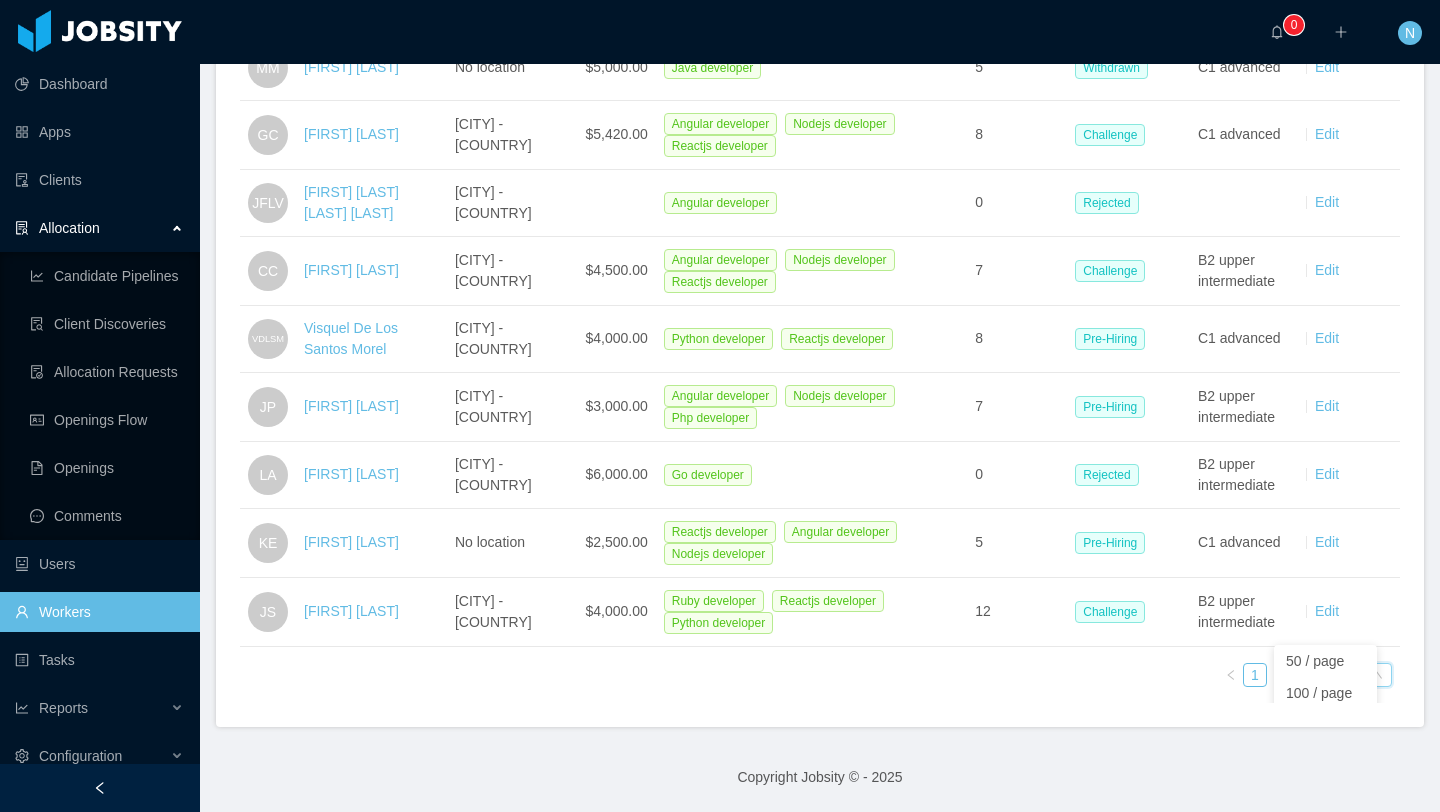click on "500 / page" at bounding box center [1325, 757] 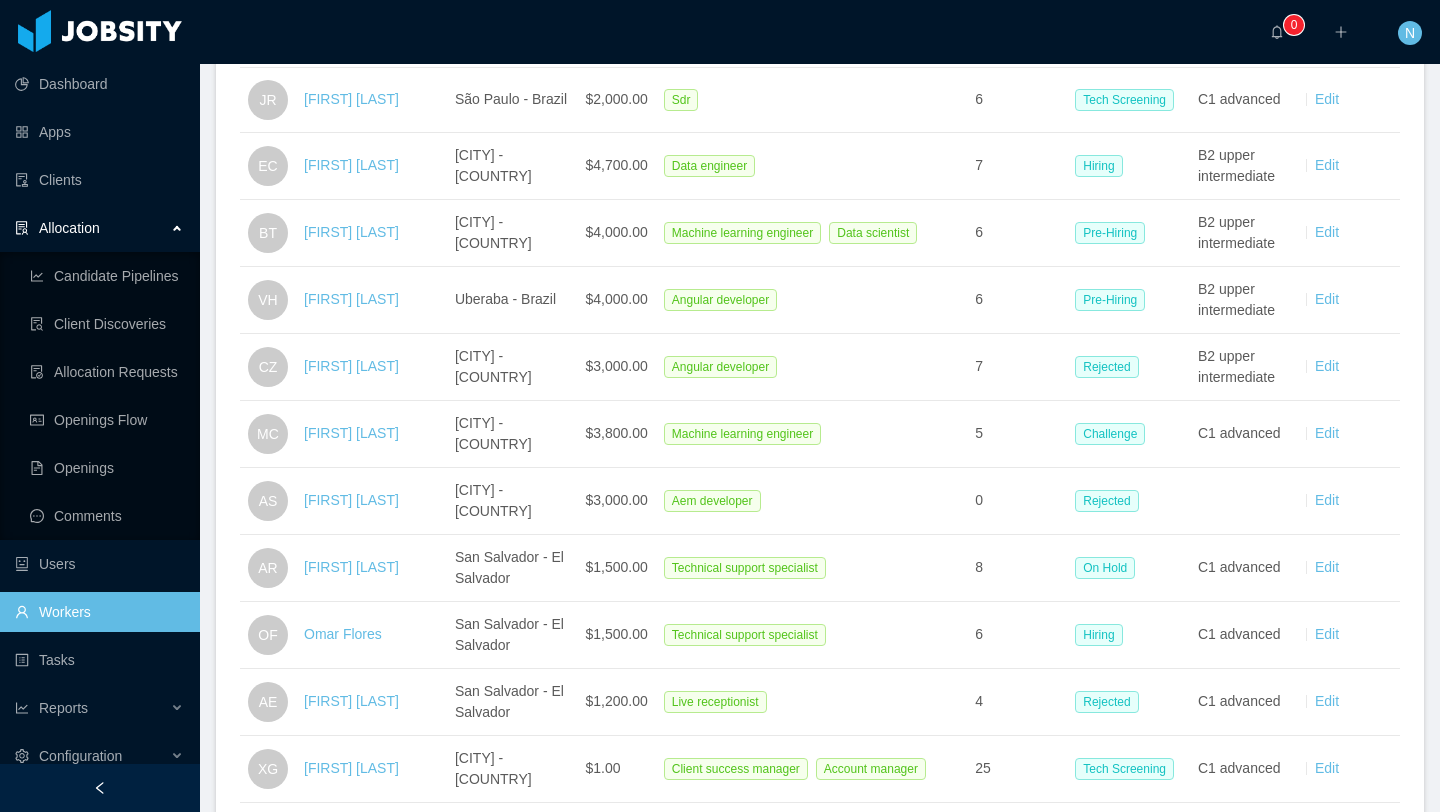 scroll, scrollTop: 0, scrollLeft: 0, axis: both 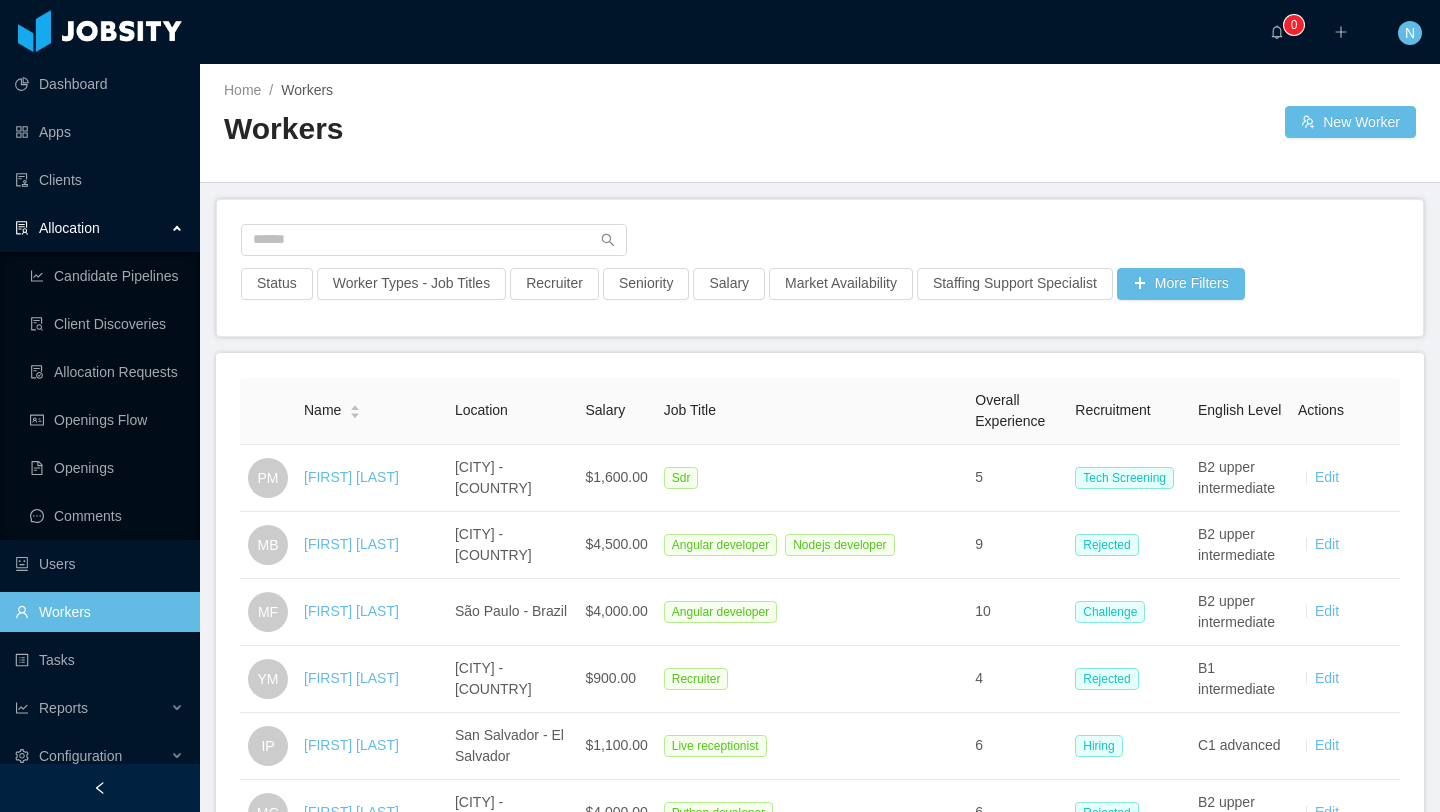 click on "Name Location Salary Job Title Overall Experience Recruitment English Level Actions PM [FIRST] [LAST] [CITY] - [COUNTRY] $1,600.00 Sdr 5 Tech Screening B2 upper intermediate Edit MB [FIRST] [LAST] [CITY] - [COUNTRY] $4,500.00 Angular developer Nodejs developer 9 Rejected B2 upper intermediate Edit MF [FIRST] [LAST] [CITY] - [COUNTRY] $4,000.00 Angular developer 10 Challenge B2 upper intermediate Edit YM [FIRST] [LAST] [CITY] - [COUNTRY] $900.00 Recruiter 4 Rejected B1 intermediate Edit IP [FIRST] [LAST] [CITY] - [COUNTRY] $1,100.00 Live receptionist 6 Hiring C1 advanced Edit MG [FIRST] [LAST] [CITY] - [COUNTRY] $4,000.00 Python developer 6 Rejected B2 upper intermediate Edit PR [FIRST] [LAST] [CITY] - [COUNTRY] $4,000.00 Data scientist Machine learning engineer 6 On Hold B2 upper intermediate Edit AHC [FIRST] [LAST] [CITY] - [COUNTRY] $4,500.00 Angular developer 10 Challenge C1 advanced Edit MT [FIRST] [LAST] [CITY] - [COUNTRY] $1,100.00 Customer representative Live receptionist 4" at bounding box center [820, 3923] 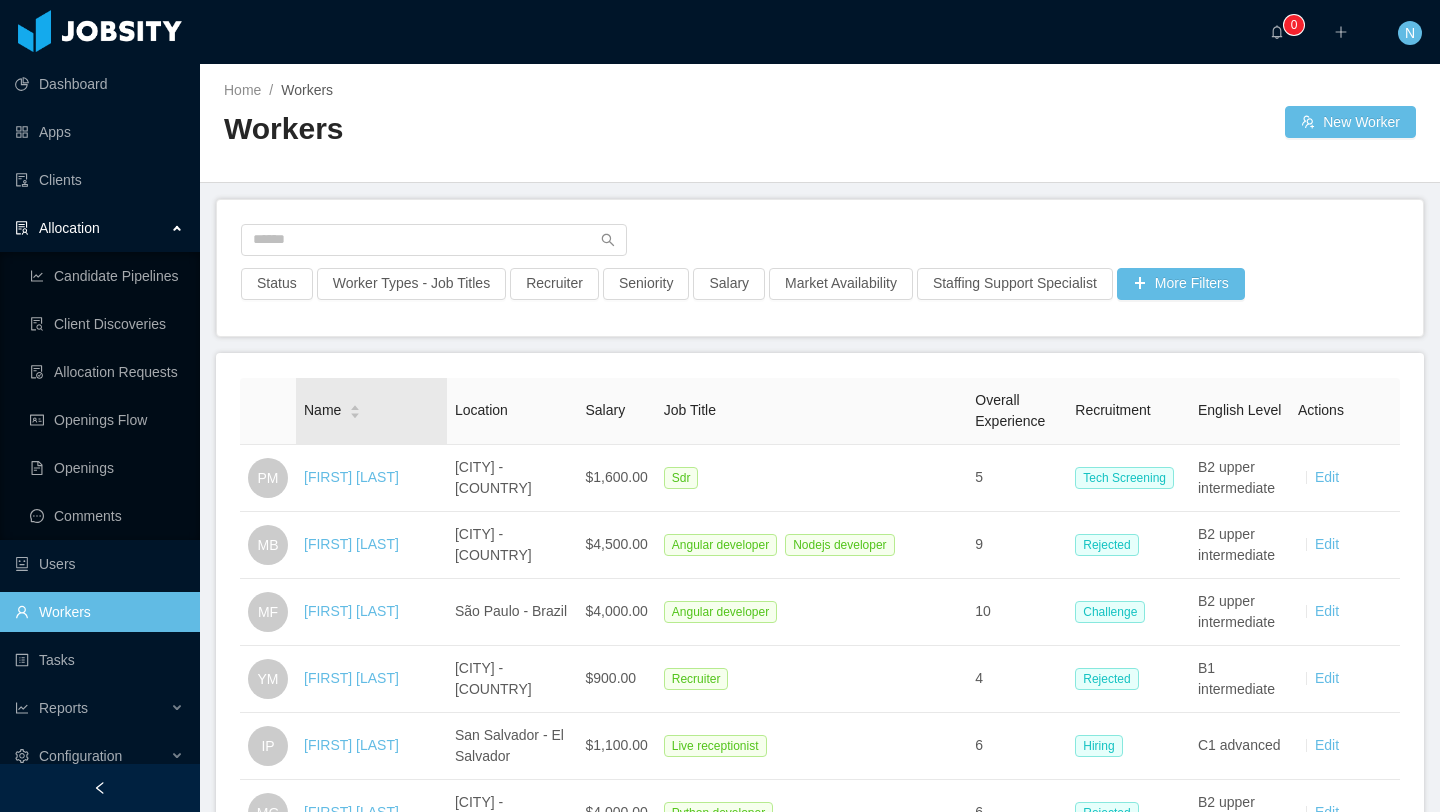 click on "Name" at bounding box center (332, 410) 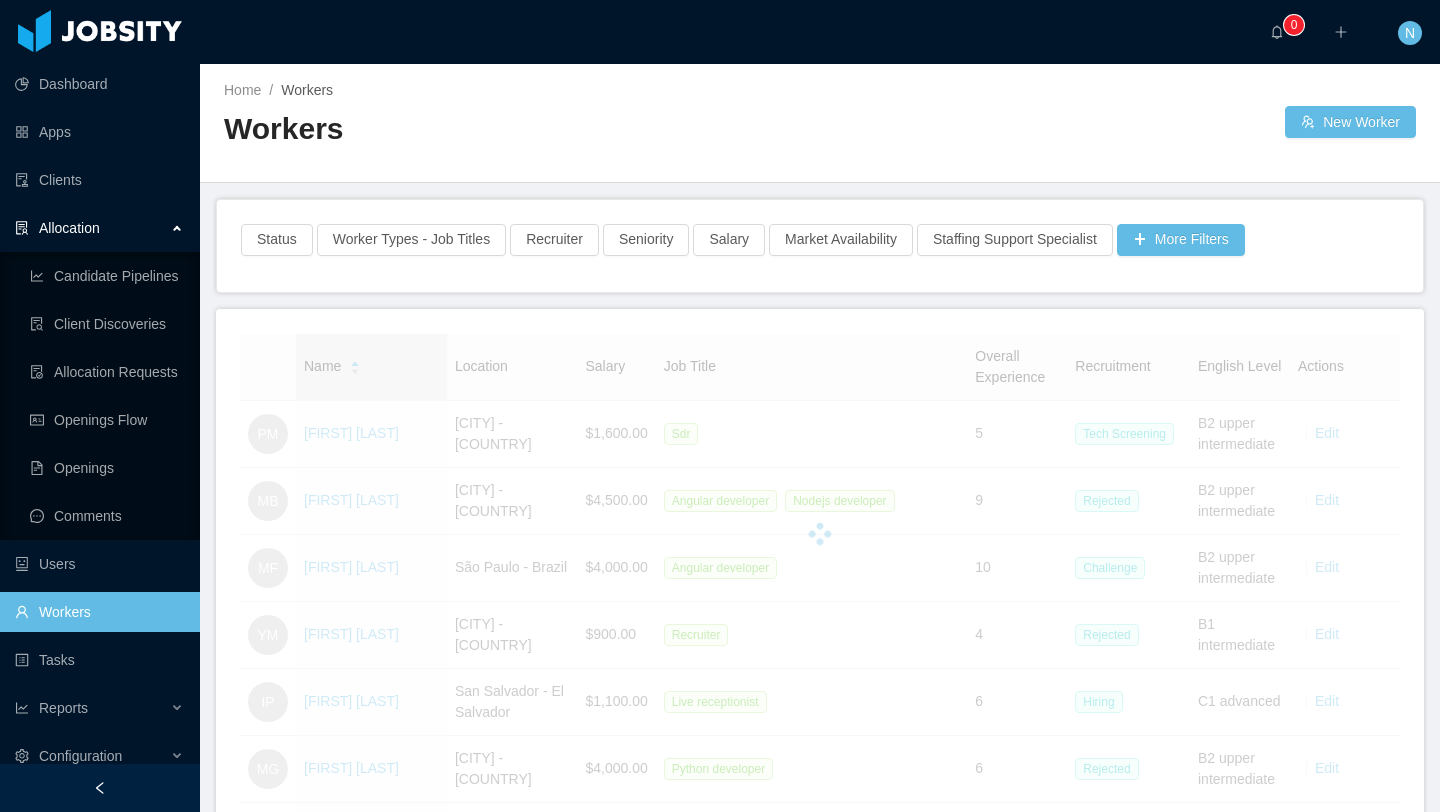 click at bounding box center [820, 534] 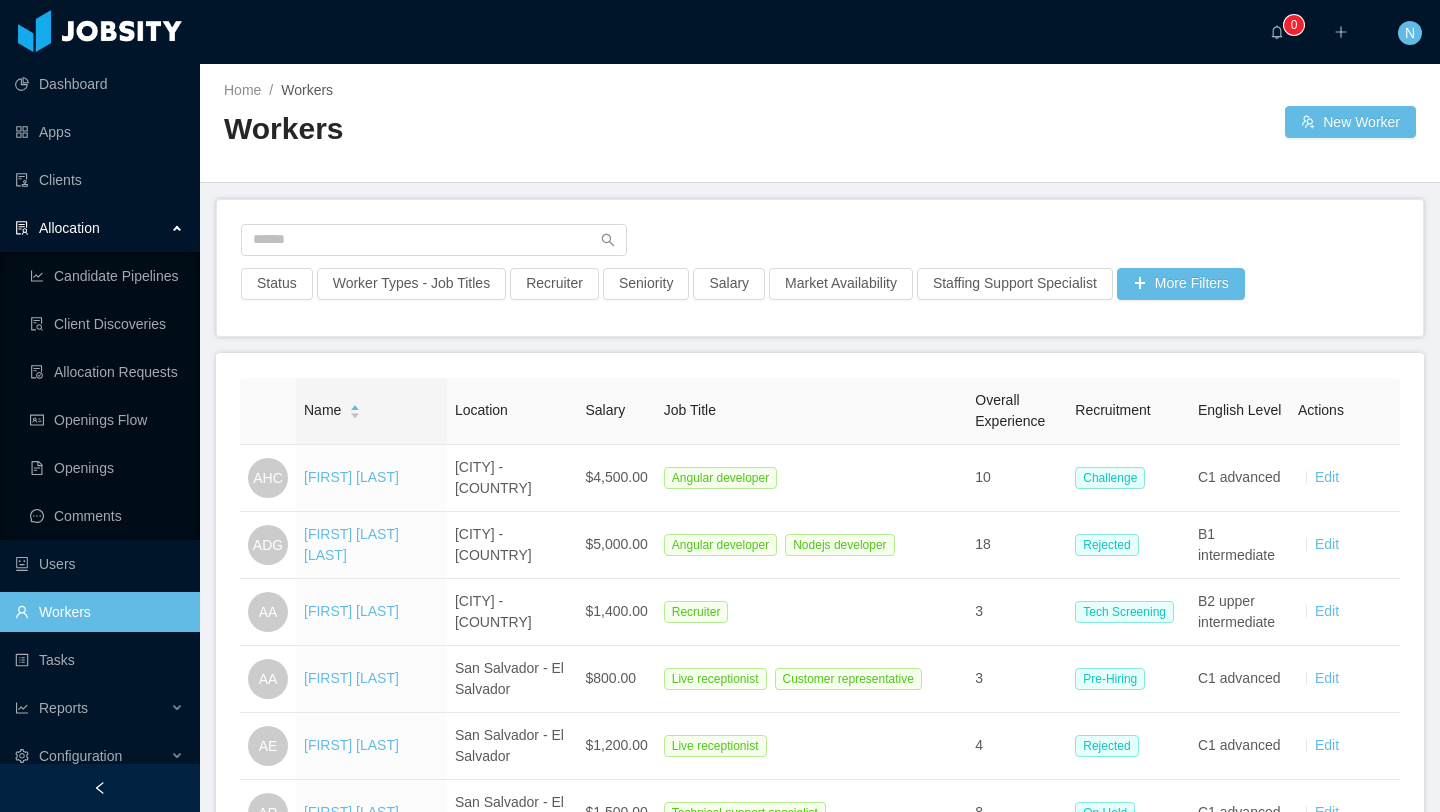 click on "Name Location Salary Job Title Overall Experience Recruitment English Level Actions AHC [FIRST] [LAST] [CITY] - [COUNTRY] $4,500.00 Angular developer 10 Challenge C1 advanced Edit ADG [FIRST] [LAST] [CITY] - [COUNTRY] $5,000.00 Angular developer Nodejs developer 18 Rejected B1 intermediate Edit AA [FIRST] [LAST] [CITY] - [COUNTRY] $1,400.00 Recruiter 3 Tech Screening B2 upper intermediate Edit AA [FIRST] [LAST] [CITY] - [COUNTRY] $800.00 Live receptionist Customer representative 3 Pre-Hiring C1 advanced Edit AE [FIRST] [LAST] [CITY] - [COUNTRY] $1,200.00 Live receptionist 4 Rejected C1 advanced Edit AR [FIRST] [LAST] [CITY] - [COUNTRY] $1,500.00 Technical support specialist 8 On Hold C1 advanced Edit AFS [FIRST] [LAST] [CITY] - [COUNTRY] $1,600.00 Configuration specialist 5 Hiring C1 advanced Edit AS [FIRST] [LAST] [CITY] - [COUNTRY] $3,000.00 Aem developer 0 Rejected Edit AC [FIRST] [LAST] No location $4,500.00 Java developer 5 Rejected C1 advanced Edit AR 20" at bounding box center [820, 3923] 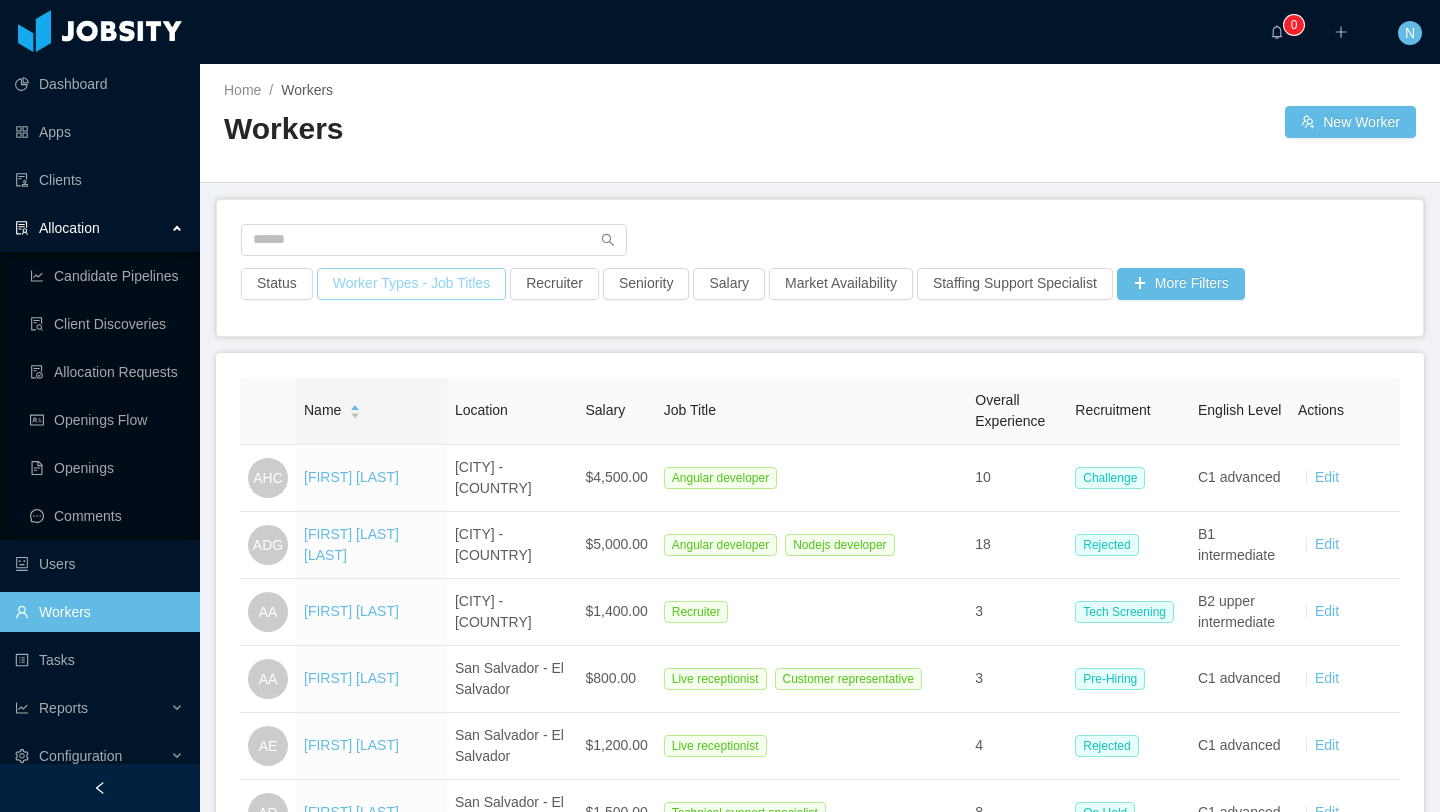 drag, startPoint x: 242, startPoint y: 356, endPoint x: 457, endPoint y: 290, distance: 224.9022 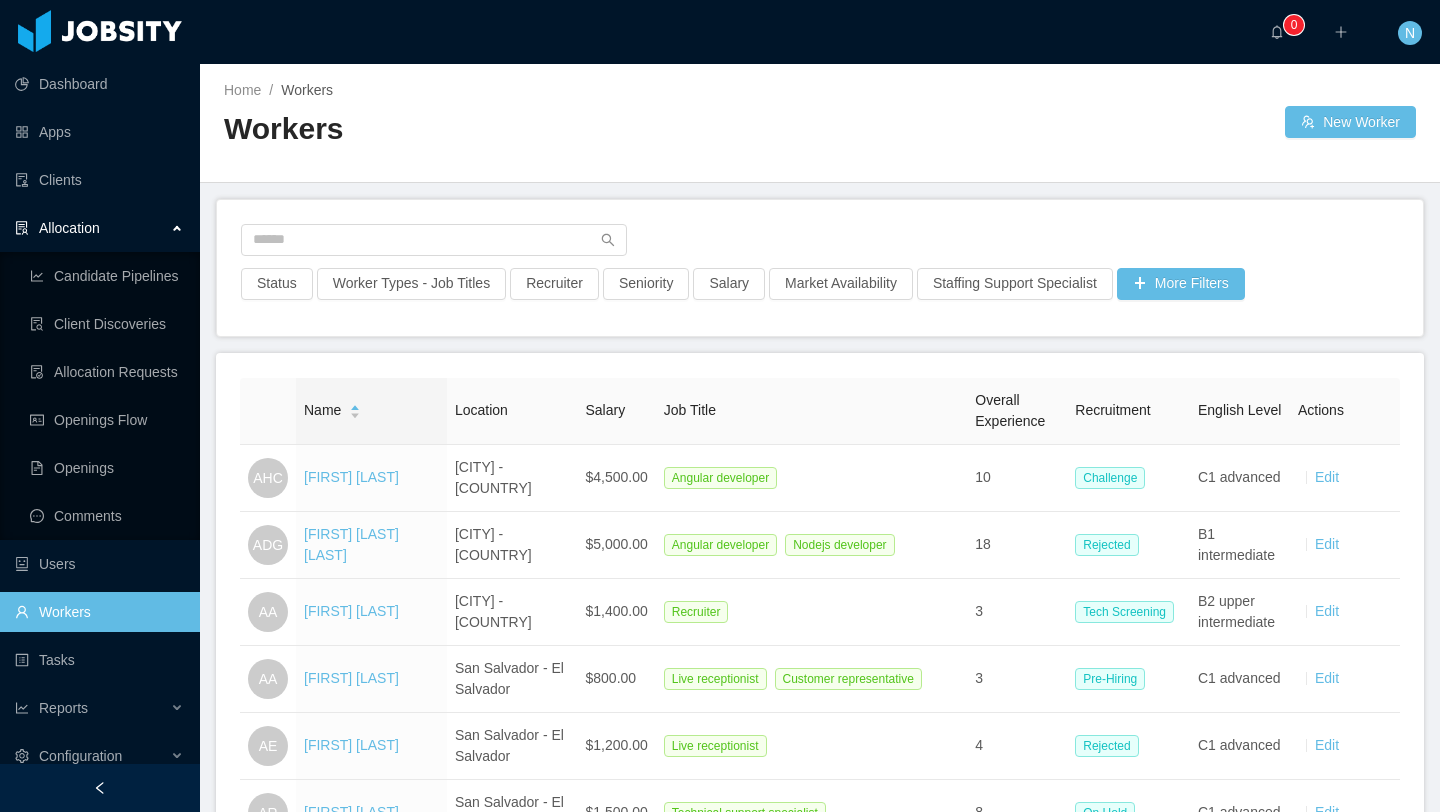 click on "Name Location Salary Job Title Overall Experience Recruitment English Level Actions AHC [FIRST] [LAST] [CITY] - [COUNTRY] $4,500.00 Angular developer 10 Challenge C1 advanced Edit ADG [FIRST] [LAST] [CITY] - [COUNTRY] $5,000.00 Angular developer Nodejs developer 18 Rejected B1 intermediate Edit AA [FIRST] [LAST] [CITY] - [COUNTRY] $1,400.00 Recruiter 3 Tech Screening B2 upper intermediate Edit AA [FIRST] [LAST] [CITY] - [COUNTRY] $800.00 Live receptionist Customer representative 3 Pre-Hiring C1 advanced Edit AE [FIRST] [LAST] [CITY] - [COUNTRY] $1,200.00 Live receptionist 4 Rejected C1 advanced Edit AR [FIRST] [LAST] [CITY] - [COUNTRY] $1,500.00 Technical support specialist 8 On Hold C1 advanced Edit AFS [FIRST] [LAST] [CITY] - [COUNTRY] $1,600.00 Configuration specialist 5 Hiring C1 advanced Edit AS [FIRST] [LAST] [CITY] - [COUNTRY] $3,000.00 Aem developer 0 Rejected Edit AC [FIRST] [LAST] No location $4,500.00 Java developer 5 Rejected C1 advanced Edit AR 20" at bounding box center [820, 3923] 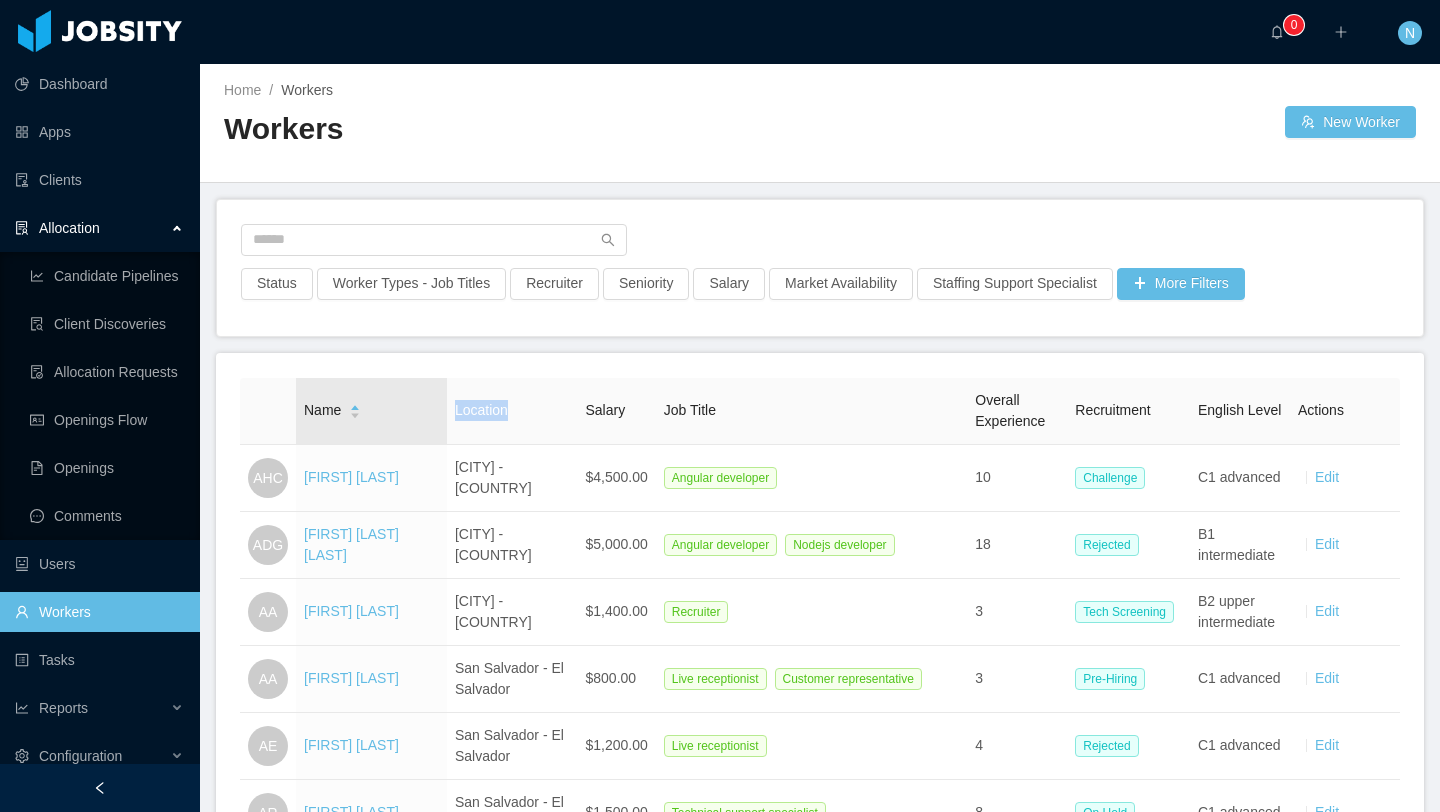 drag, startPoint x: 250, startPoint y: 363, endPoint x: 379, endPoint y: 382, distance: 130.39172 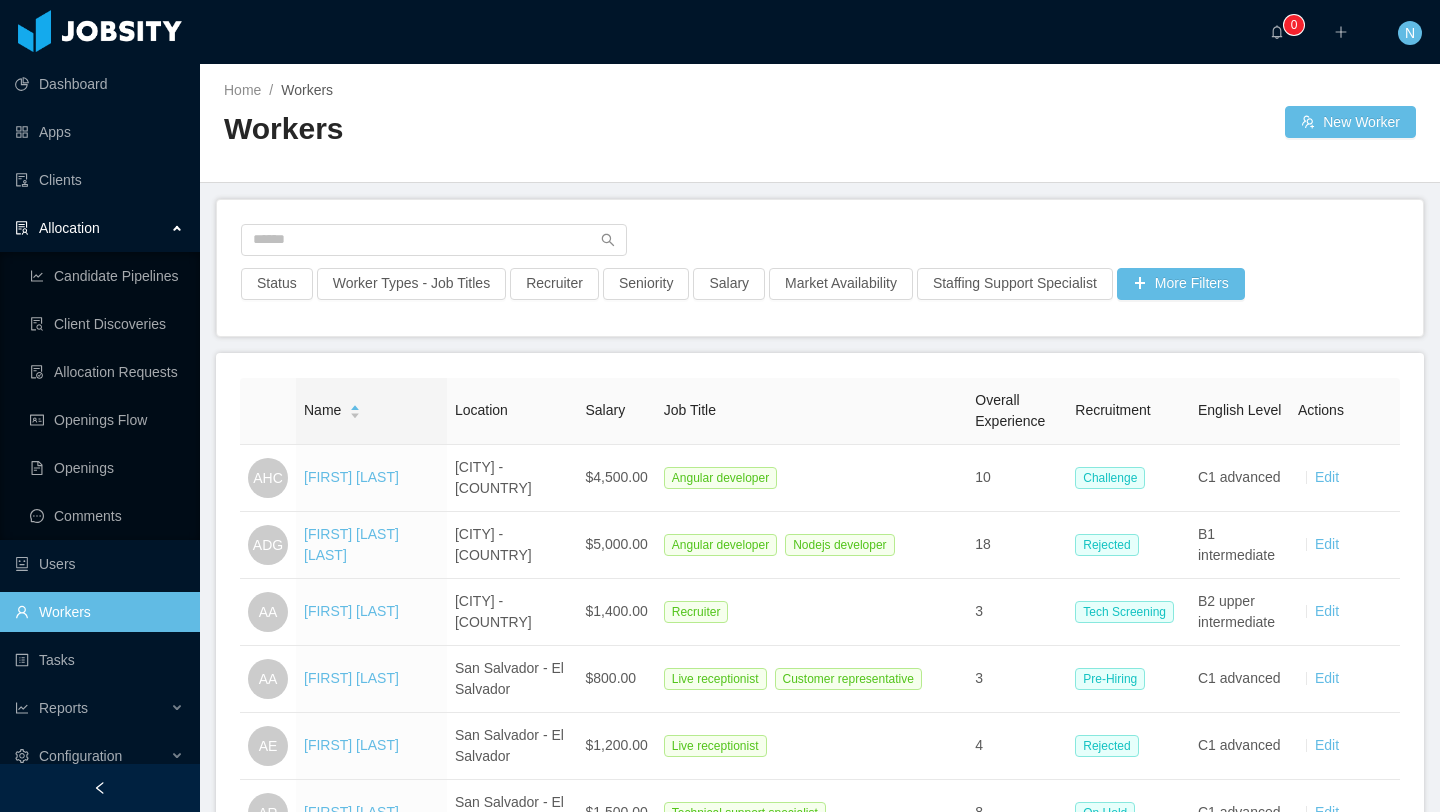 click on "Name Location Salary Job Title Overall Experience Recruitment English Level Actions AHC [FIRST] [LAST] [CITY] - [COUNTRY] $4,500.00 Angular developer 10 Challenge C1 advanced Edit ADG [FIRST] [LAST] [CITY] - [COUNTRY] $5,000.00 Angular developer Nodejs developer 18 Rejected B1 intermediate Edit AA [FIRST] [LAST] [CITY] - [COUNTRY] $1,400.00 Recruiter 3 Tech Screening B2 upper intermediate Edit AA [FIRST] [LAST] [CITY] - [COUNTRY] $800.00 Live receptionist Customer representative 3 Pre-Hiring C1 advanced Edit AE [FIRST] [LAST] [CITY] - [COUNTRY] $1,200.00 Live receptionist 4 Rejected C1 advanced Edit AR [FIRST] [LAST] [CITY] - [COUNTRY] $1,500.00 Technical support specialist 8 On Hold C1 advanced Edit AFS [FIRST] [LAST] [CITY] - [COUNTRY] $1,600.00 Configuration specialist 5 Hiring C1 advanced Edit AS [FIRST] [LAST] [CITY] - [COUNTRY] $3,000.00 Aem developer 0 Rejected Edit AC [FIRST] [LAST] No location $4,500.00 Java developer 5 Rejected C1 advanced Edit AR 20" at bounding box center (820, 3923) 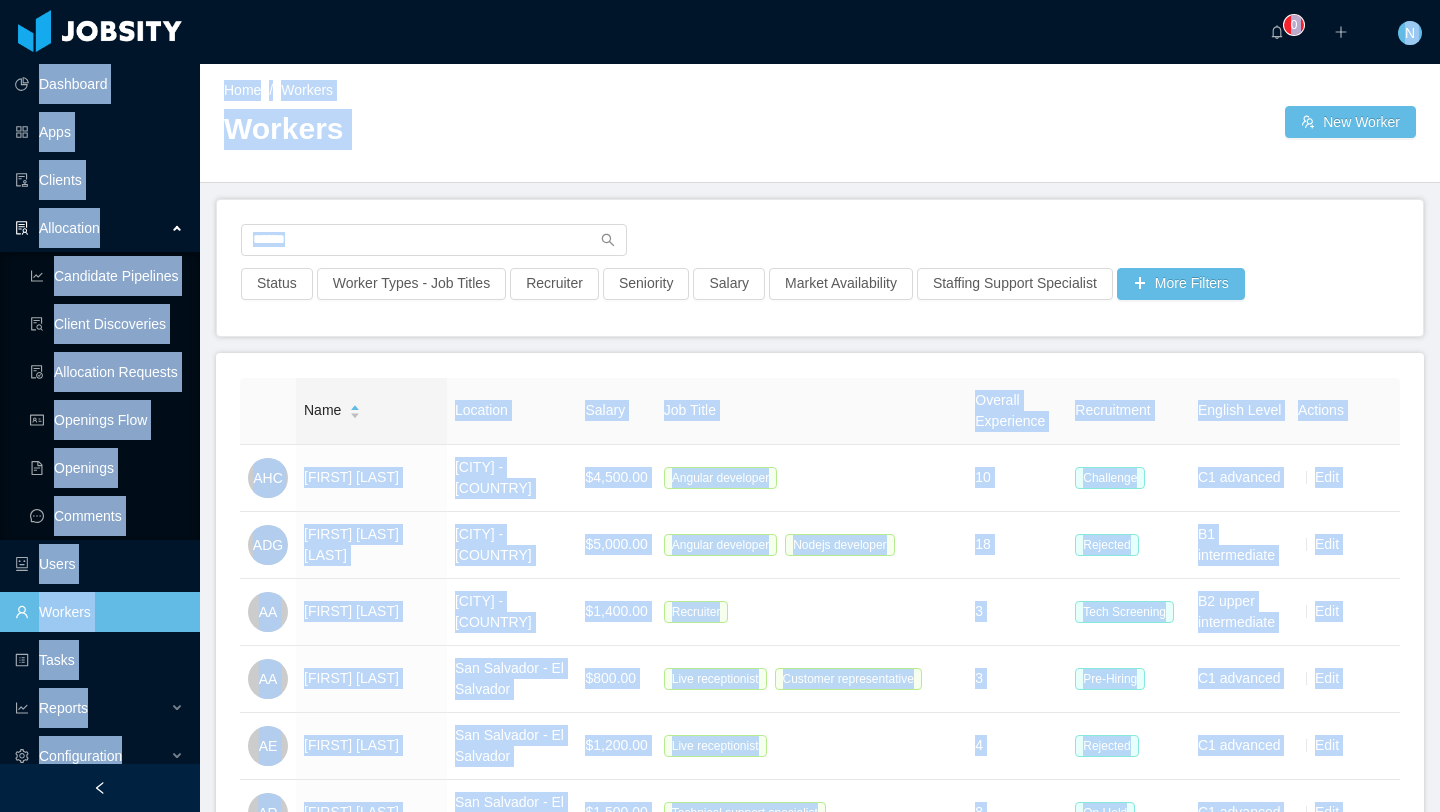 click on "Name Location Salary Job Title Overall Experience Recruitment English Level Actions AHC [FIRST] [LAST] [CITY] - [COUNTRY] $4,500.00 Angular developer 10 Challenge C1 advanced Edit ADG [FIRST] [LAST] [CITY] - [COUNTRY] $5,000.00 Angular developer Nodejs developer 18 Rejected B1 intermediate Edit AA [FIRST] [LAST] [CITY] - [COUNTRY] $1,400.00 Recruiter 3 Tech Screening B2 upper intermediate Edit AA [FIRST] [LAST] [CITY] - [COUNTRY] $800.00 Live receptionist Customer representative 3 Pre-Hiring C1 advanced Edit AE [FIRST] [LAST] [CITY] - [COUNTRY] $1,200.00 Live receptionist 4 Rejected C1 advanced Edit AR [FIRST] [LAST] [CITY] - [COUNTRY] $1,500.00 Technical support specialist 8 On Hold C1 advanced Edit AFS [FIRST] [LAST] [CITY] - [COUNTRY] $1,600.00 Configuration specialist 5 Hiring C1 advanced Edit AS [FIRST] [LAST] [CITY] - [COUNTRY] $3,000.00 Aem developer 0 Rejected Edit AC [FIRST] [LAST] No location $4,500.00 Java developer 5 Rejected C1 advanced Edit AR 20" at bounding box center [820, 3923] 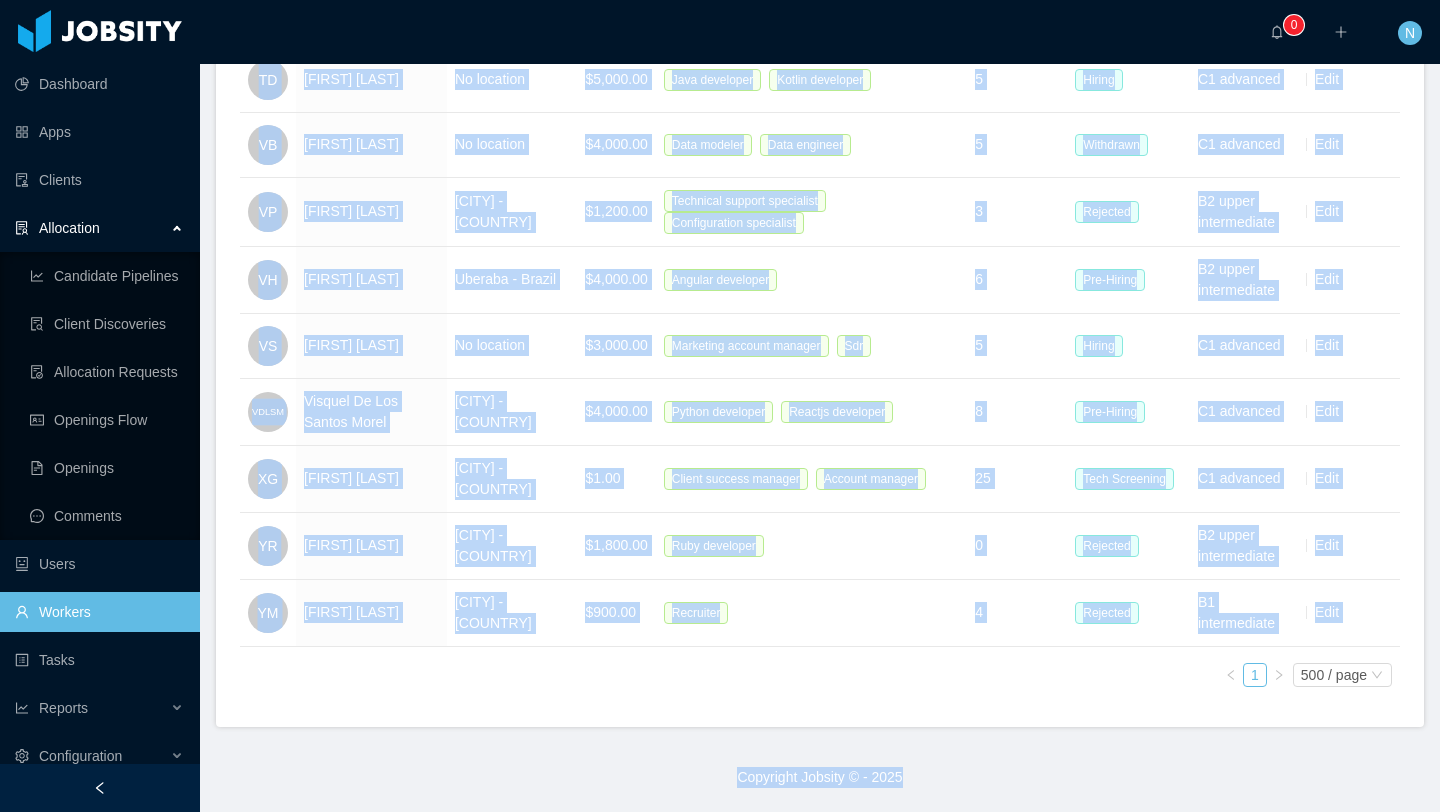 scroll, scrollTop: 6894, scrollLeft: 0, axis: vertical 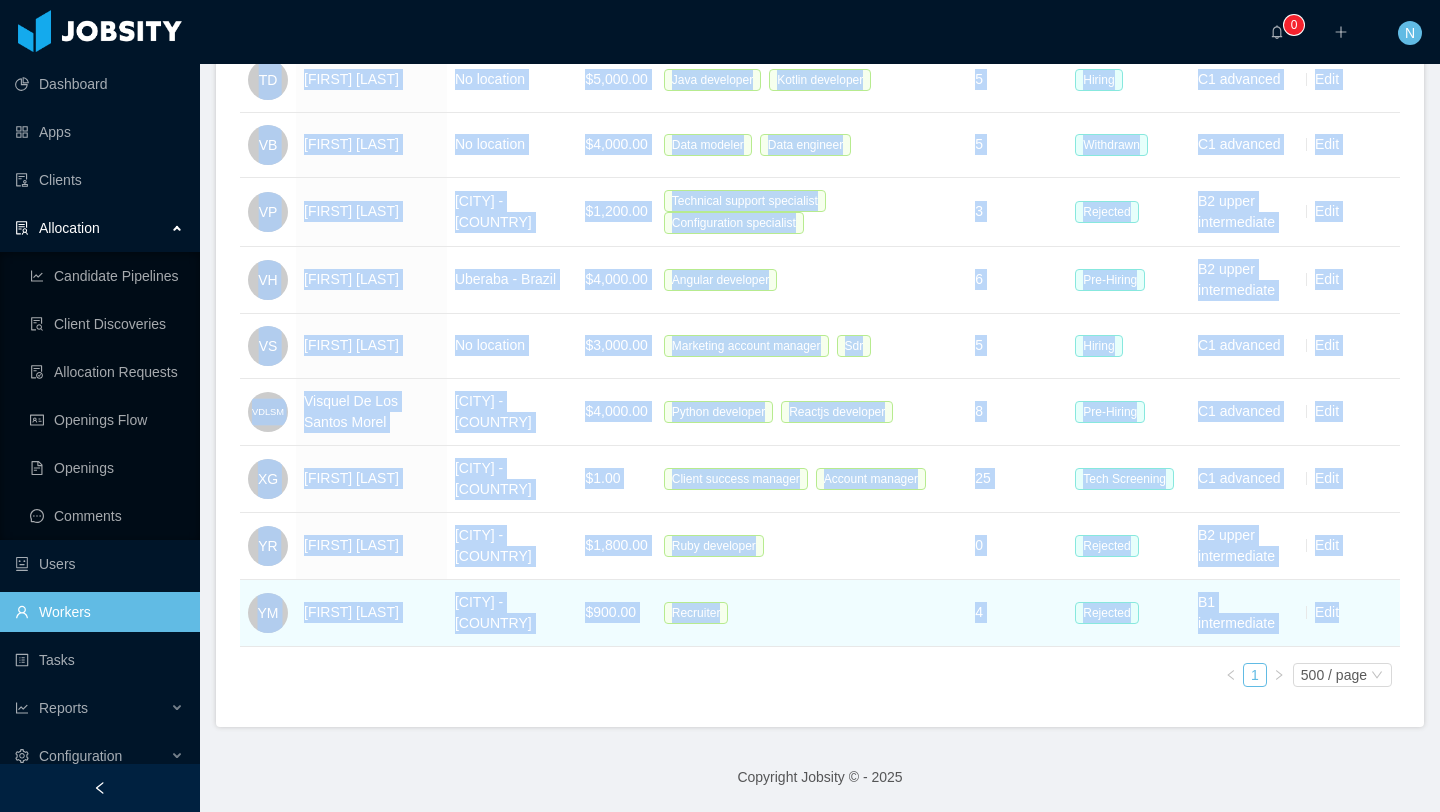 drag, startPoint x: 290, startPoint y: 354, endPoint x: 1342, endPoint y: 609, distance: 1082.4644 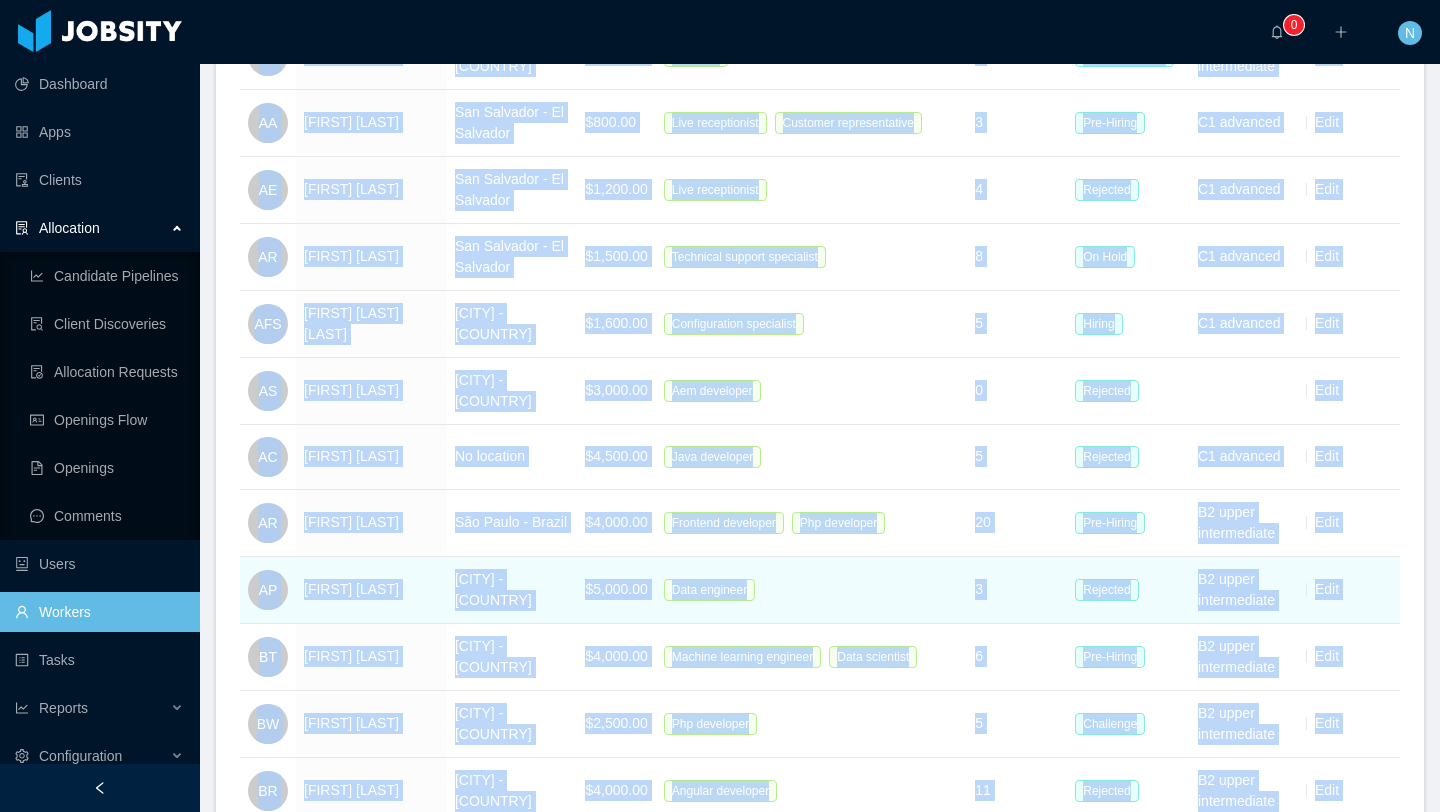 scroll, scrollTop: 0, scrollLeft: 0, axis: both 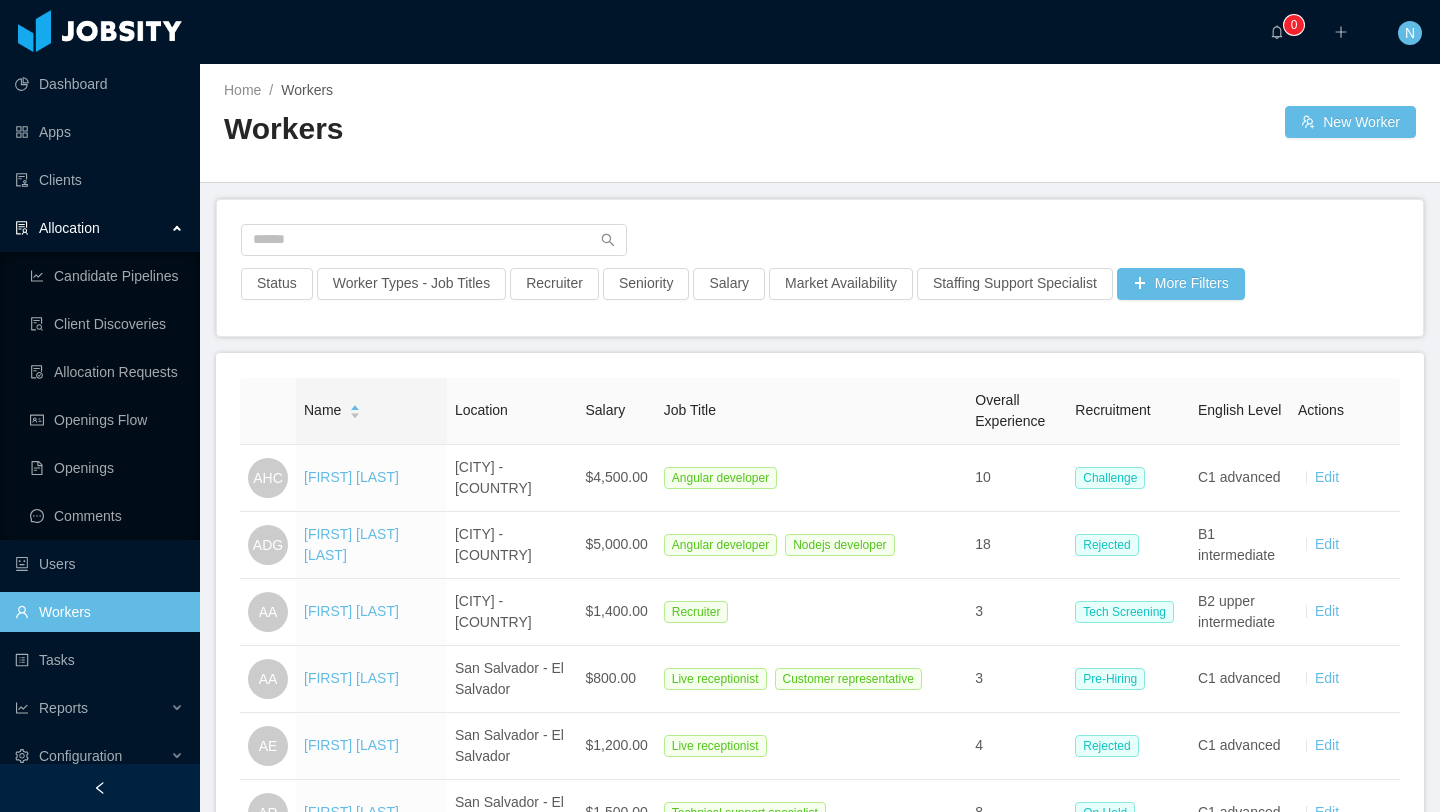 click on "Status Worker Types - Job Titles Recruiter Seniority Salary   Market Availability Staffing Support Specialist More Filters" at bounding box center (820, 268) 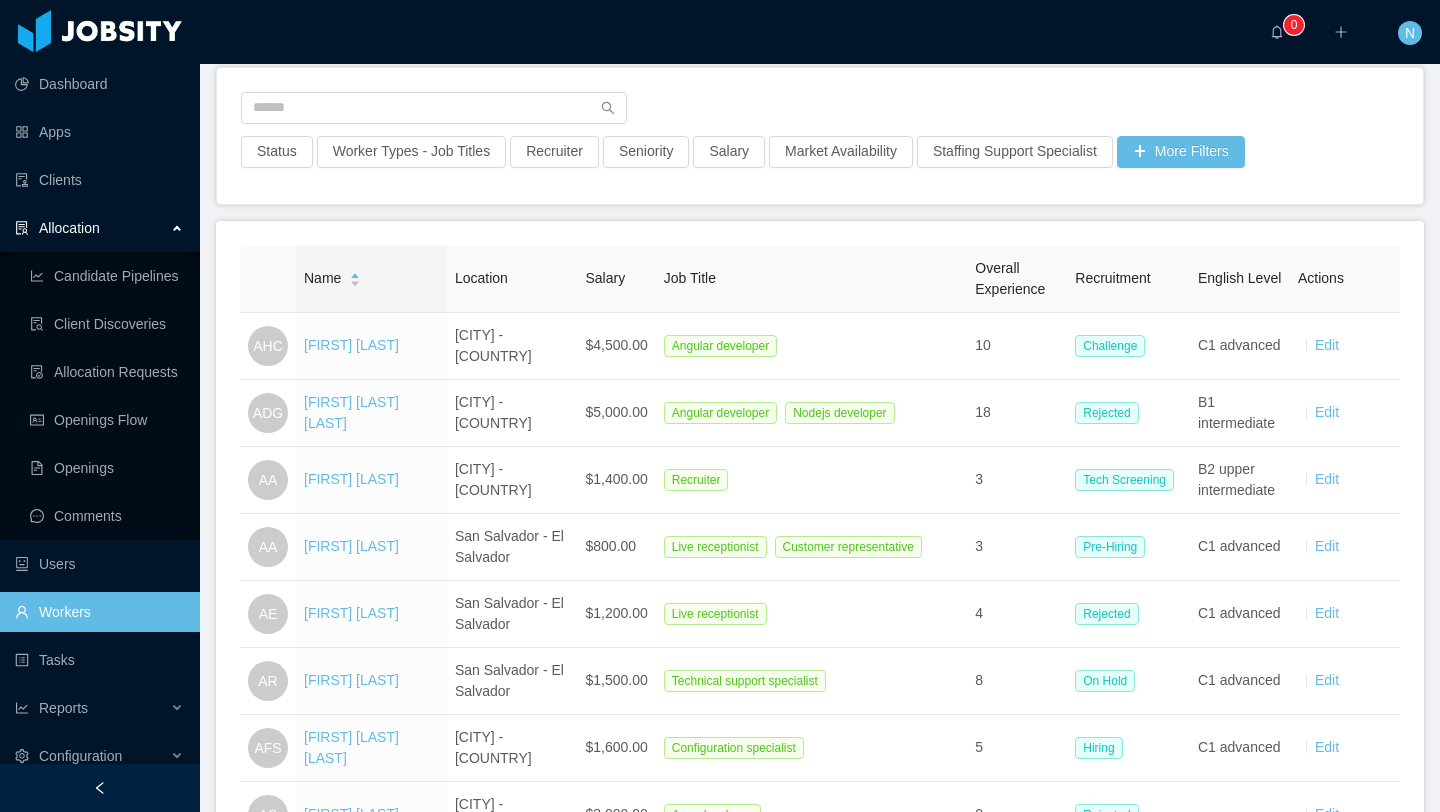 scroll, scrollTop: 127, scrollLeft: 0, axis: vertical 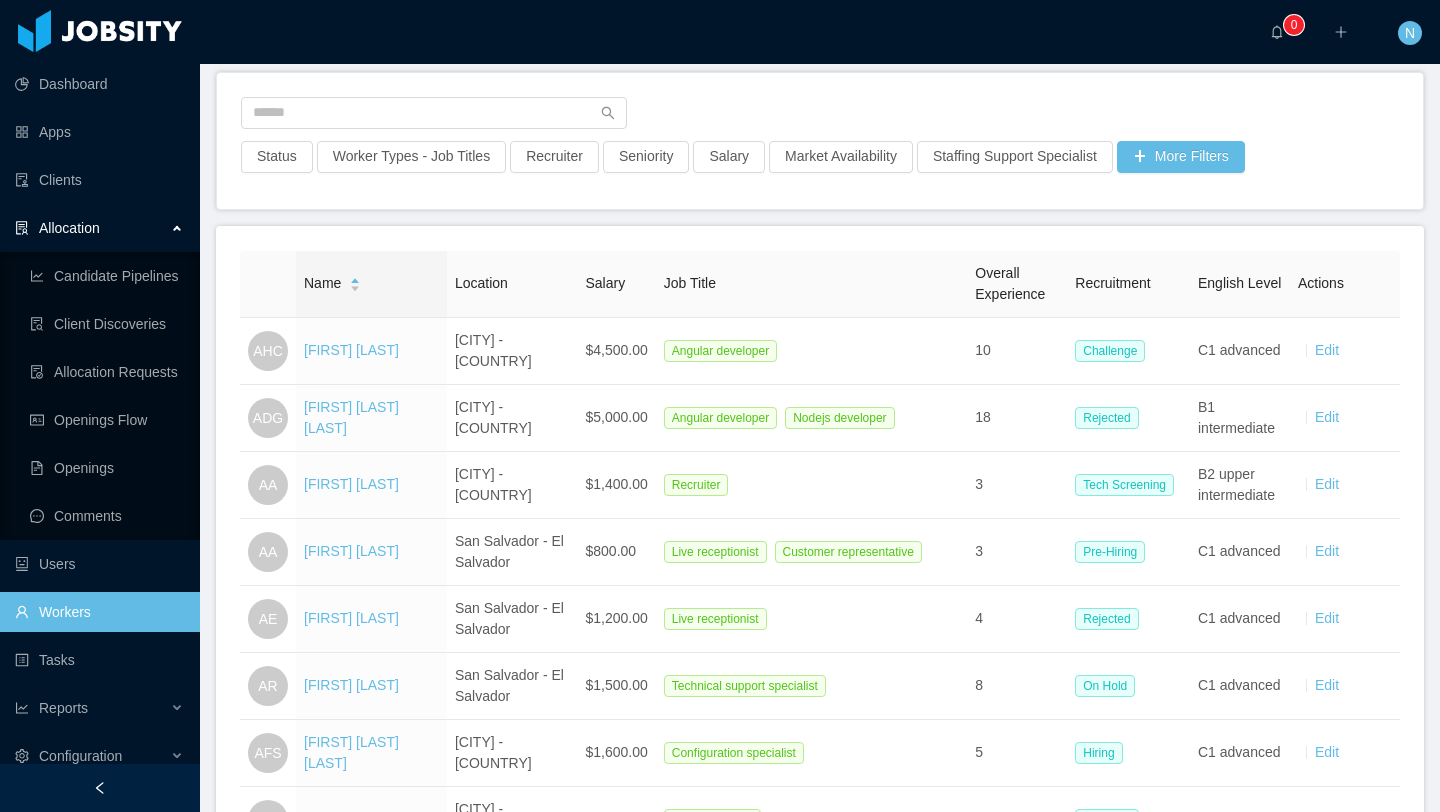 click on "[CITY] - [COUNTRY]" at bounding box center (512, 351) 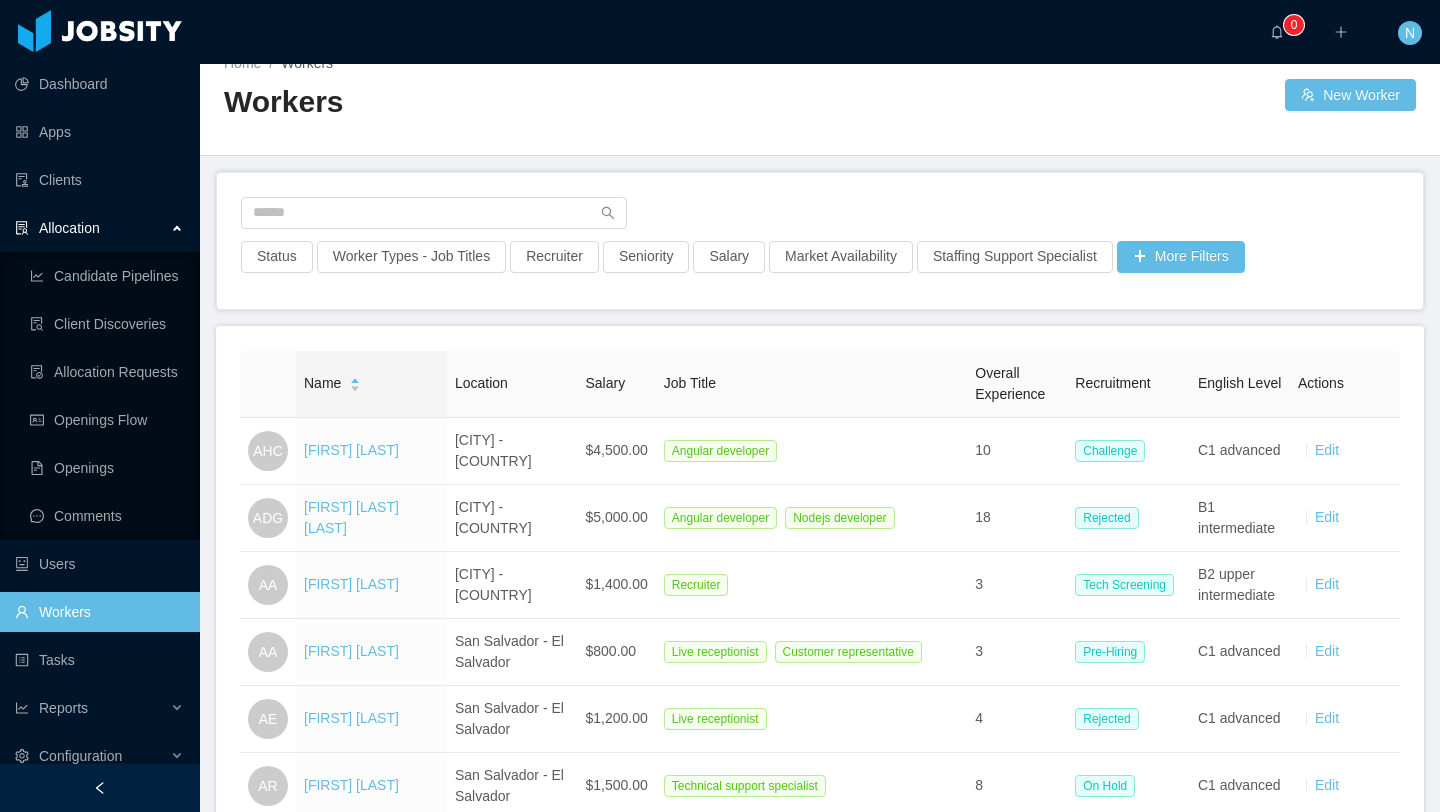 scroll, scrollTop: 0, scrollLeft: 0, axis: both 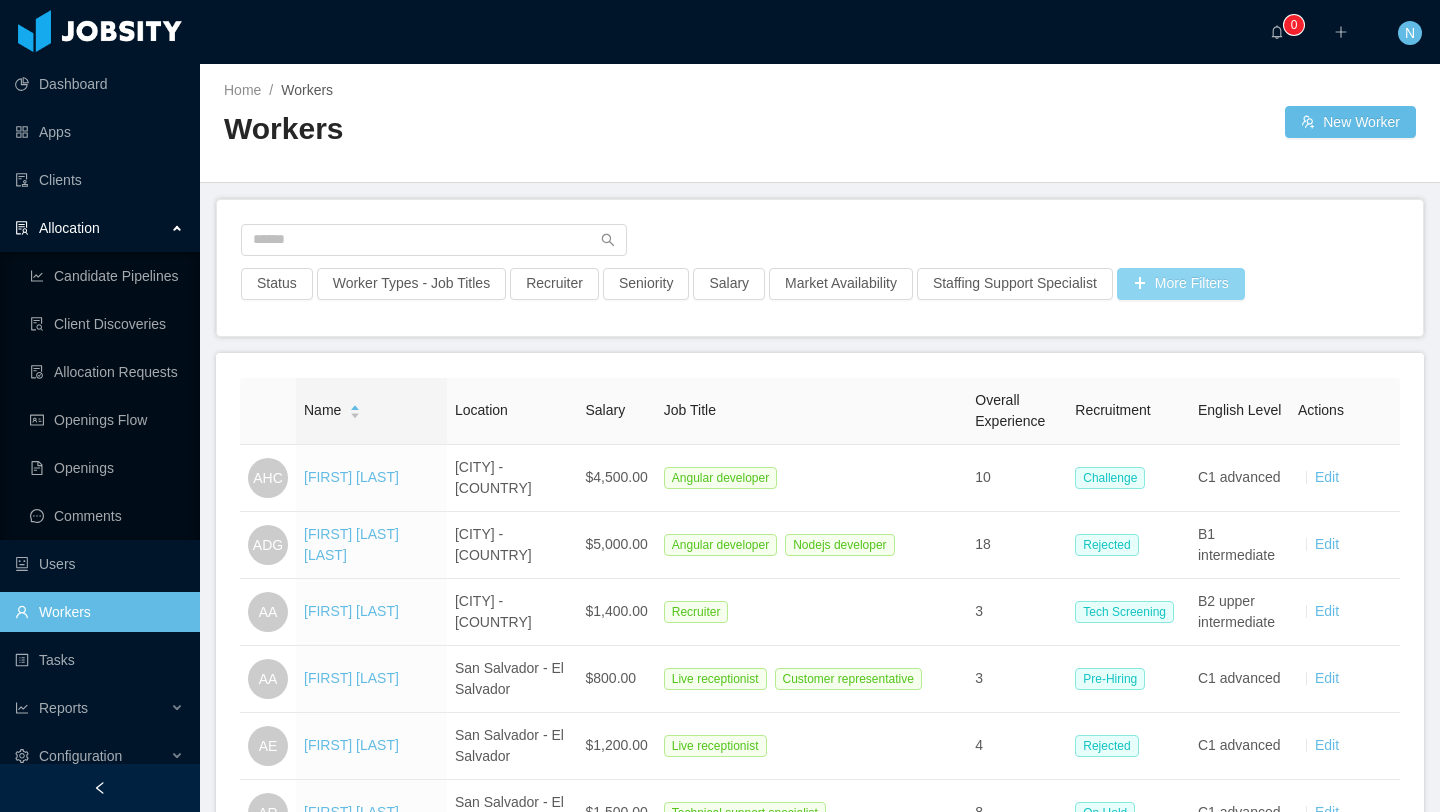 click on "More Filters" at bounding box center [1181, 284] 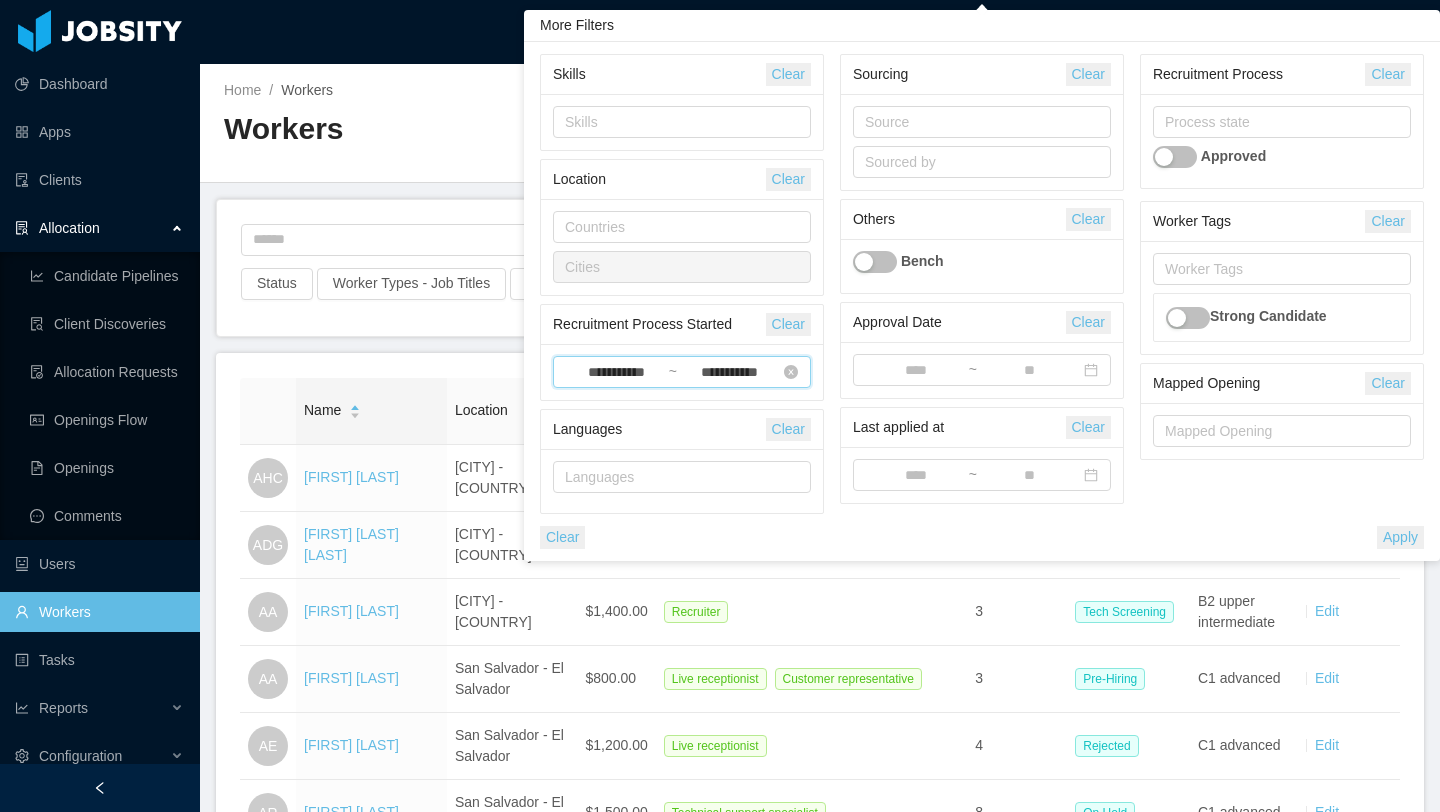 click on "**********" at bounding box center [682, 372] 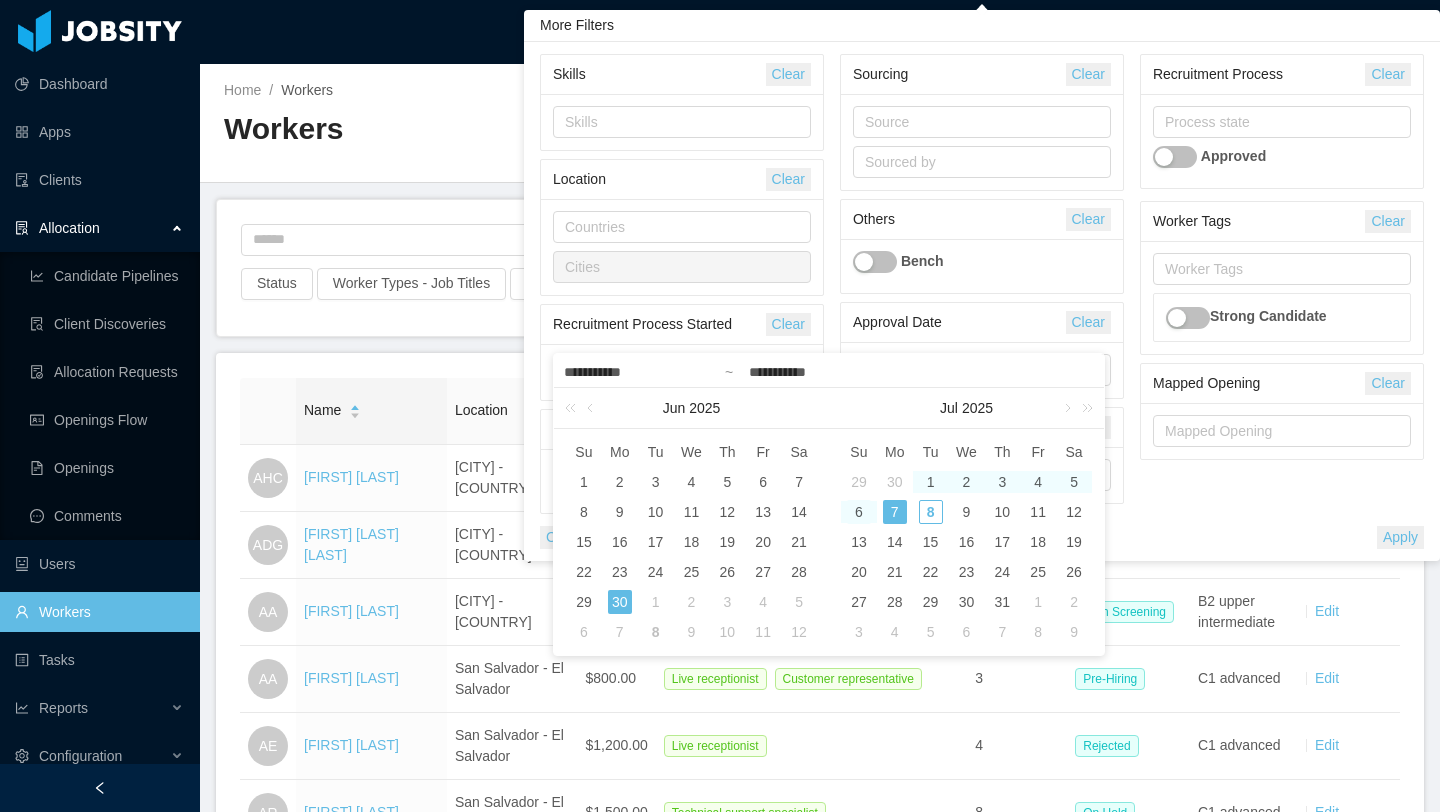 click on "6" at bounding box center (859, 512) 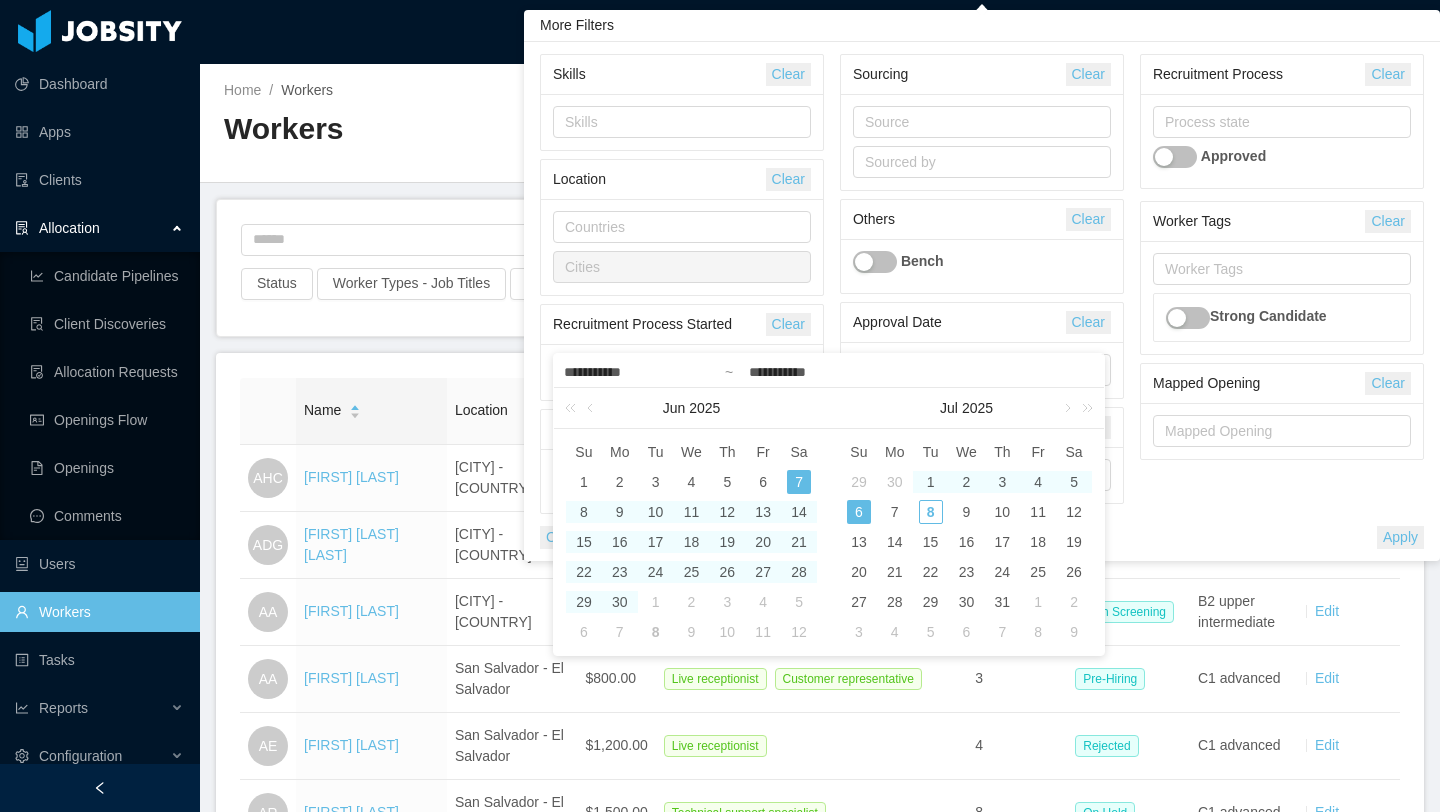 click on "**********" at bounding box center (691, 372) 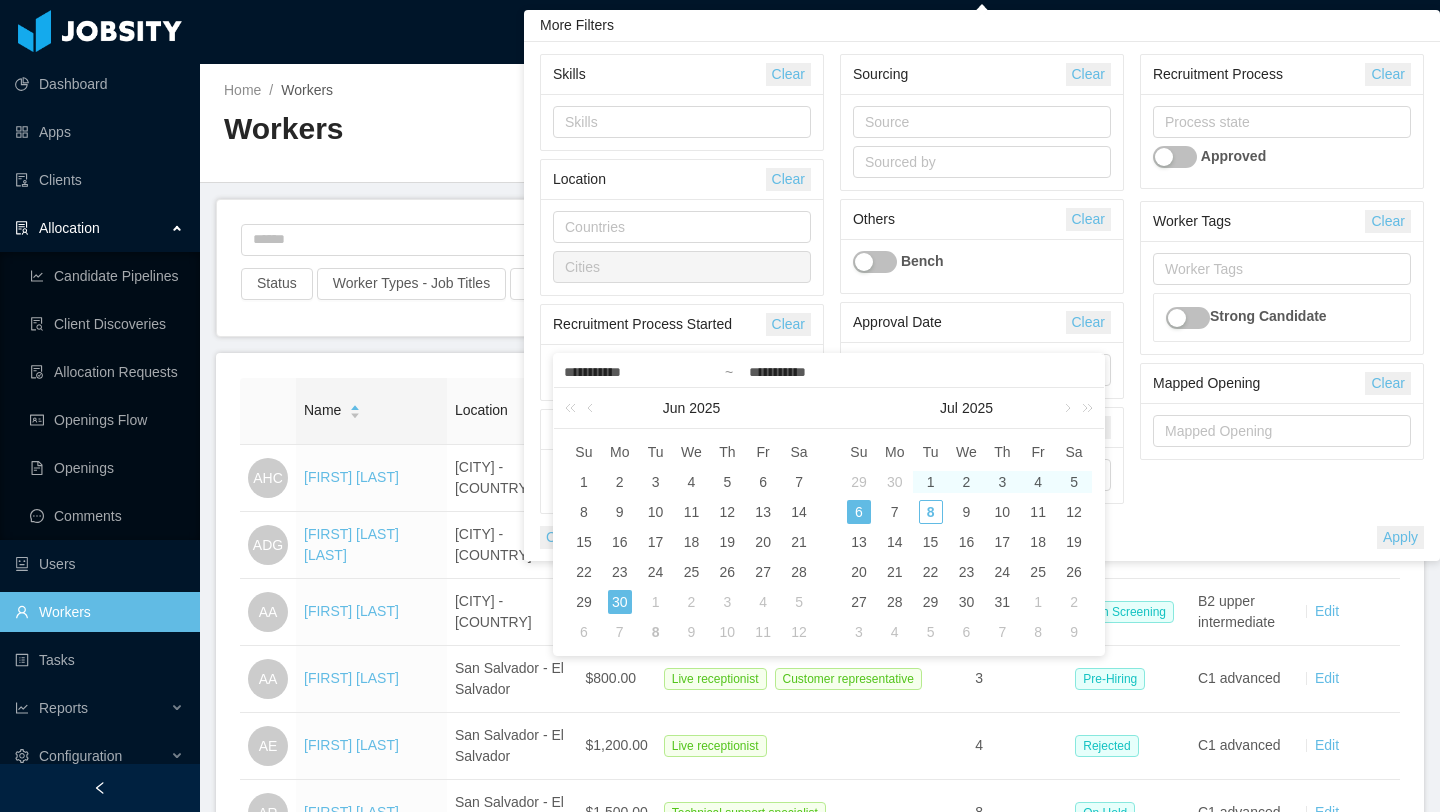 type on "**********" 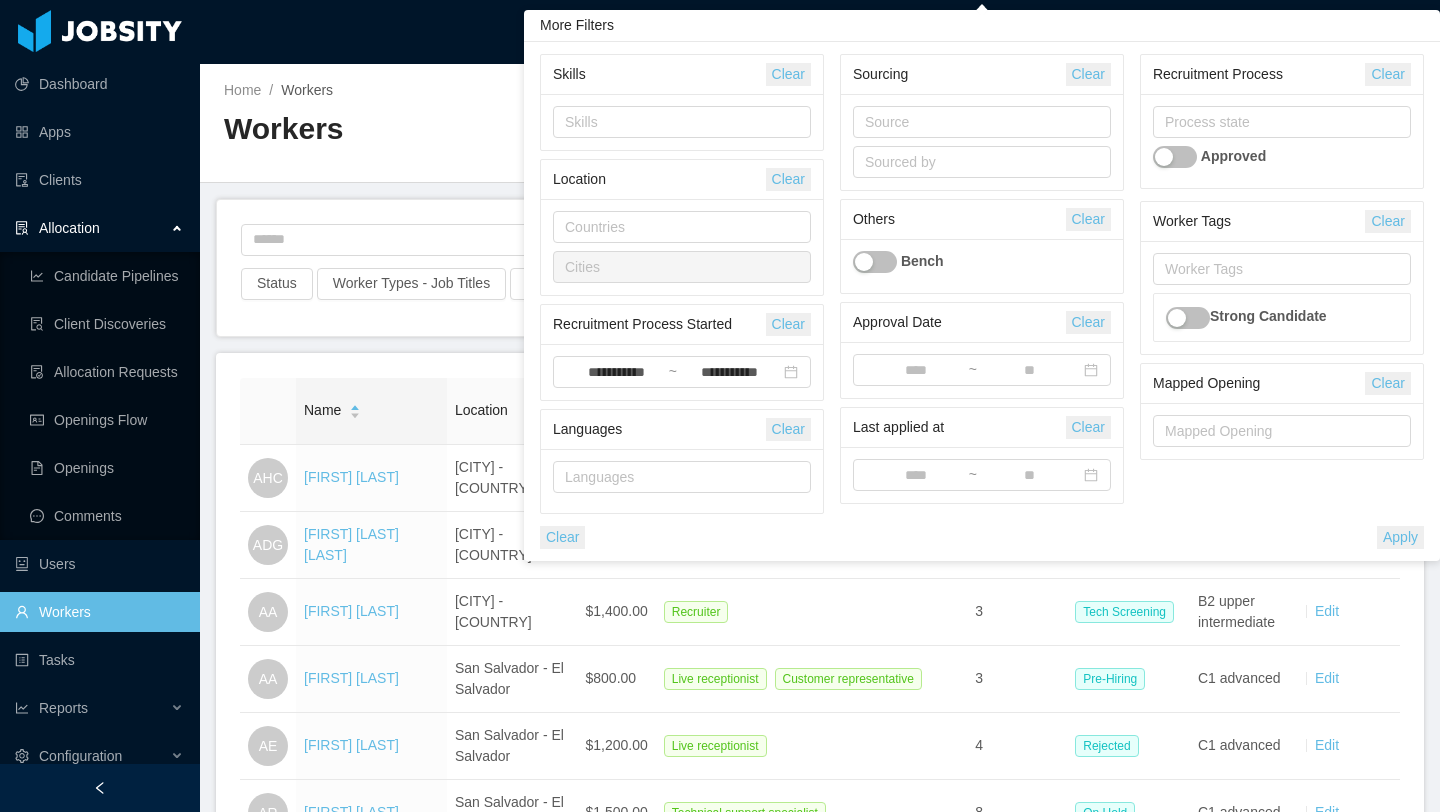 click on "Apply" at bounding box center (1400, 537) 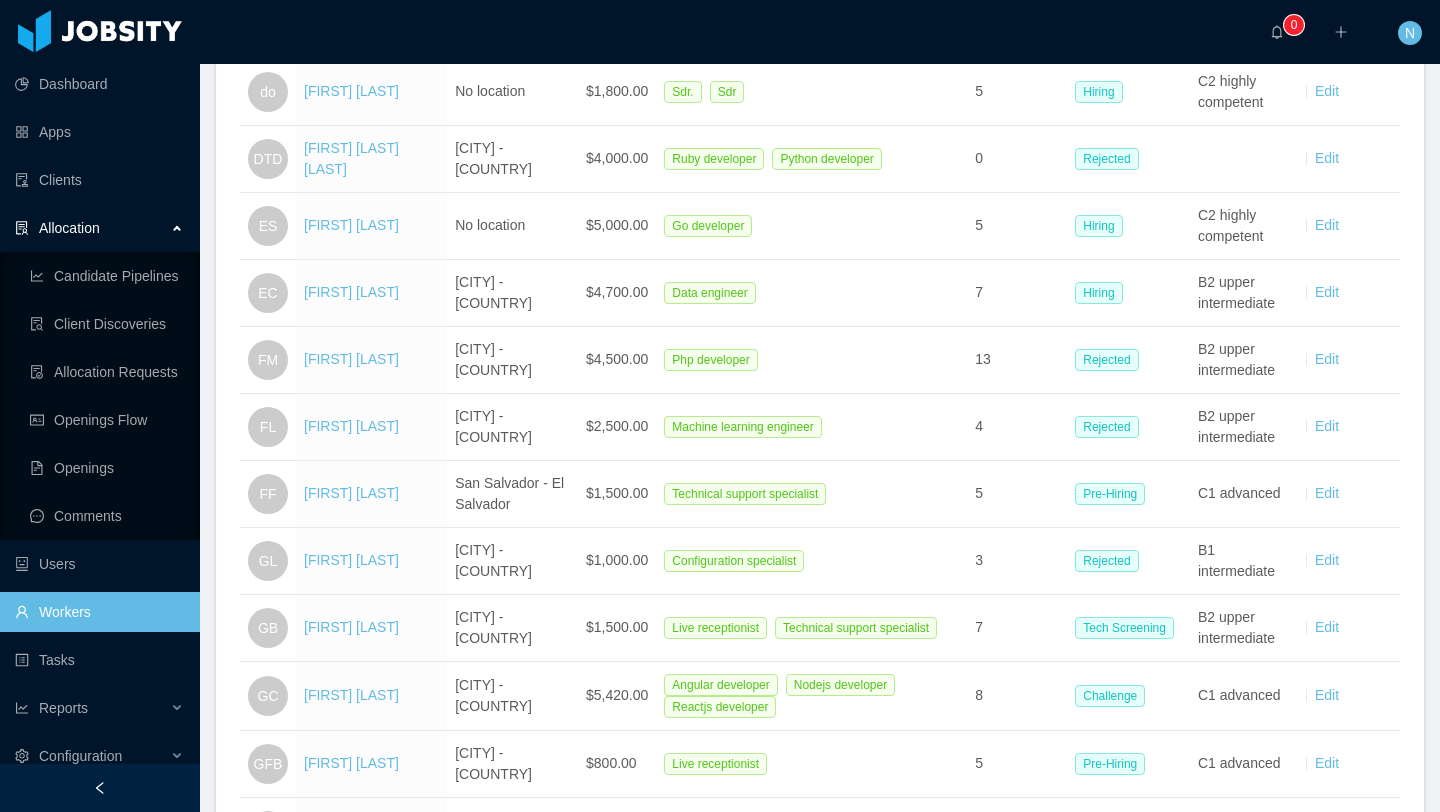 scroll, scrollTop: 0, scrollLeft: 0, axis: both 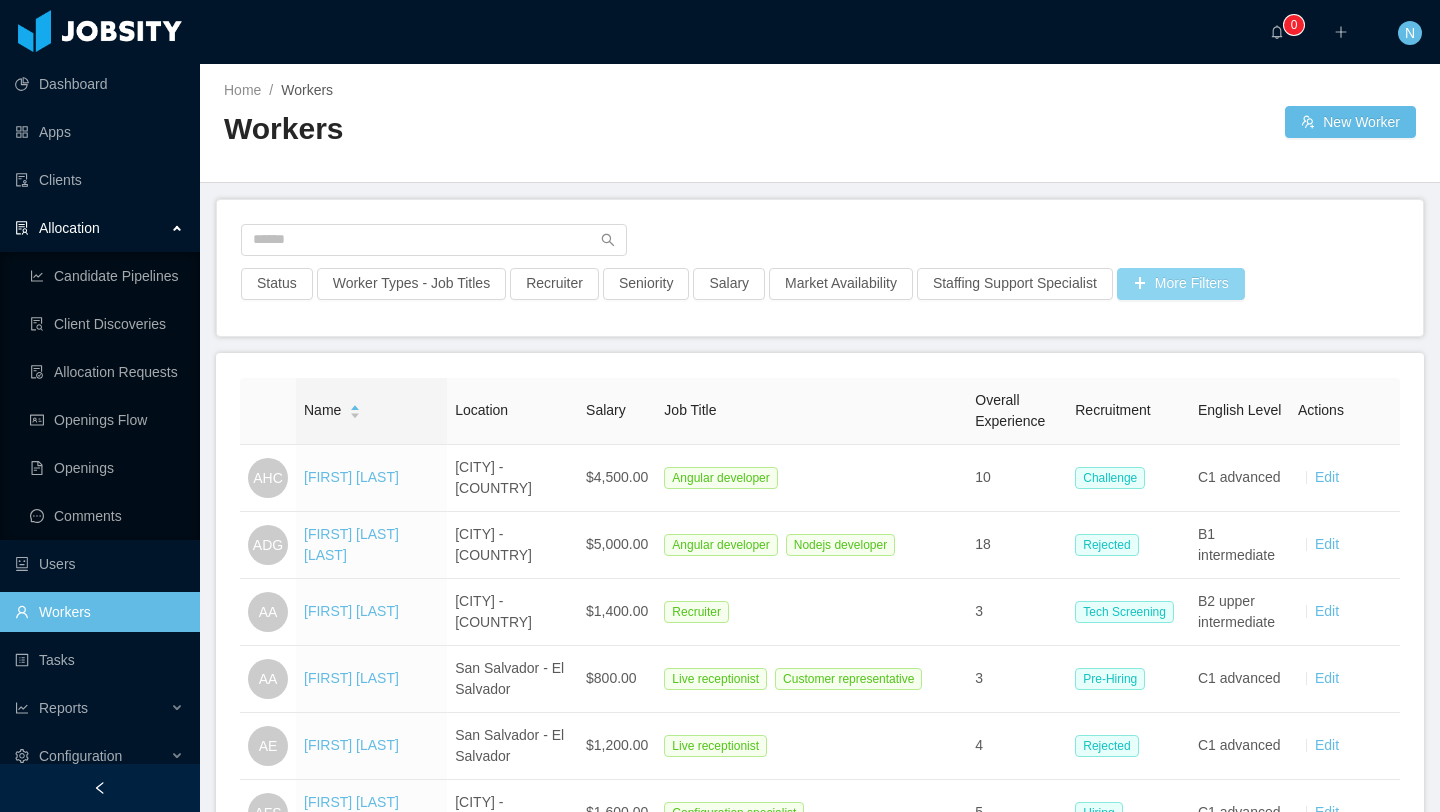 click on "More Filters" at bounding box center (1181, 284) 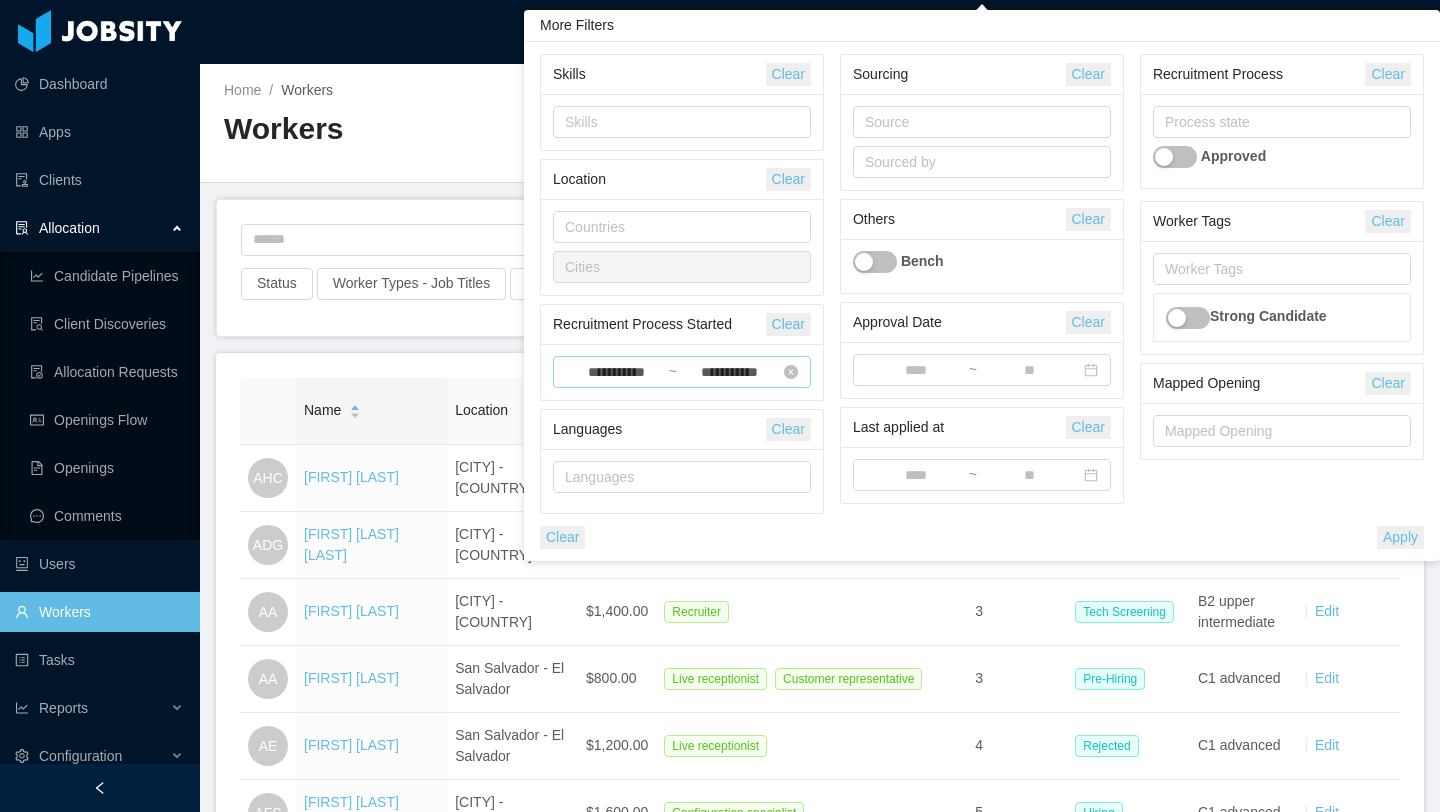 click on "**********" at bounding box center (616, 373) 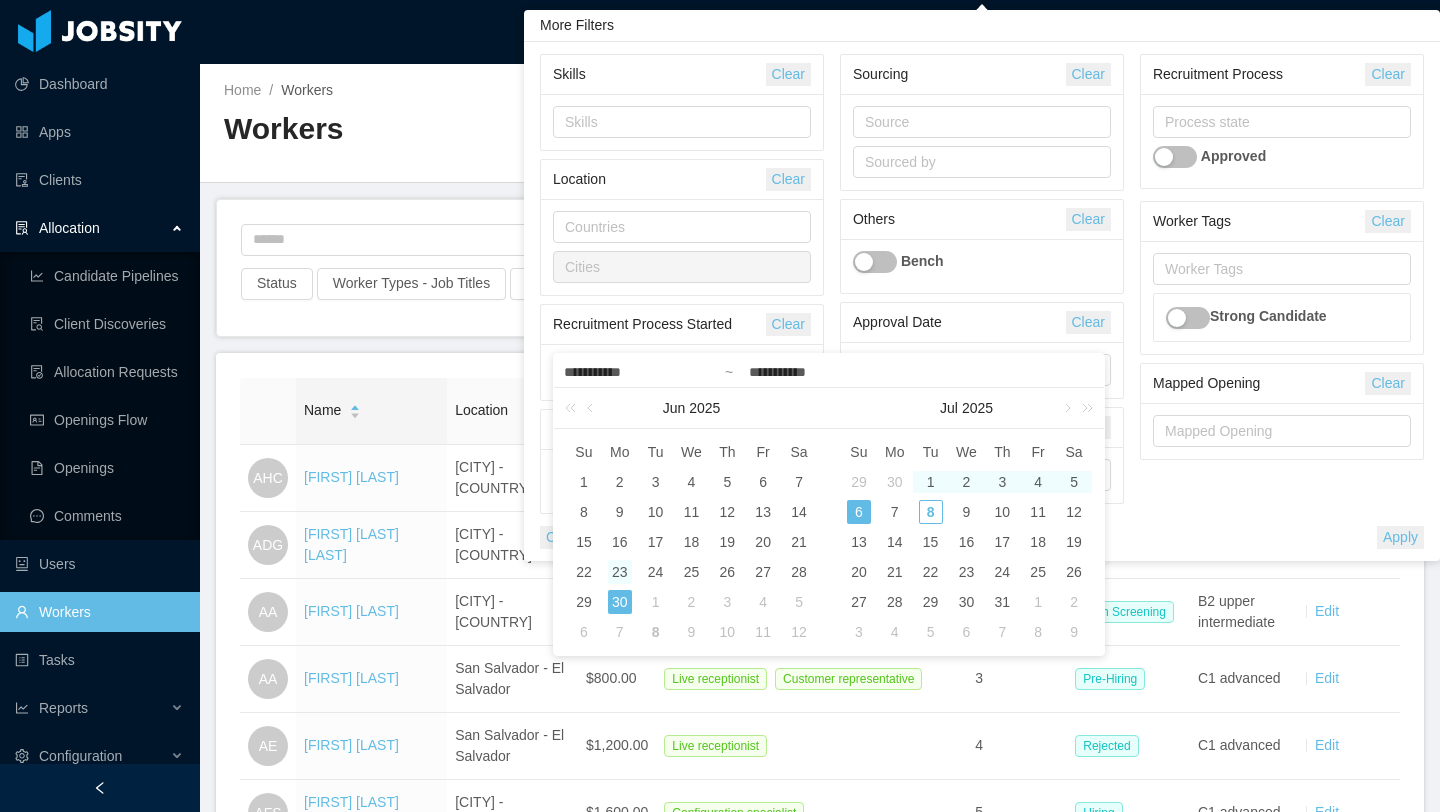 click on "23" at bounding box center (584, 482) 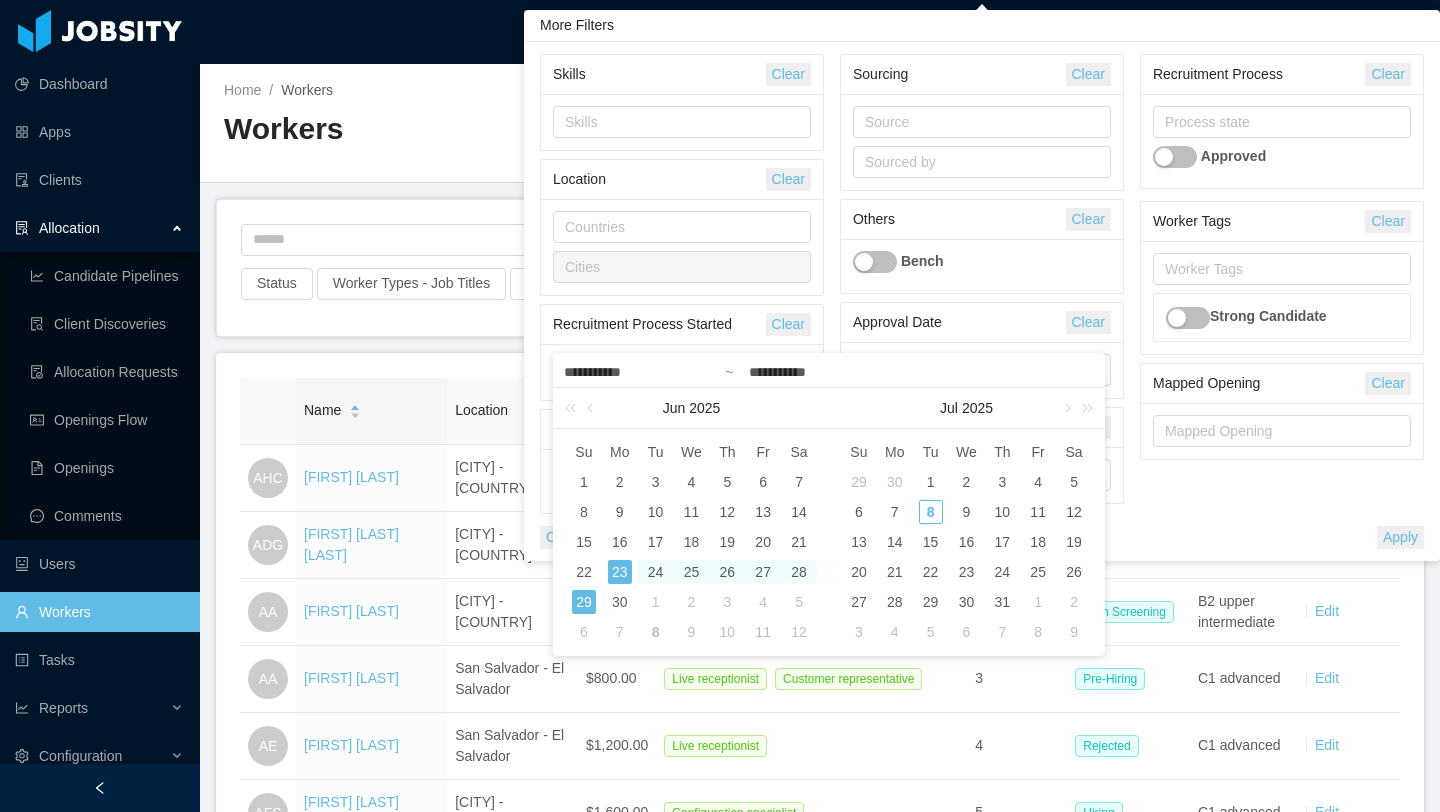 click on "29" at bounding box center (584, 602) 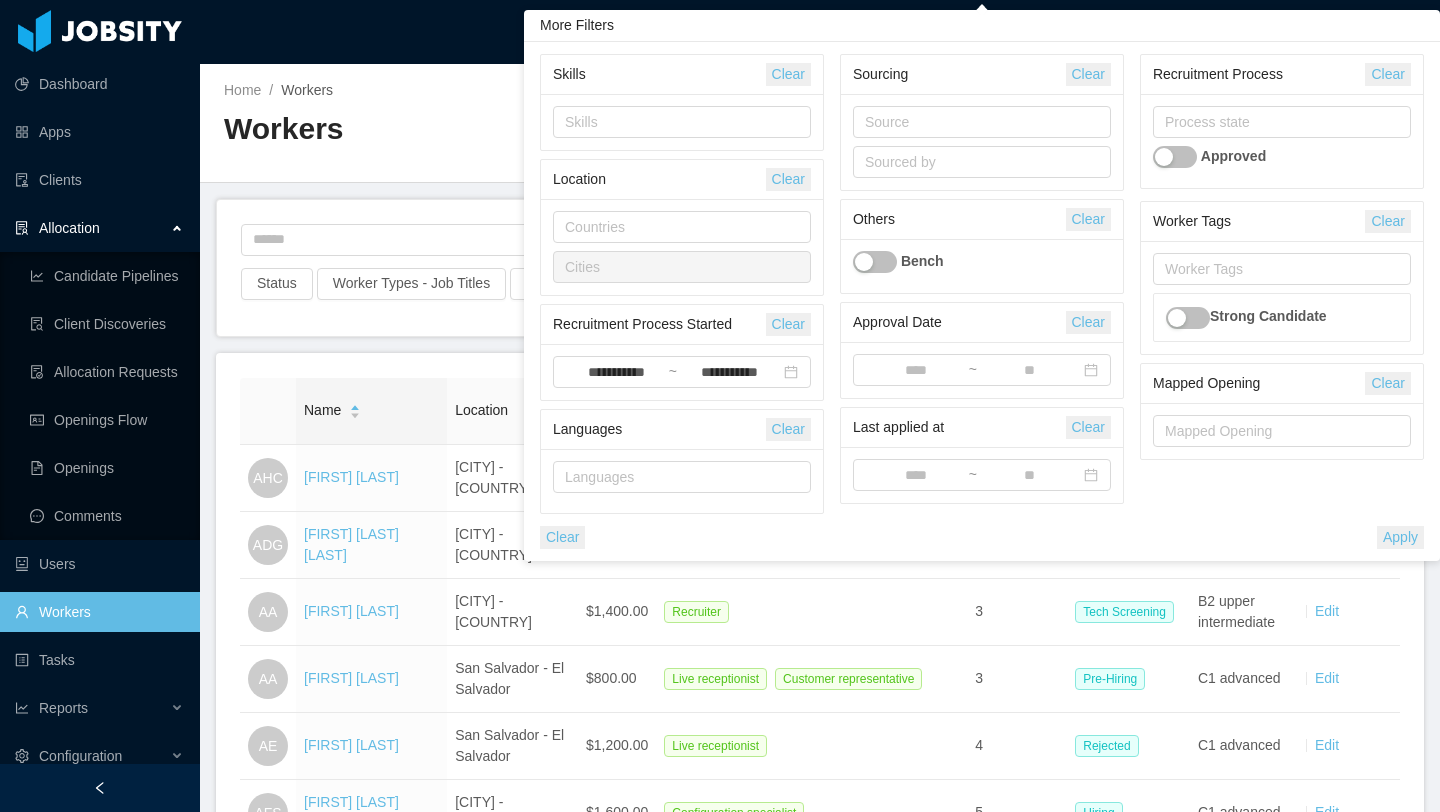 click on "Apply" at bounding box center [1400, 537] 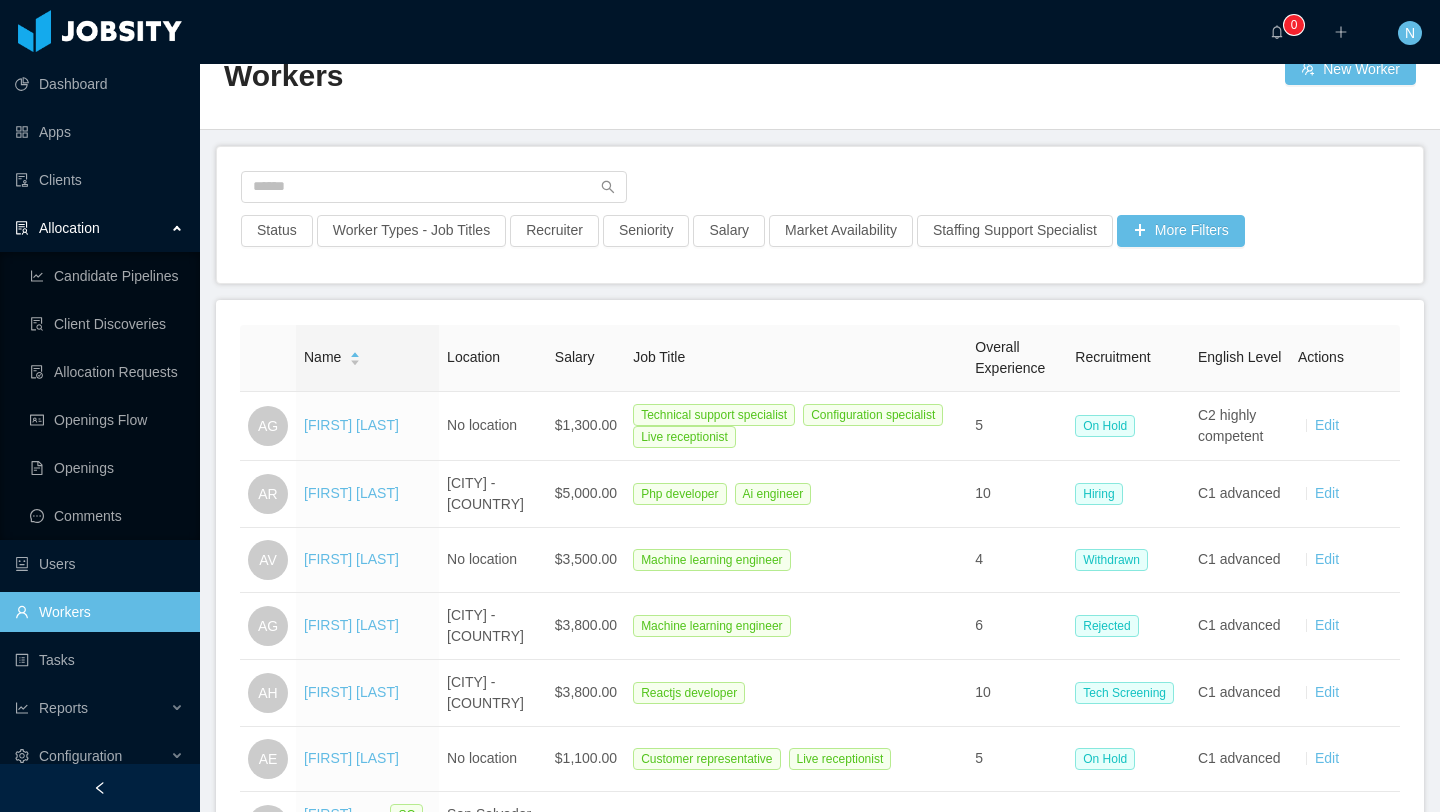 scroll, scrollTop: 0, scrollLeft: 0, axis: both 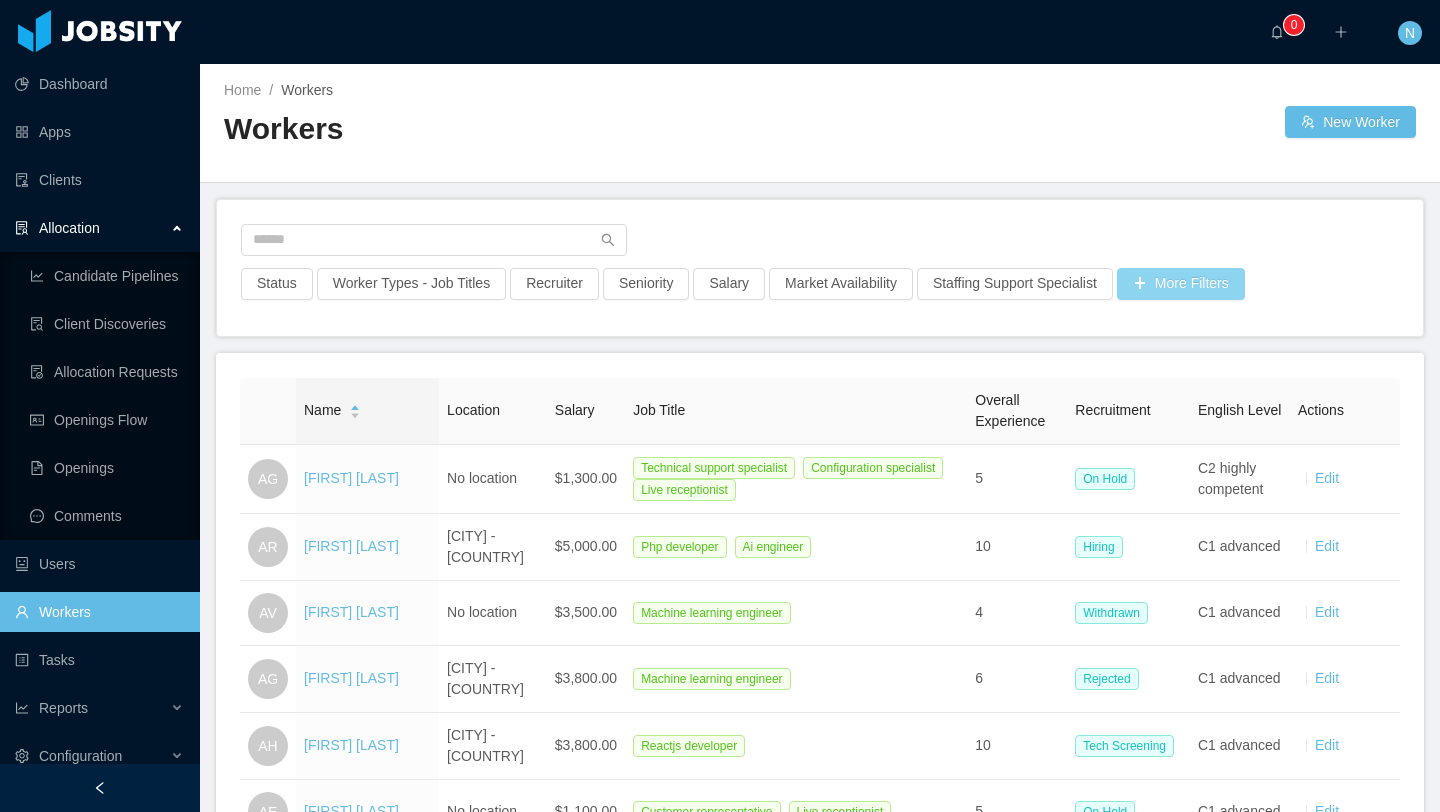 click on "More Filters" at bounding box center [1181, 284] 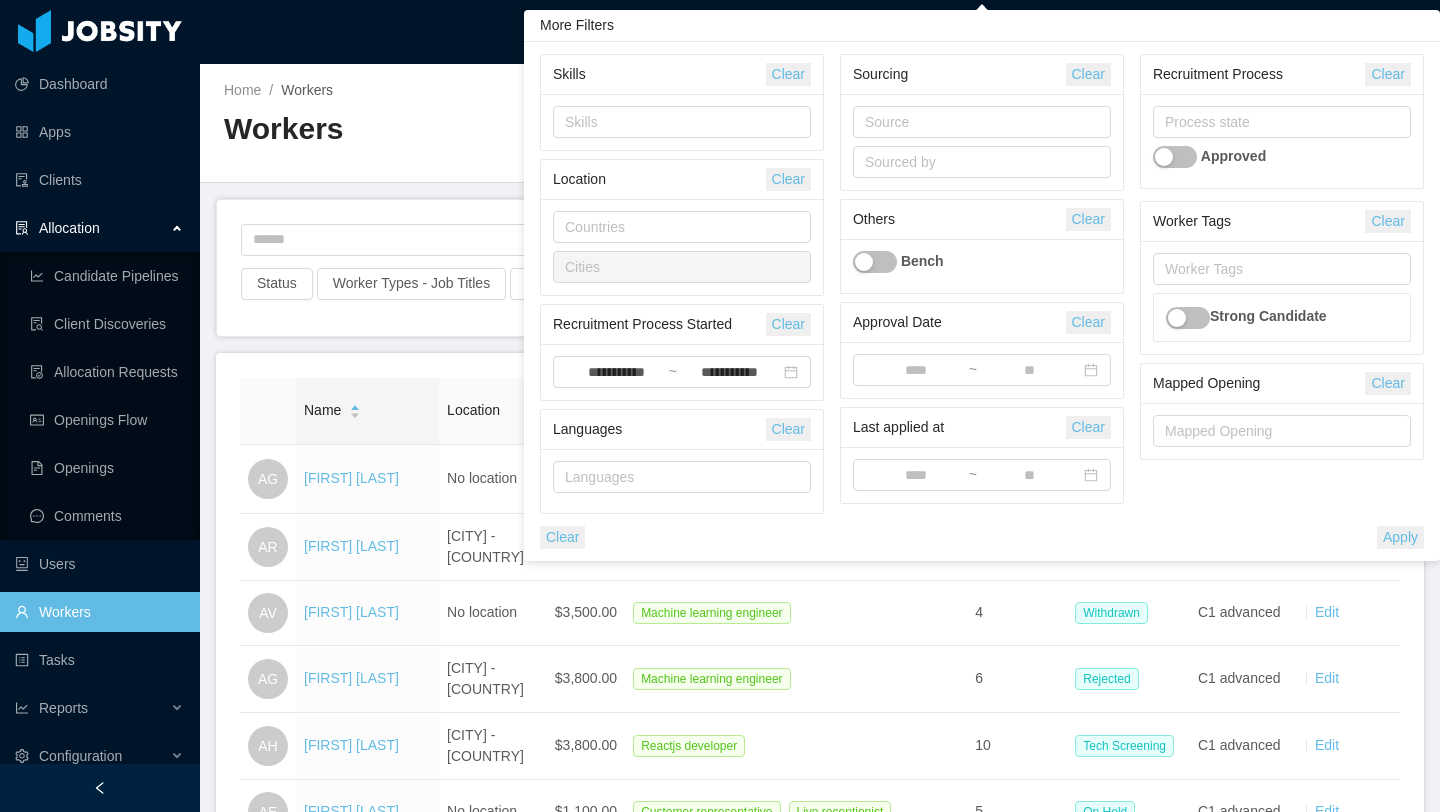 click on "Clear" at bounding box center [788, 74] 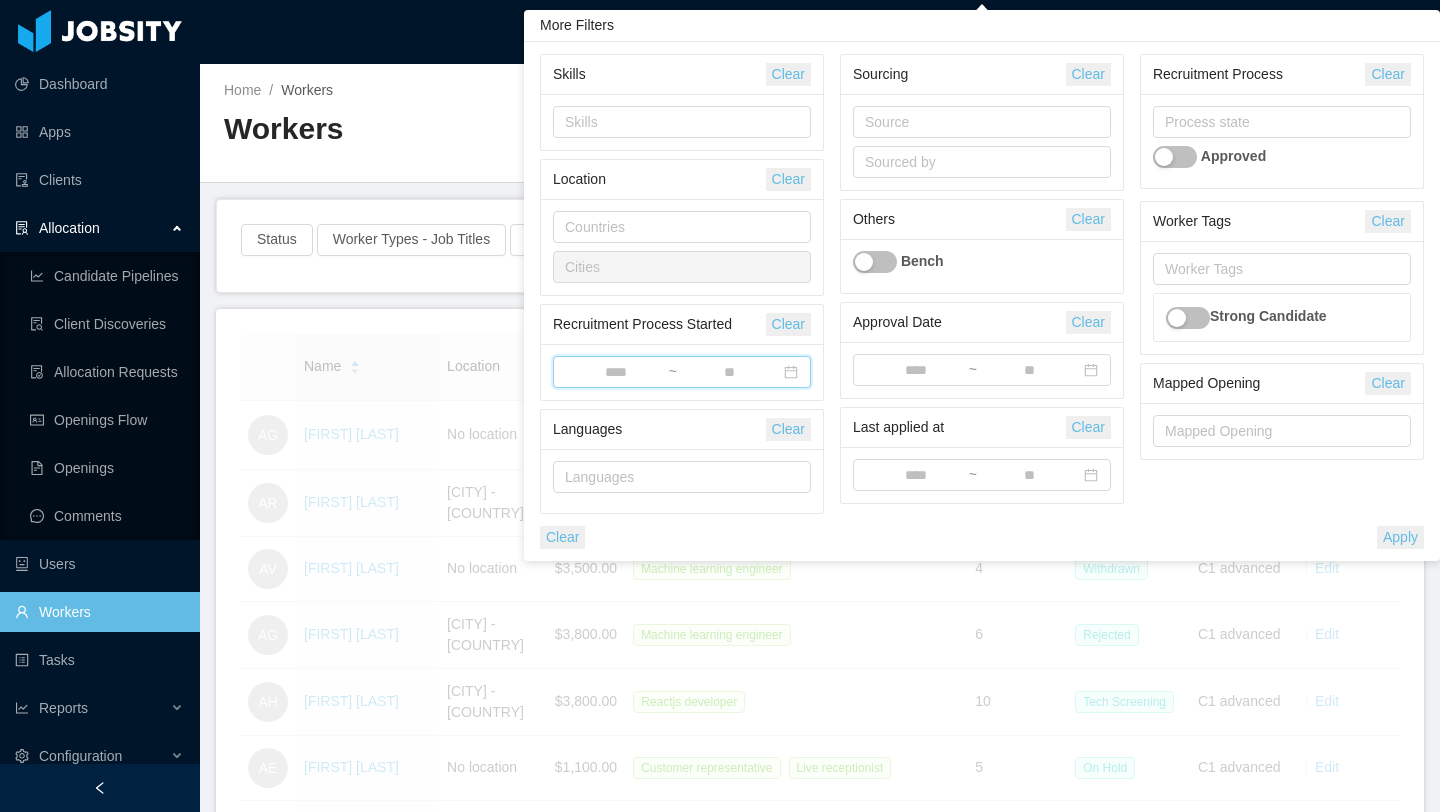 click on "~" at bounding box center (682, 372) 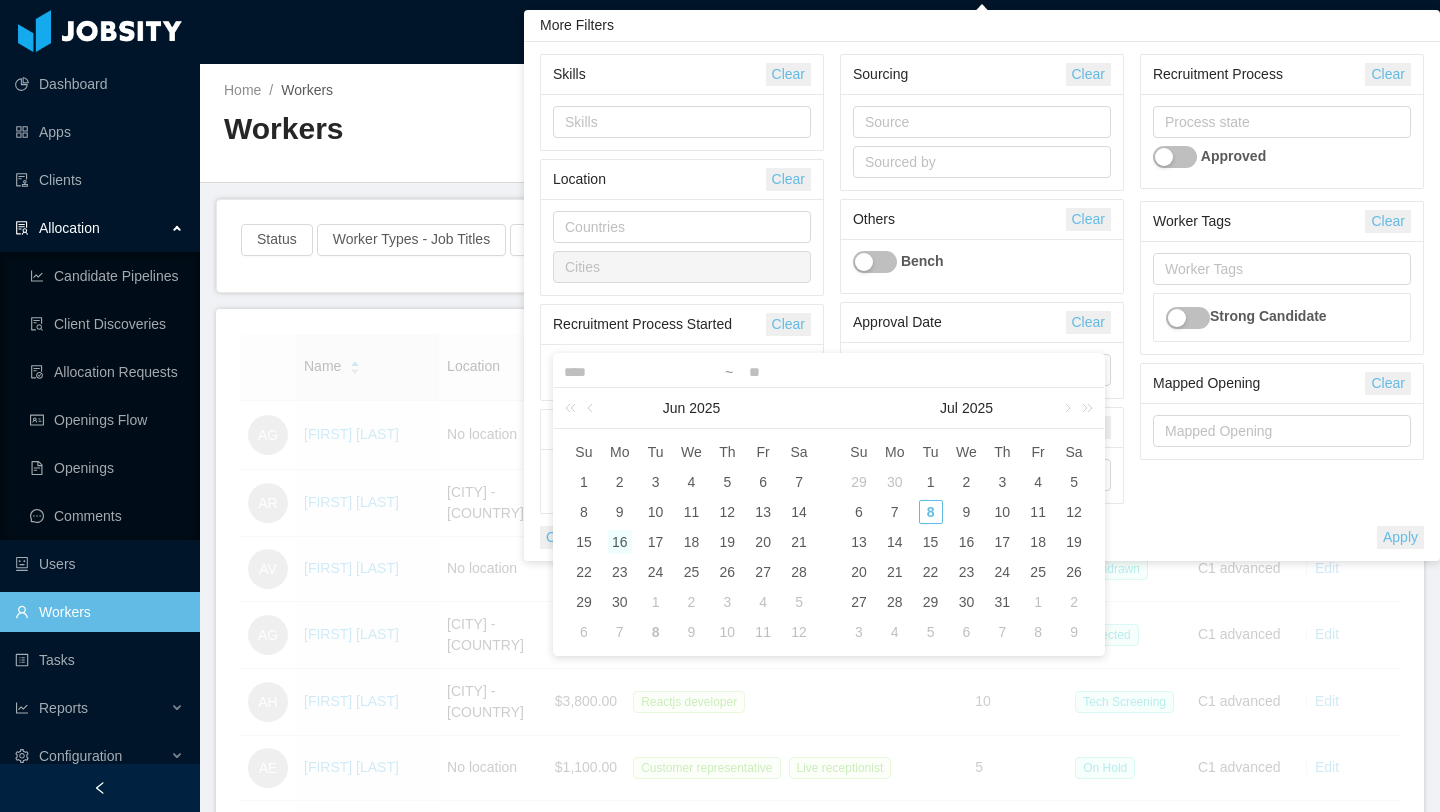 click on "16" at bounding box center [584, 482] 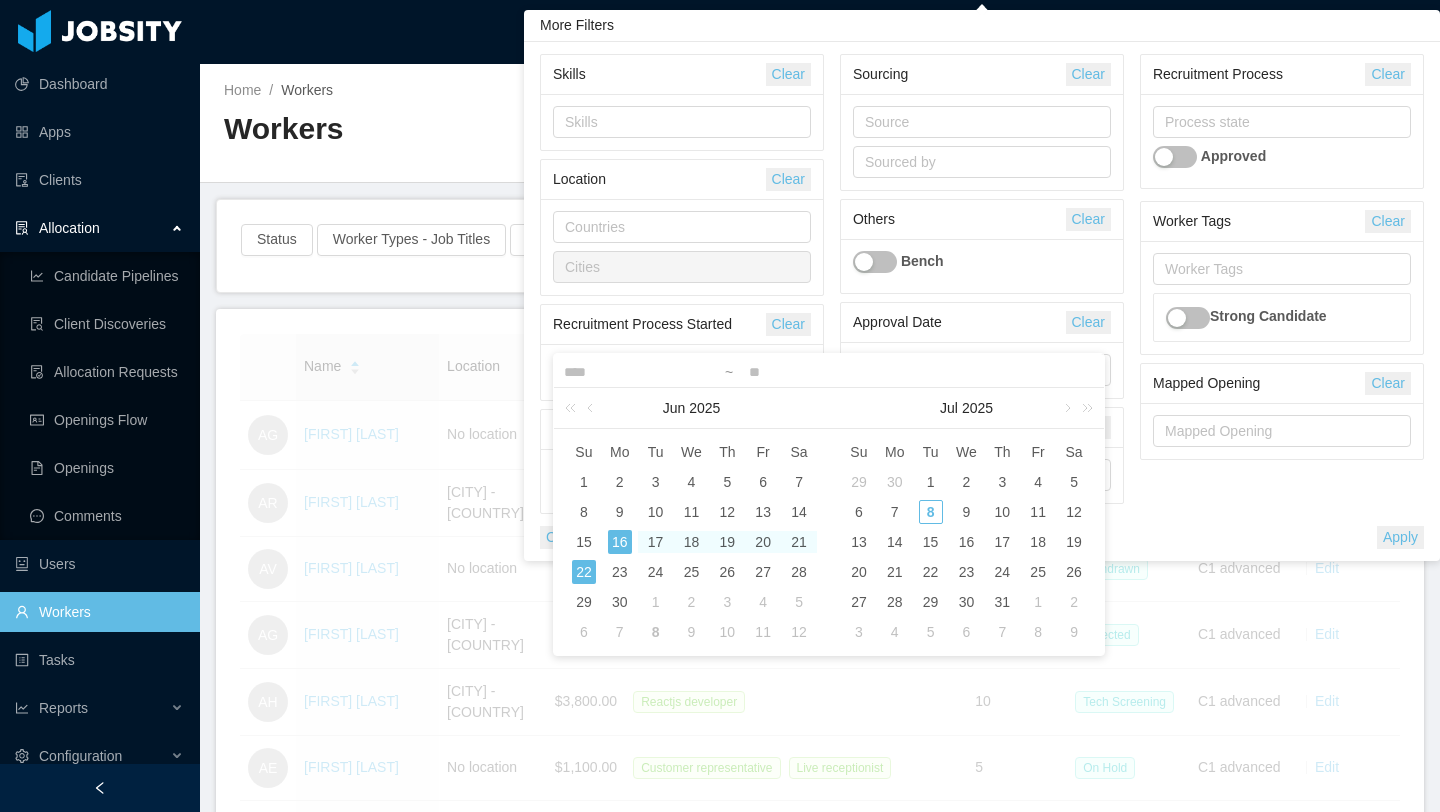 click on "22" at bounding box center [584, 572] 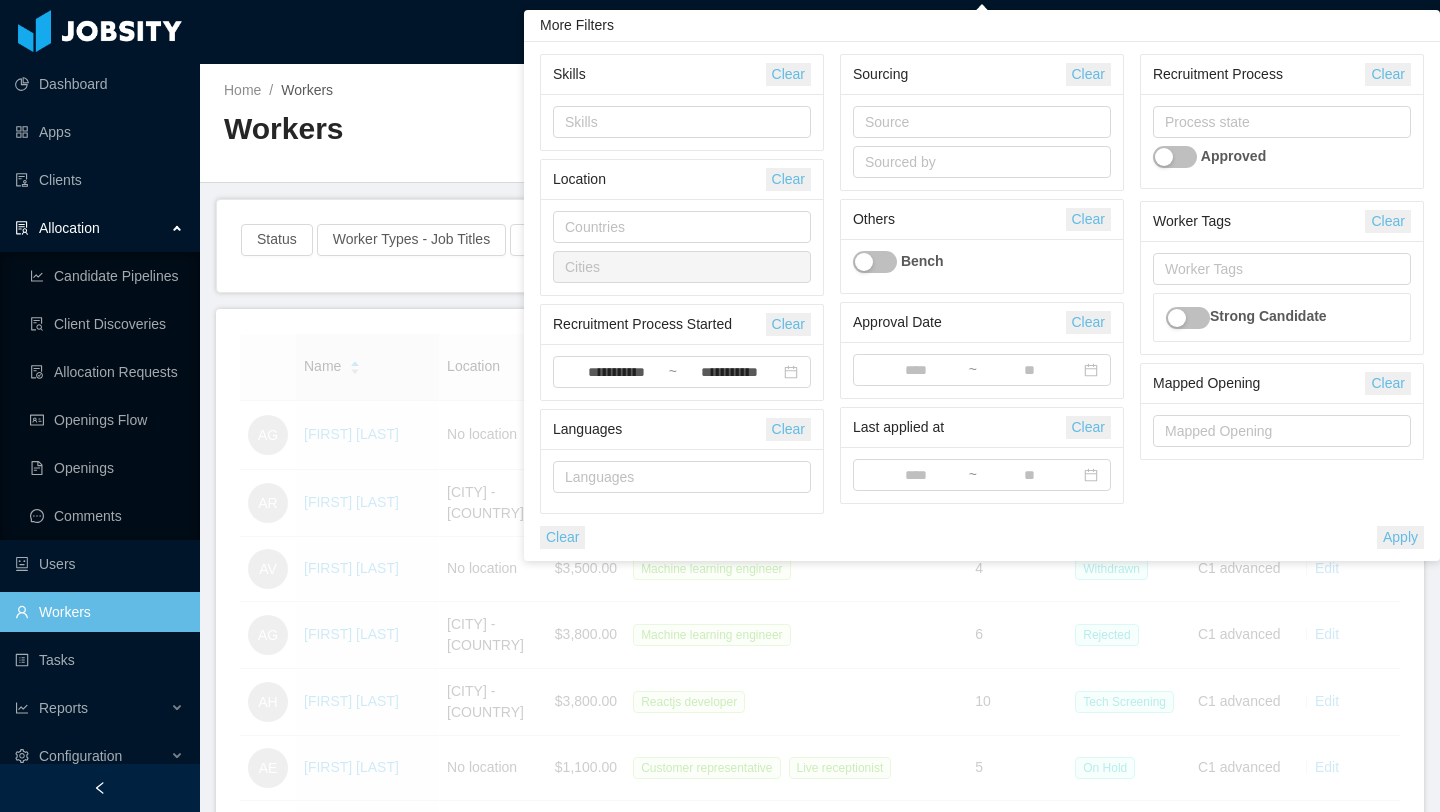 click on "Apply" at bounding box center [1400, 537] 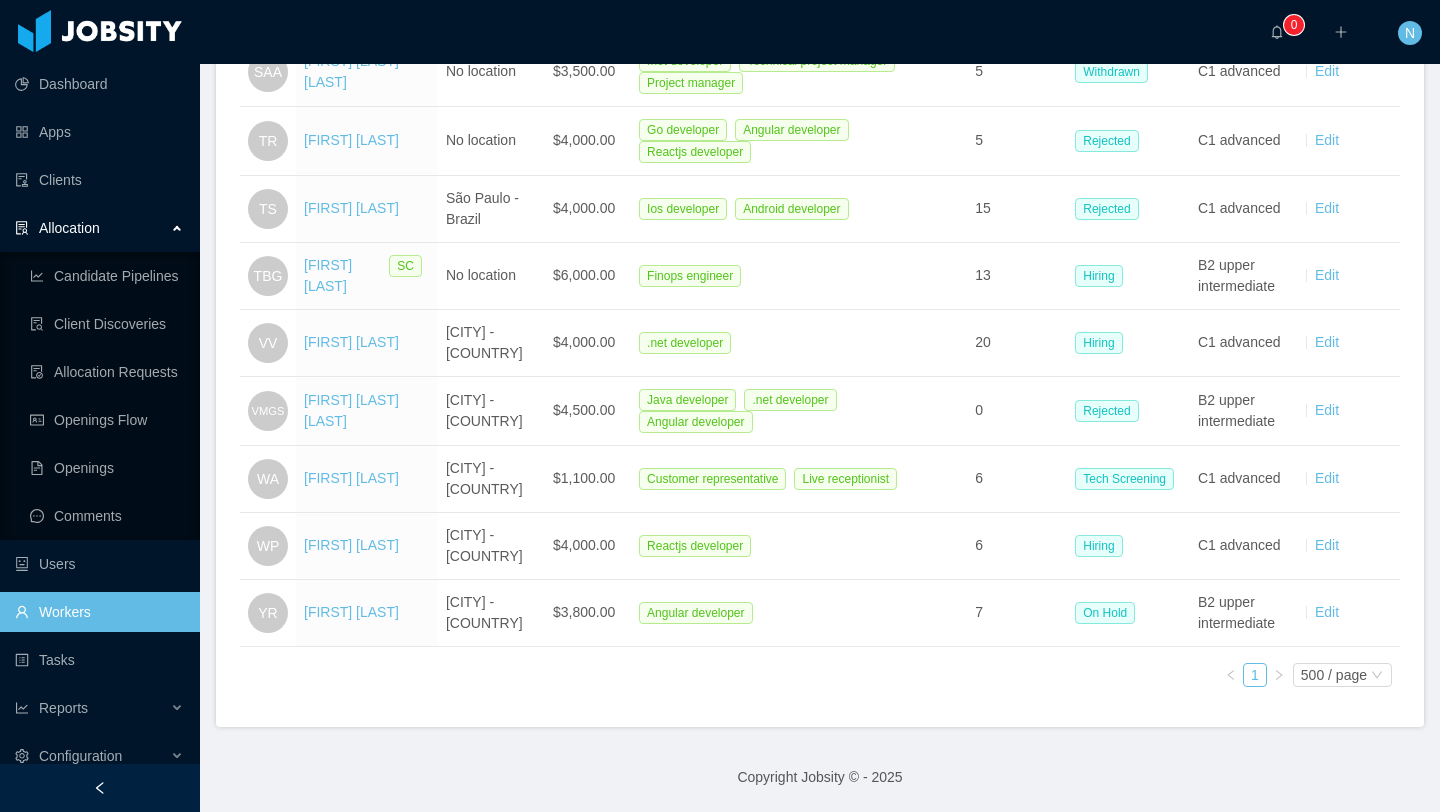 scroll, scrollTop: 5618, scrollLeft: 0, axis: vertical 